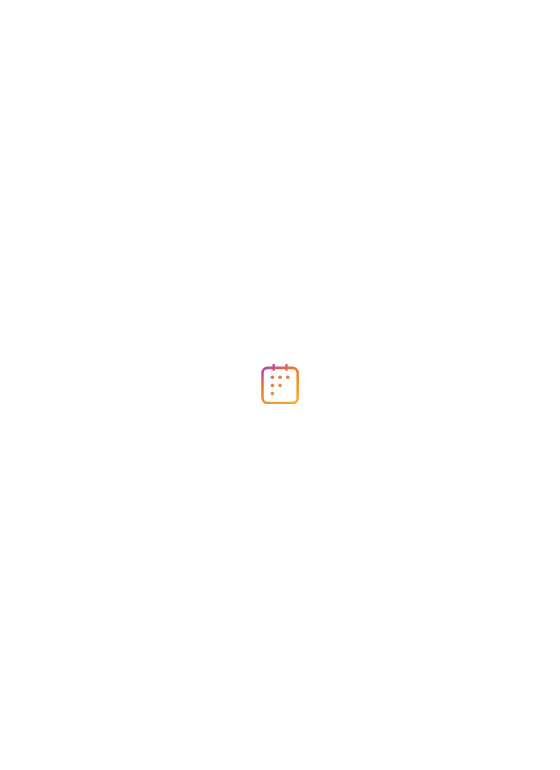 scroll, scrollTop: 0, scrollLeft: 0, axis: both 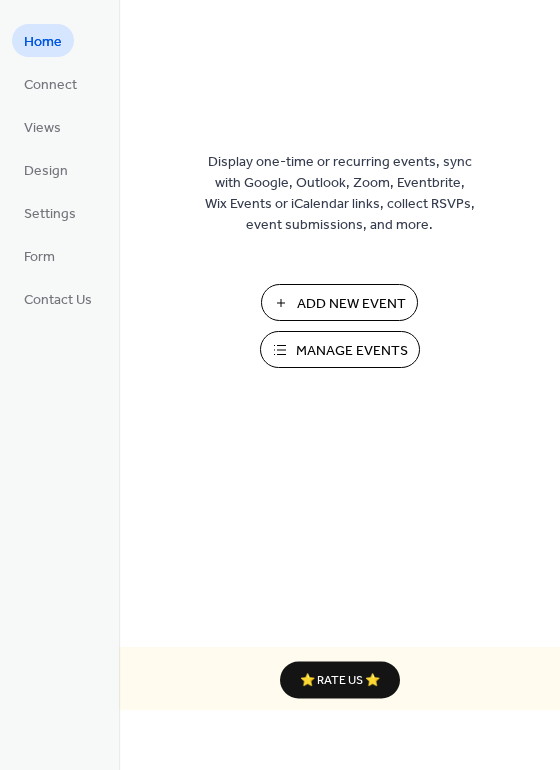 click on "Manage Events" at bounding box center [352, 351] 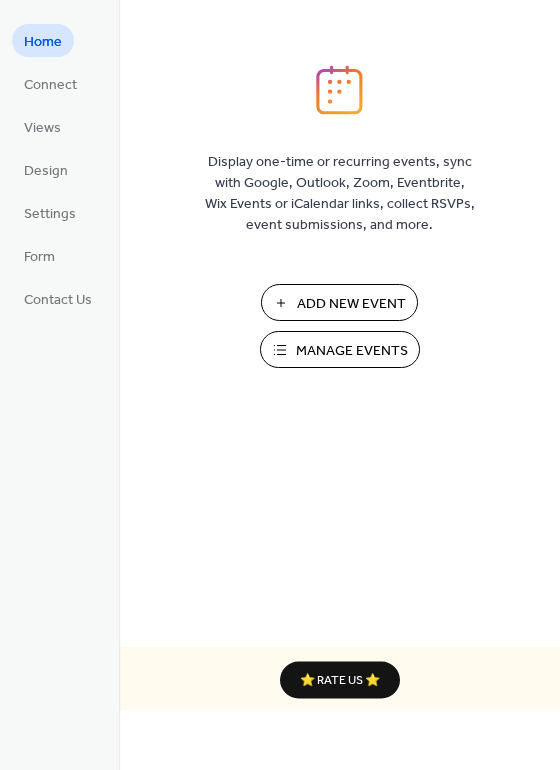 click on "Manage Events" at bounding box center (352, 351) 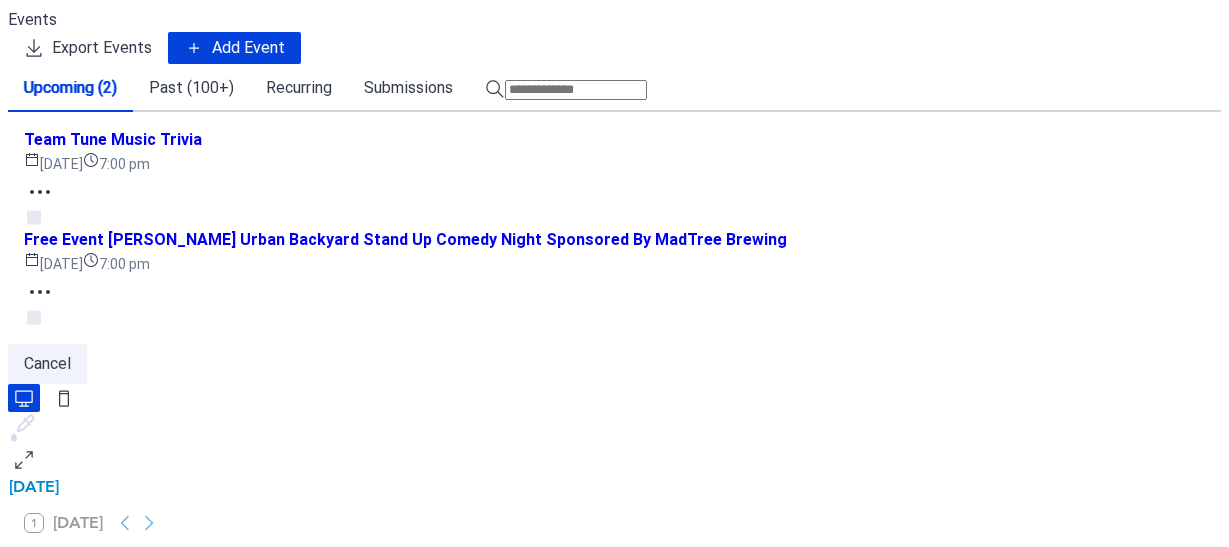 scroll, scrollTop: 0, scrollLeft: 0, axis: both 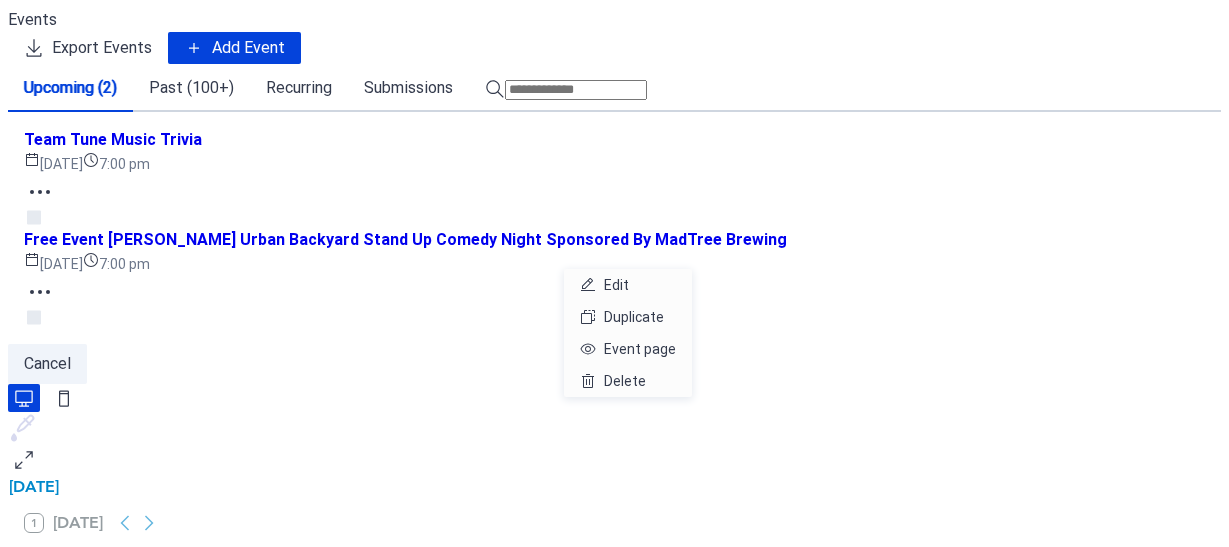 click 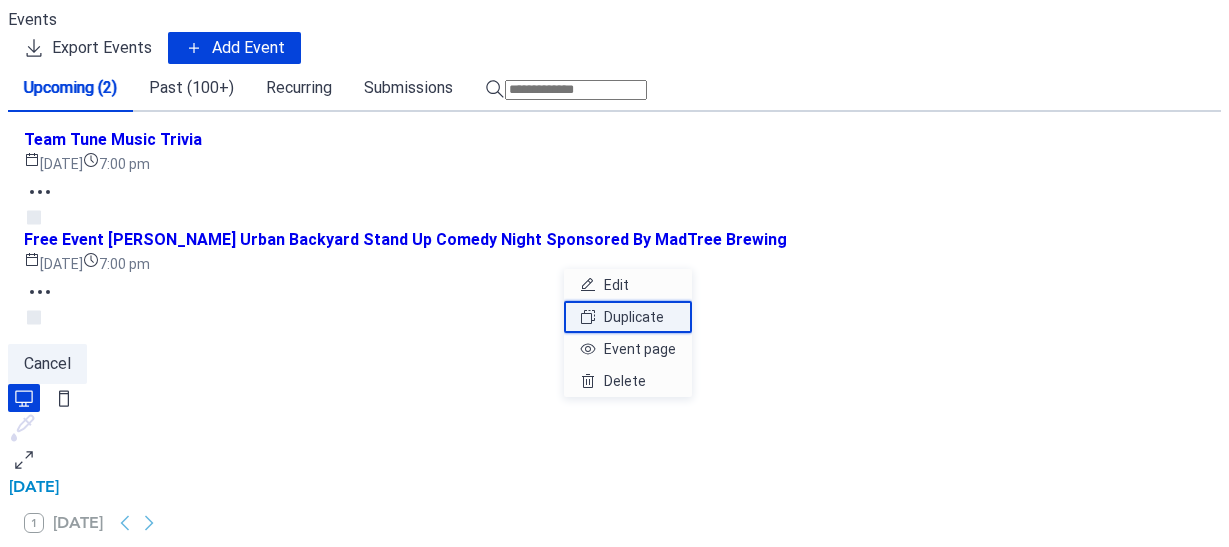 click on "Duplicate" at bounding box center (634, 317) 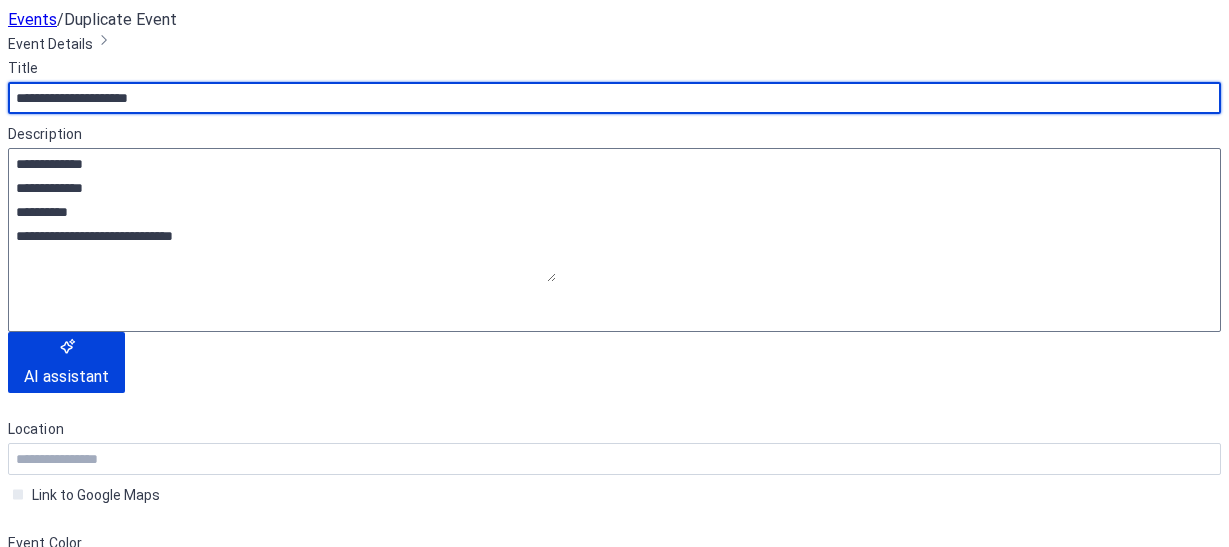 scroll, scrollTop: 300, scrollLeft: 0, axis: vertical 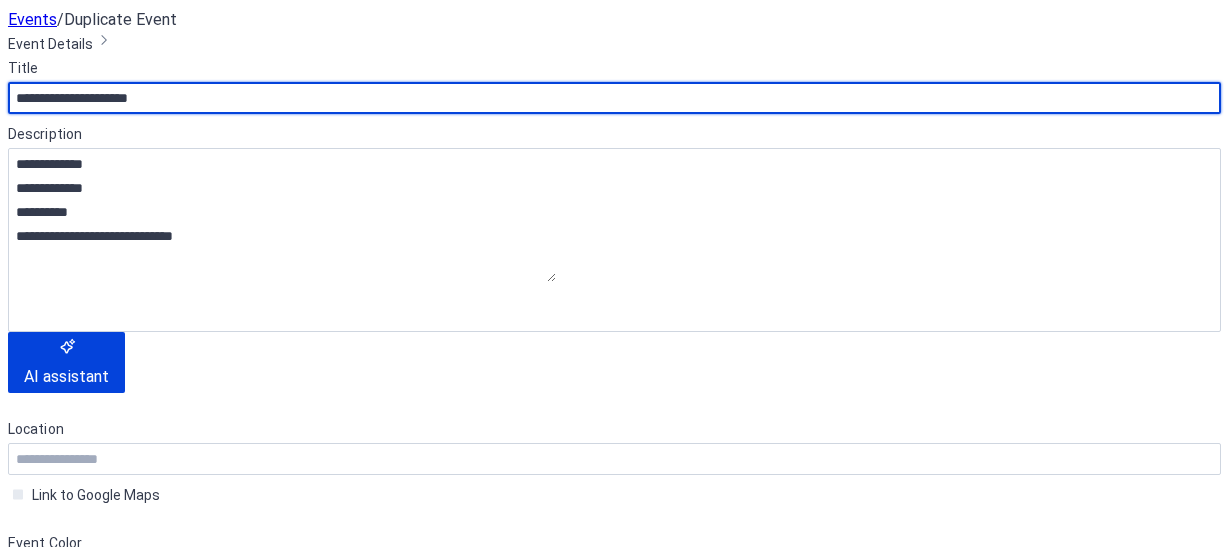 click 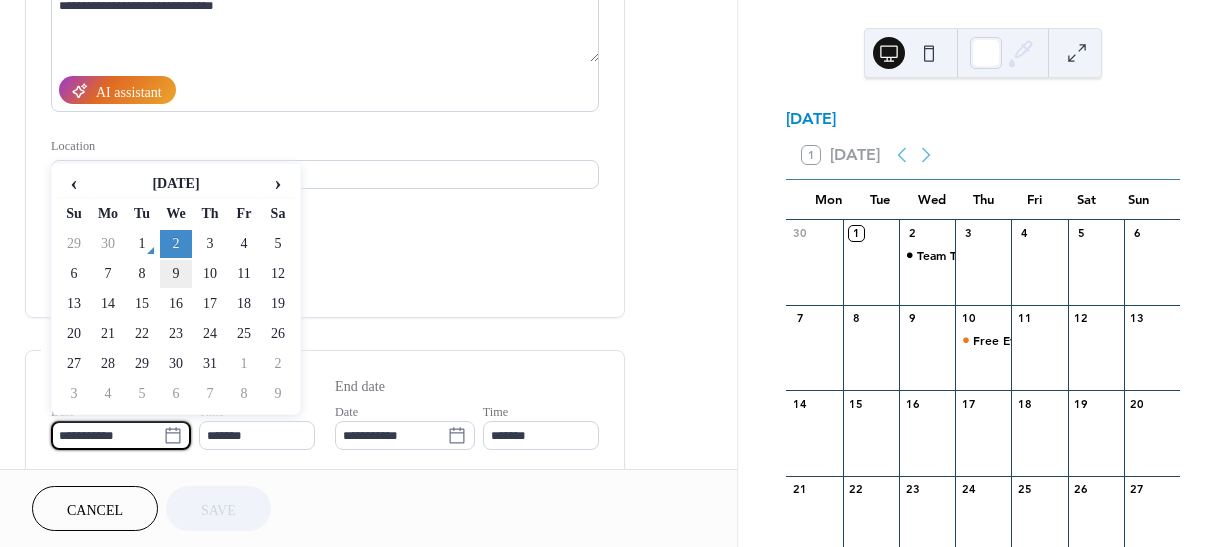click on "9" at bounding box center (176, 274) 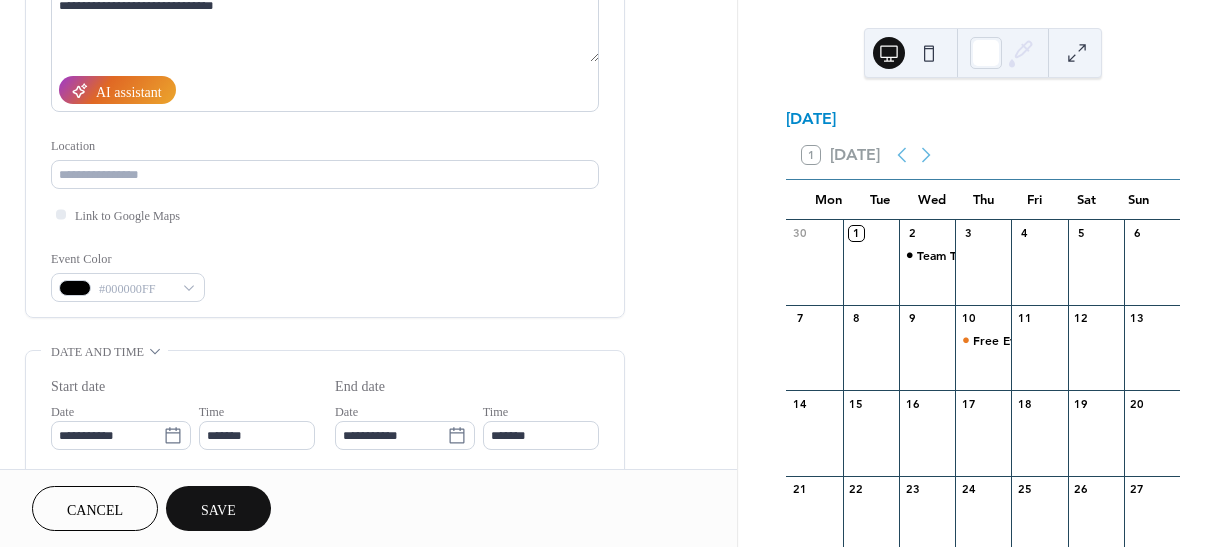 click on "Save" at bounding box center [218, 510] 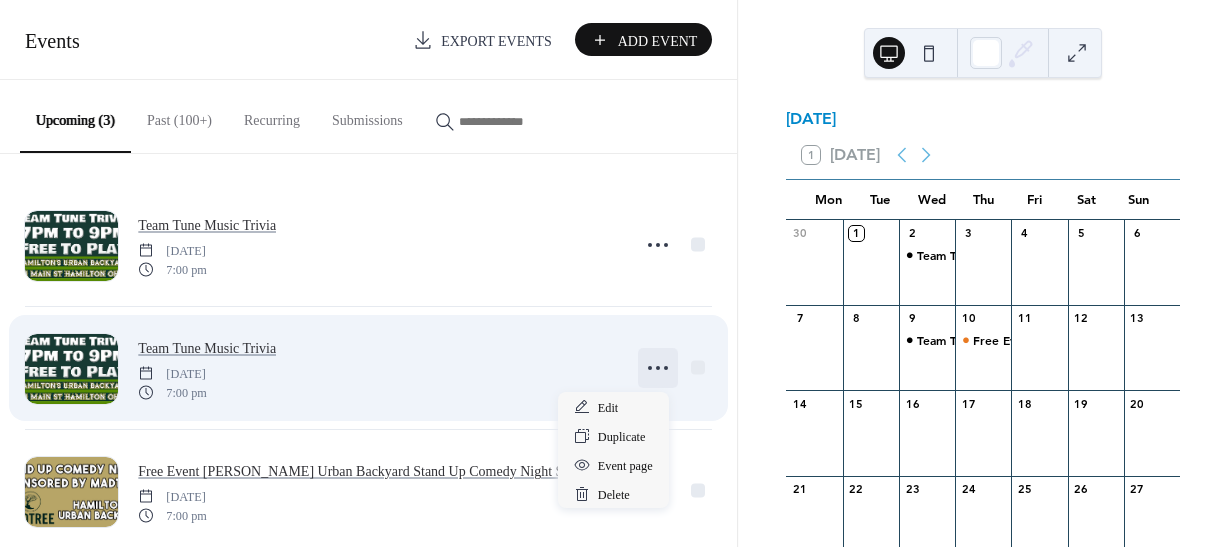 click 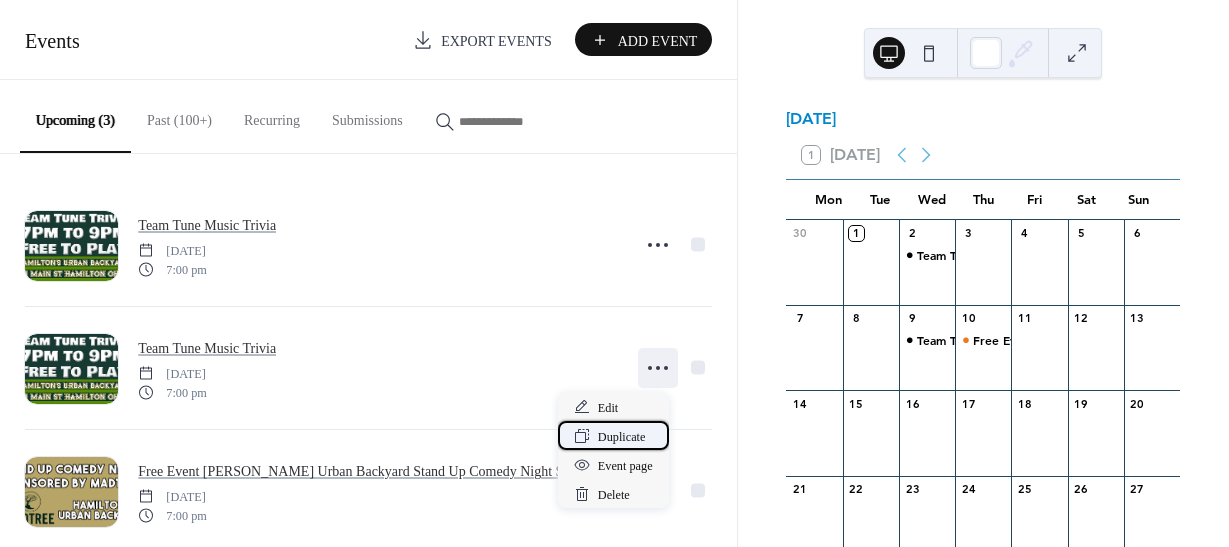 click on "Duplicate" at bounding box center [622, 437] 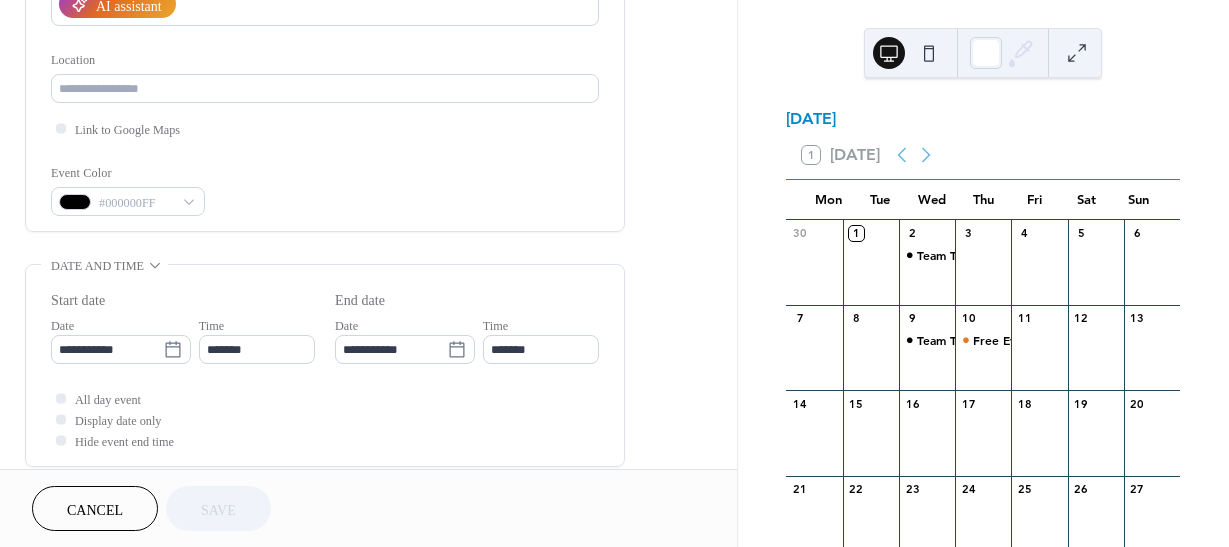 scroll, scrollTop: 400, scrollLeft: 0, axis: vertical 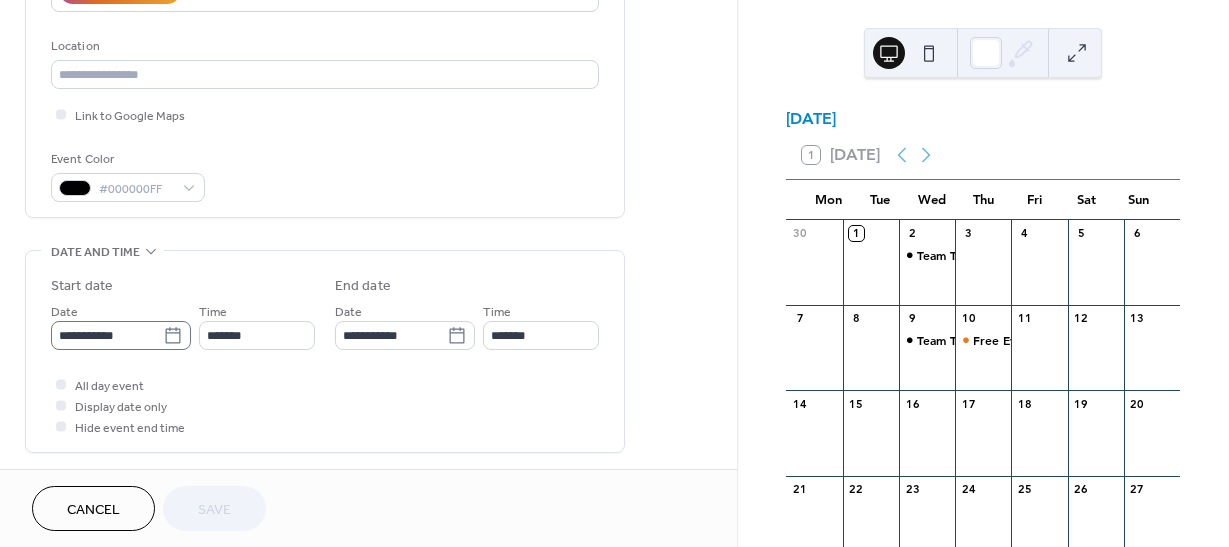 click 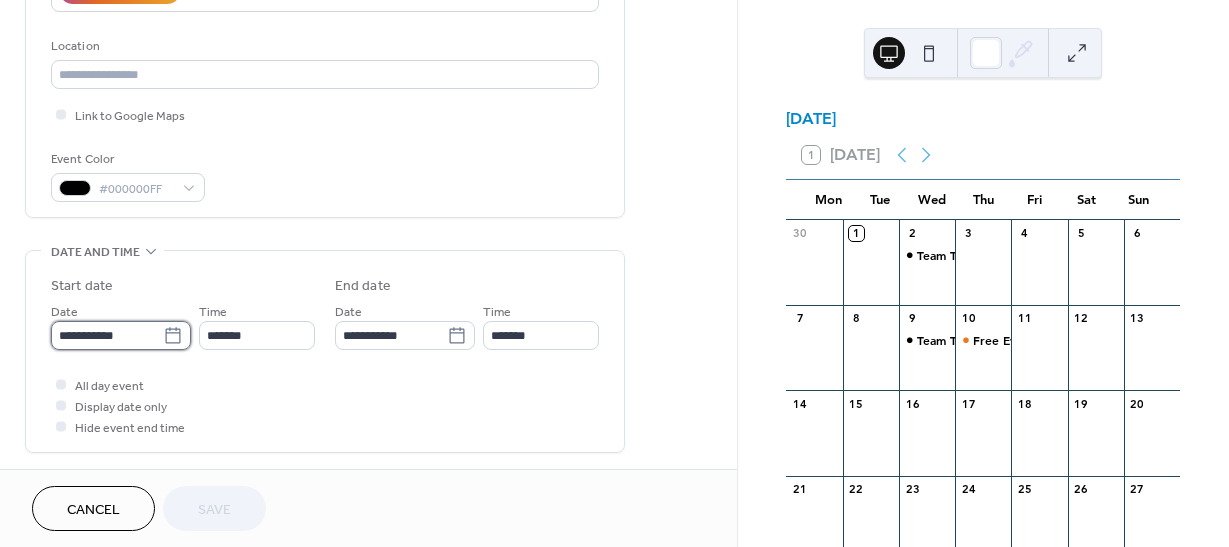 click on "**********" at bounding box center (107, 335) 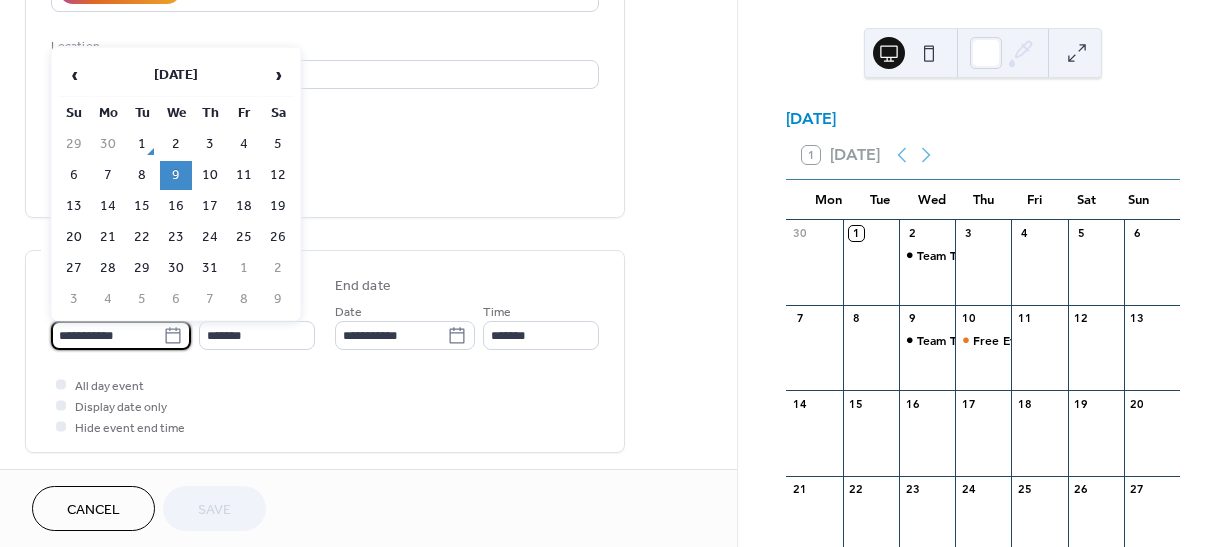 click on "16" at bounding box center (176, 206) 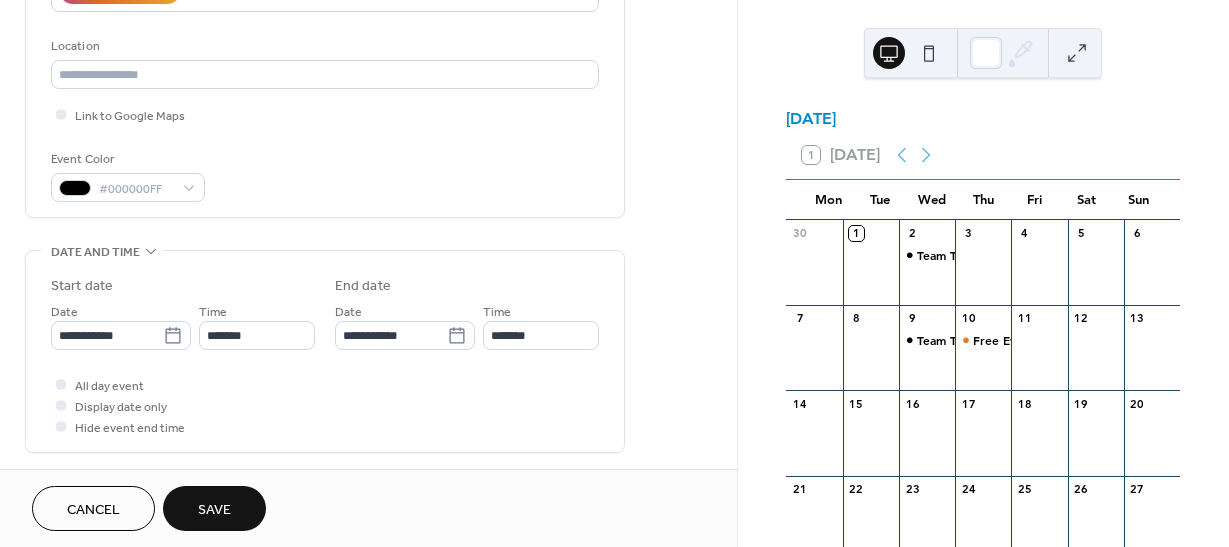 click on "Save" at bounding box center (214, 510) 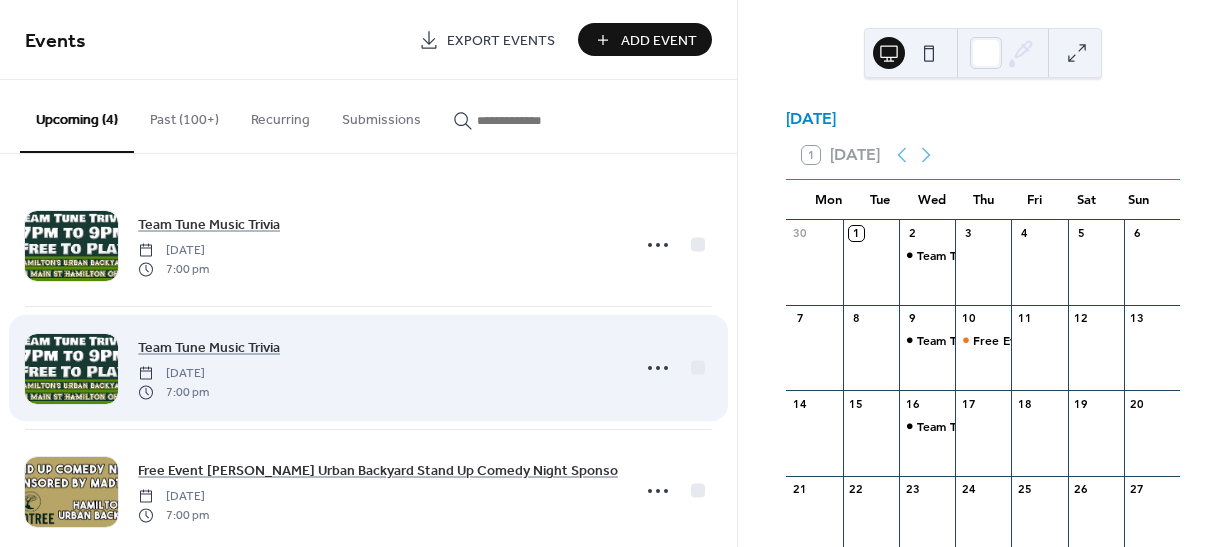 scroll, scrollTop: 158, scrollLeft: 0, axis: vertical 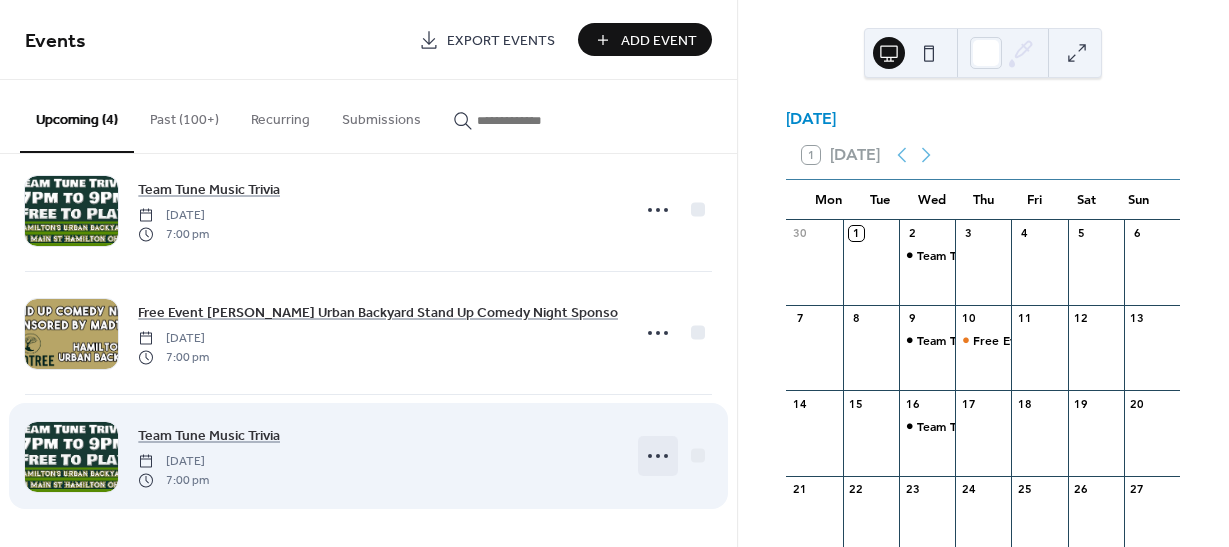 click 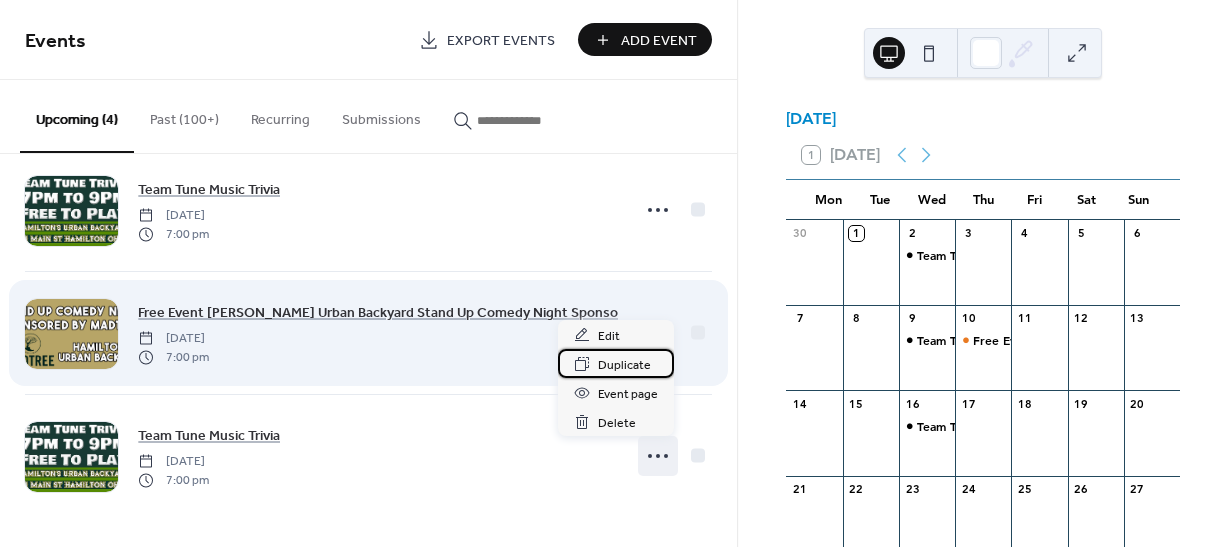click on "Duplicate" at bounding box center [624, 365] 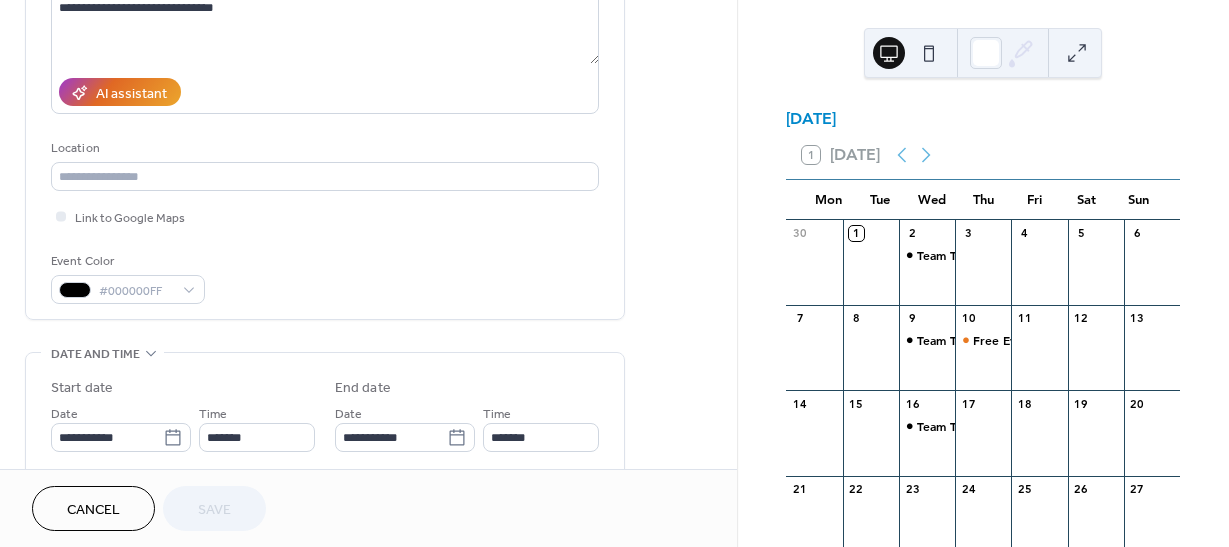 scroll, scrollTop: 300, scrollLeft: 0, axis: vertical 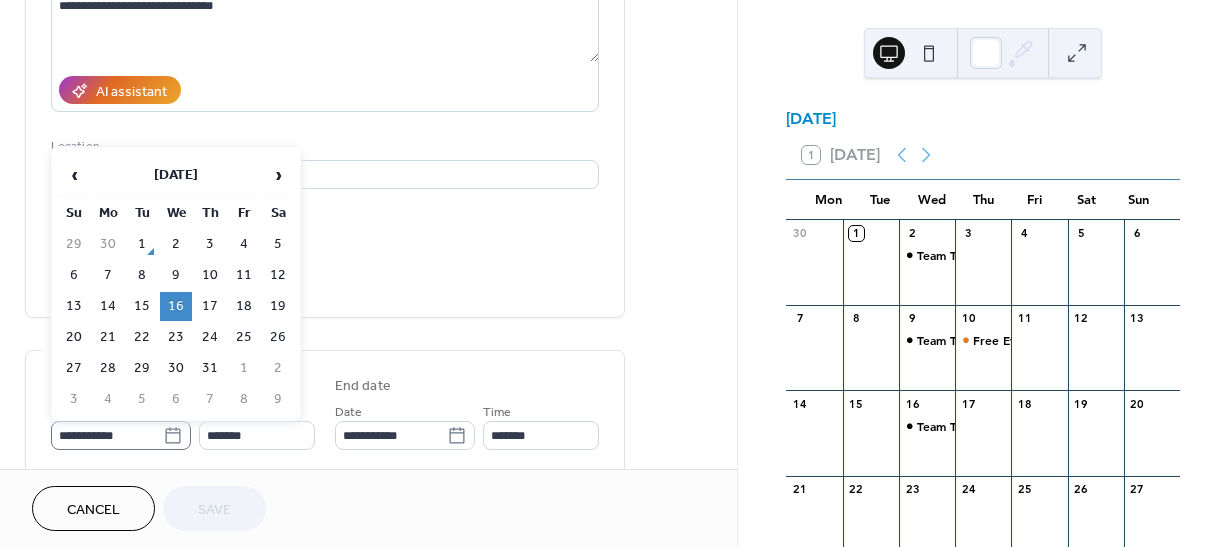 click 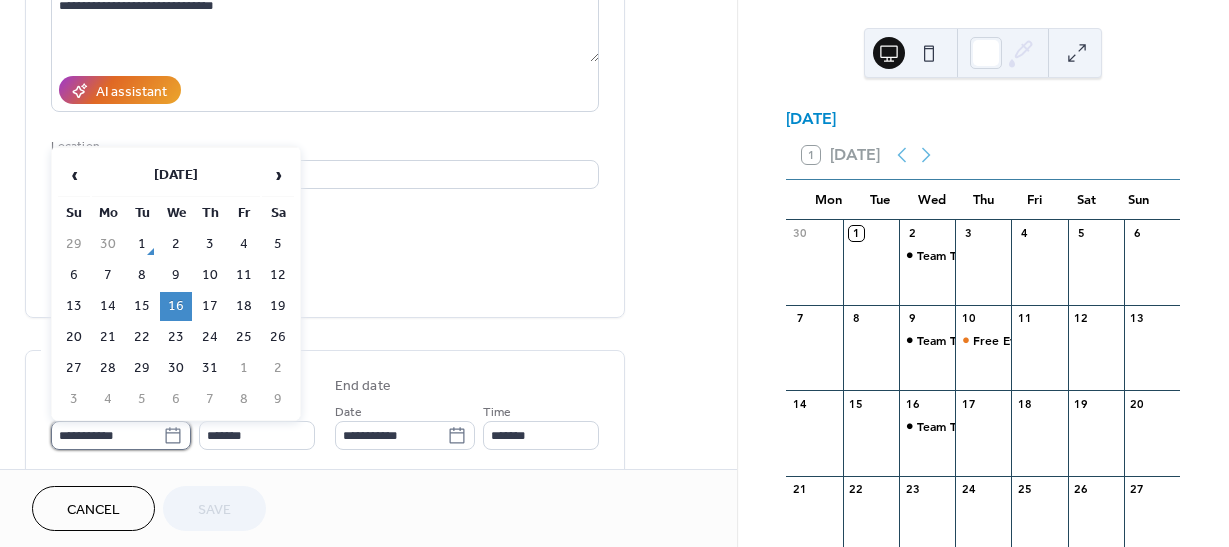 click on "**********" at bounding box center (107, 435) 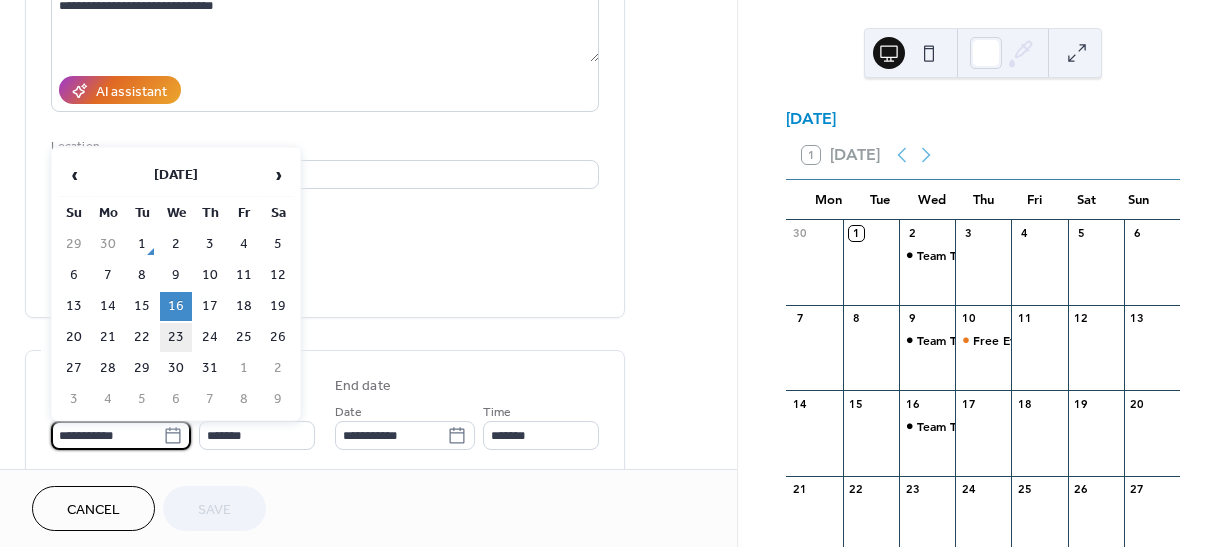 click on "23" at bounding box center [176, 337] 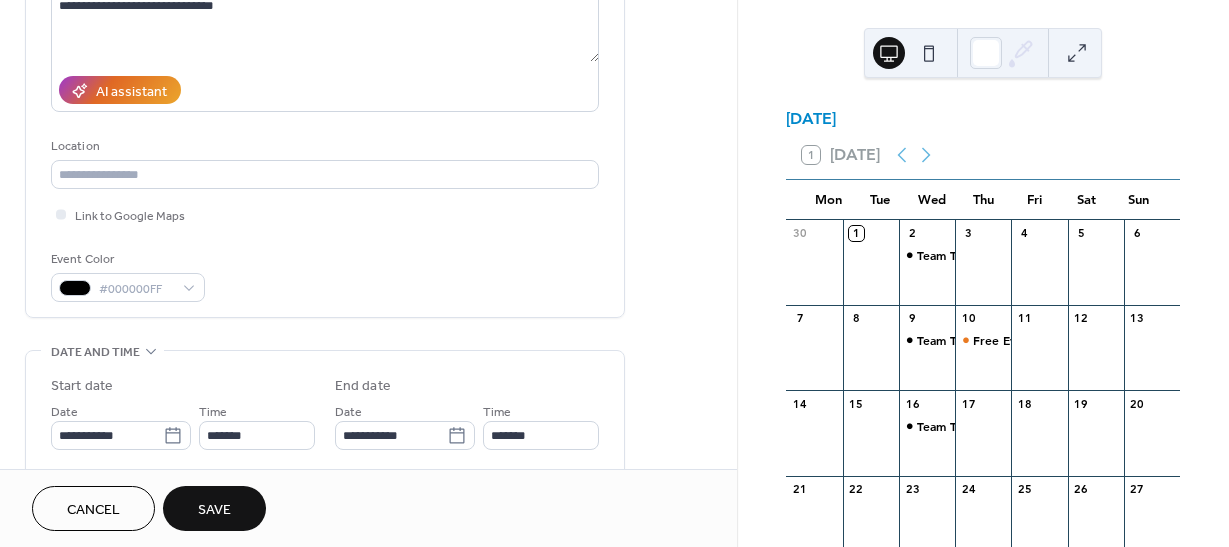 click on "Save" at bounding box center (214, 510) 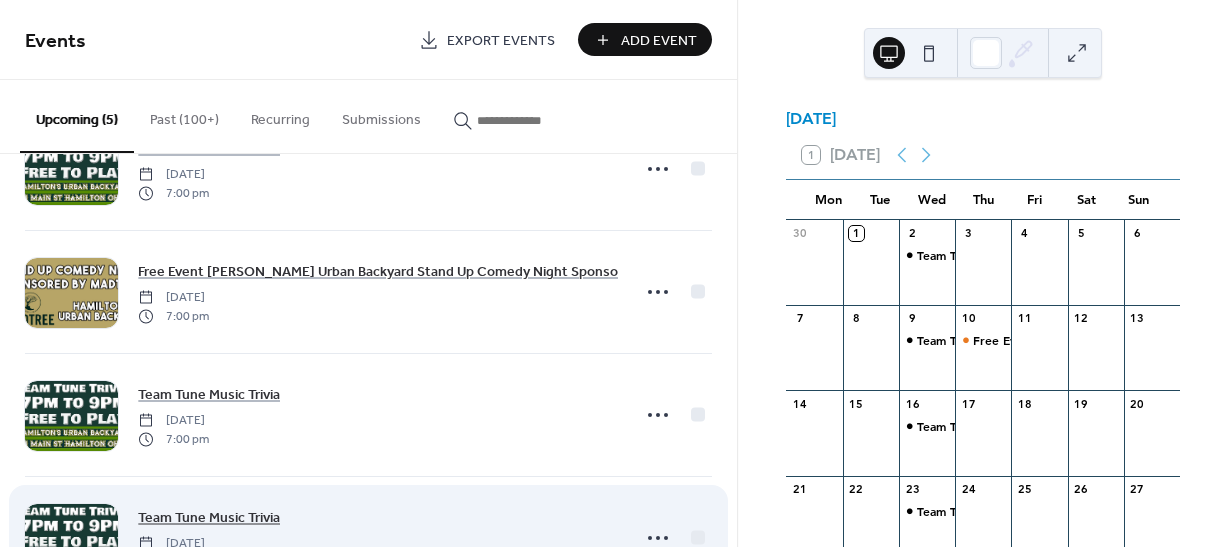 scroll, scrollTop: 281, scrollLeft: 0, axis: vertical 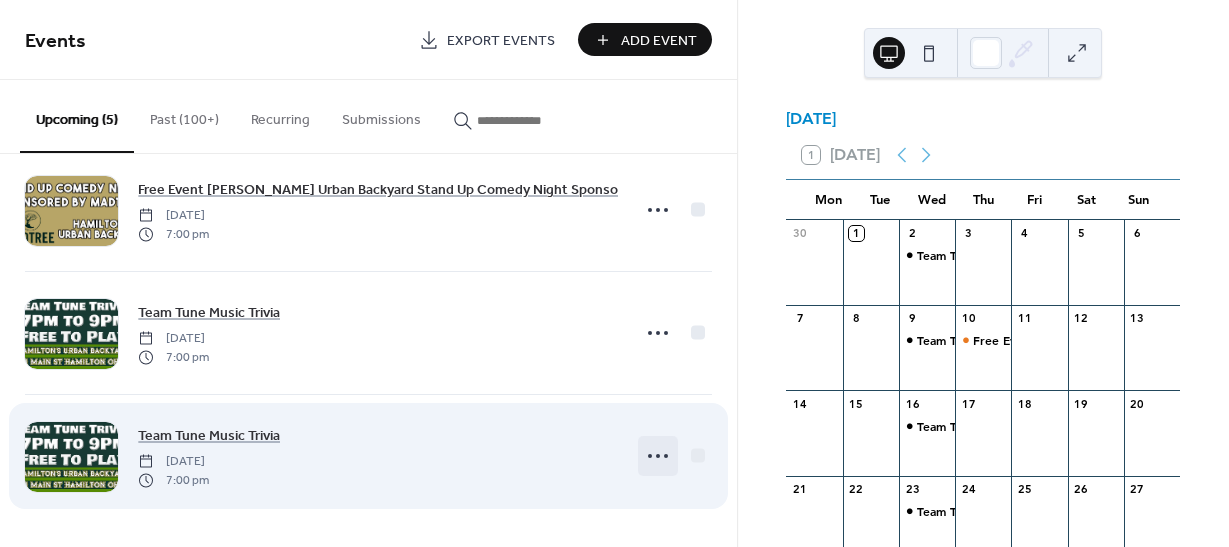 click 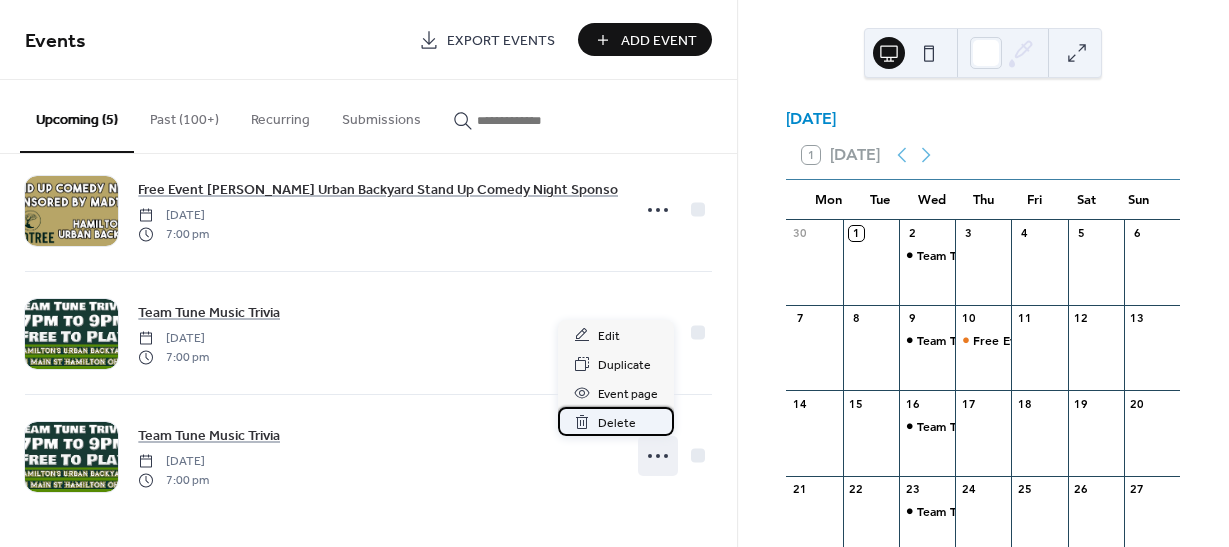 click on "Delete" at bounding box center [617, 423] 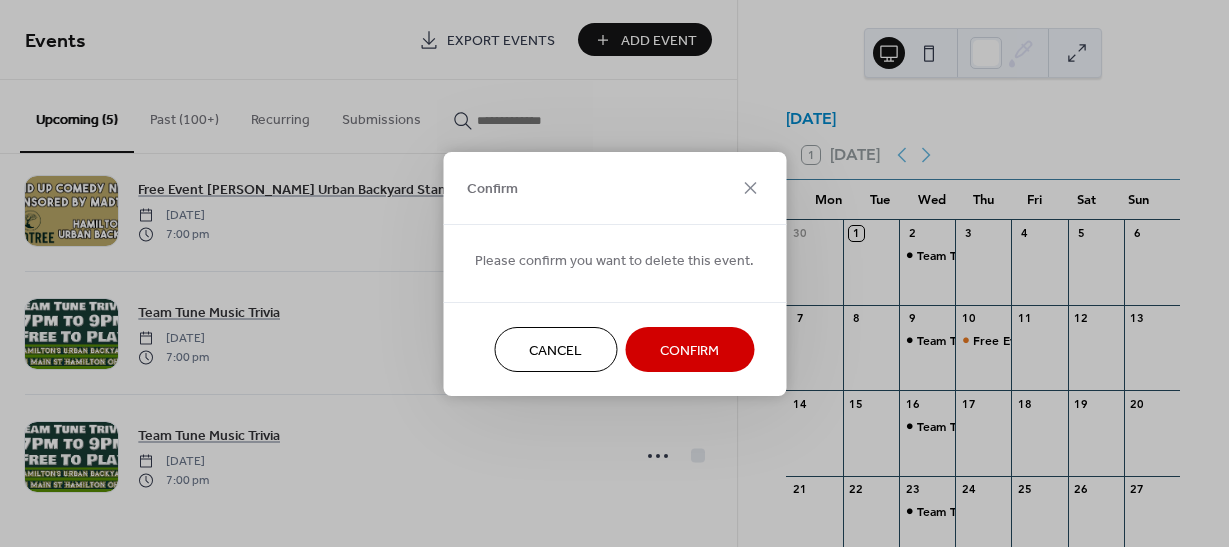 click on "Cancel" at bounding box center [555, 350] 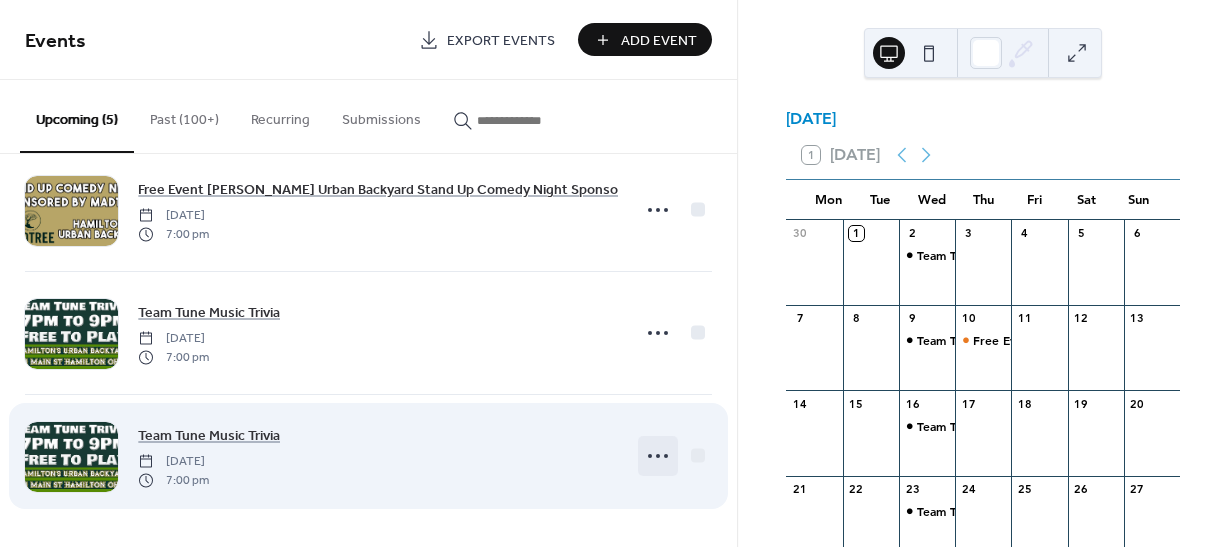 click 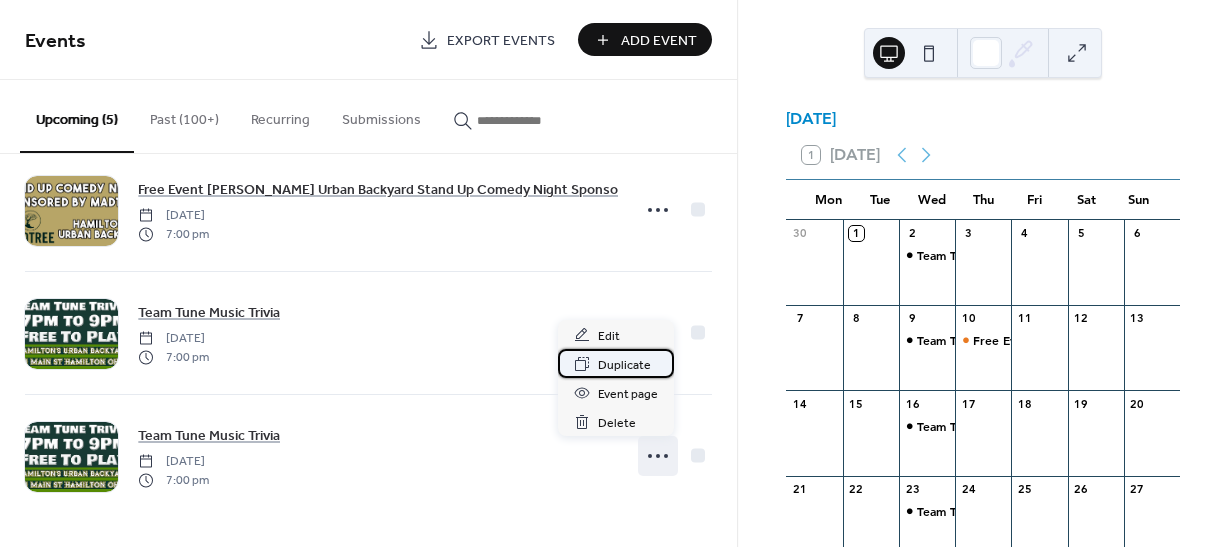 click on "Duplicate" at bounding box center (624, 365) 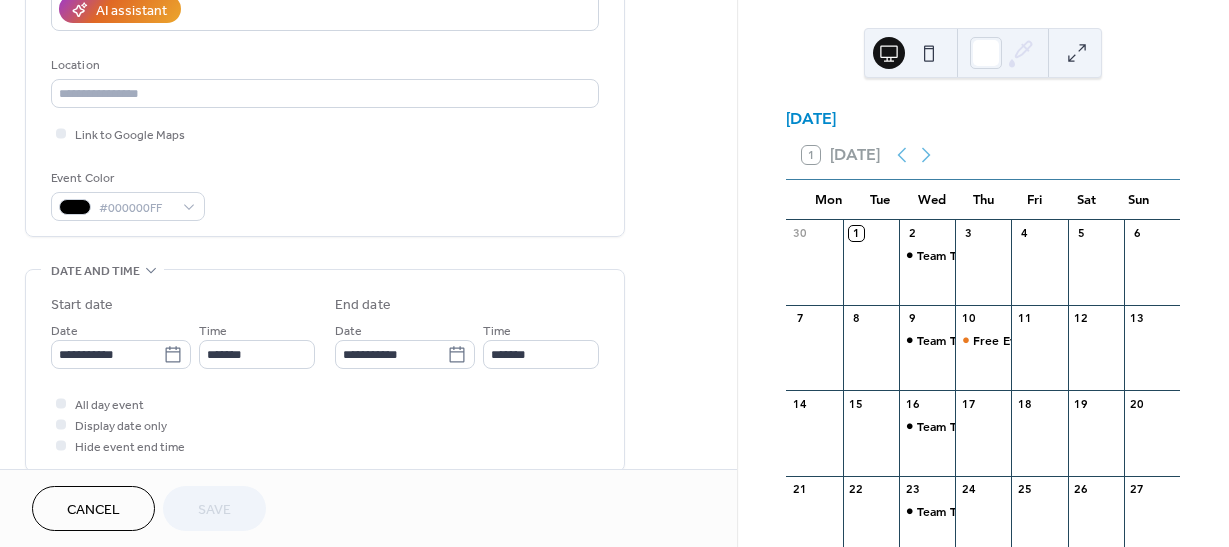 scroll, scrollTop: 400, scrollLeft: 0, axis: vertical 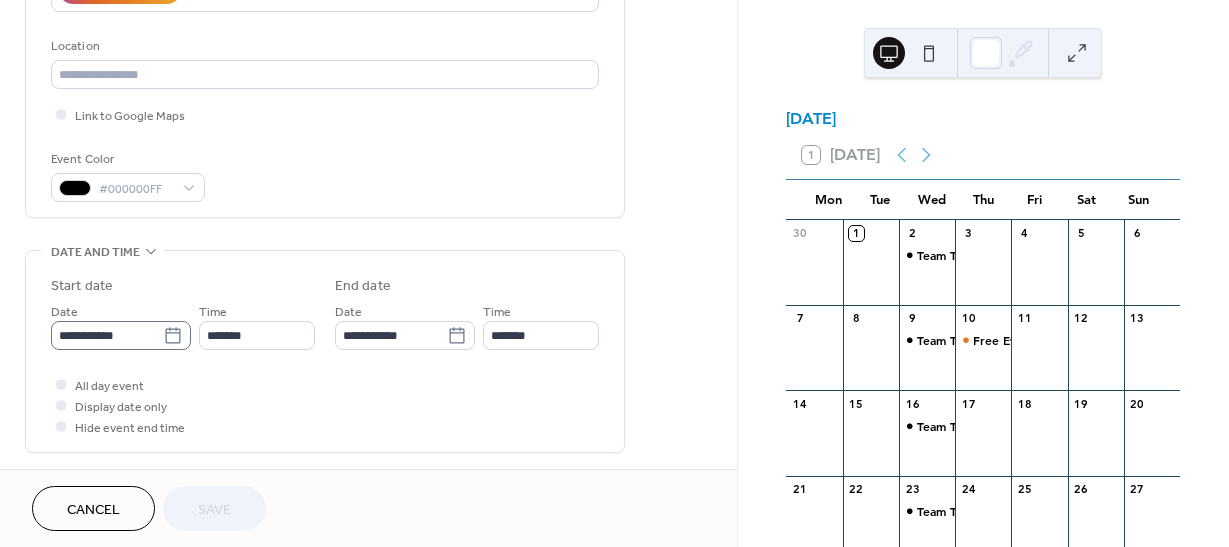 click 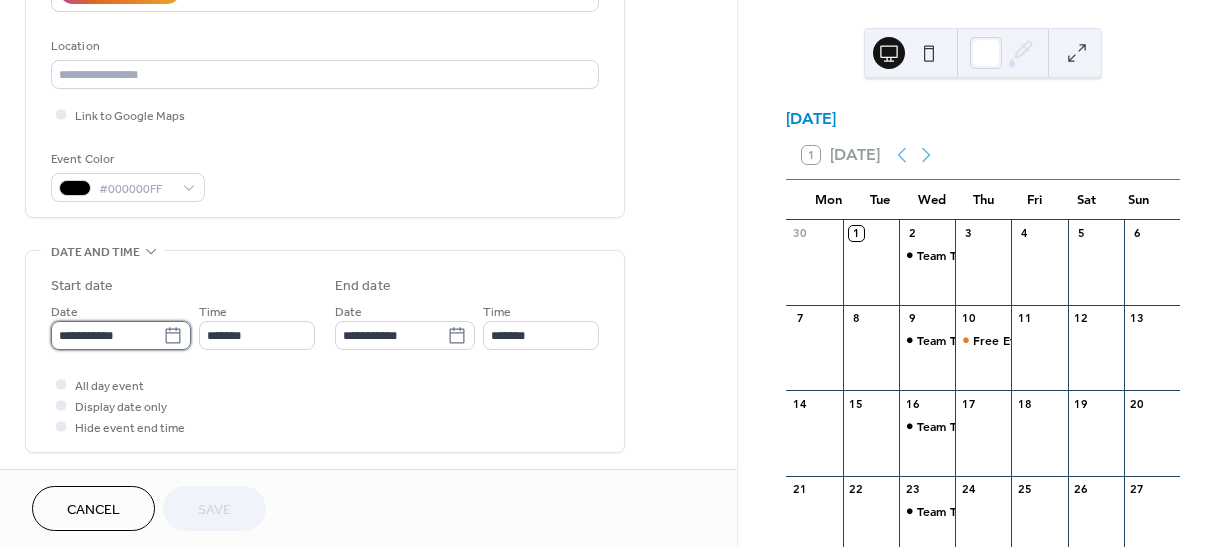 click on "**********" at bounding box center (107, 335) 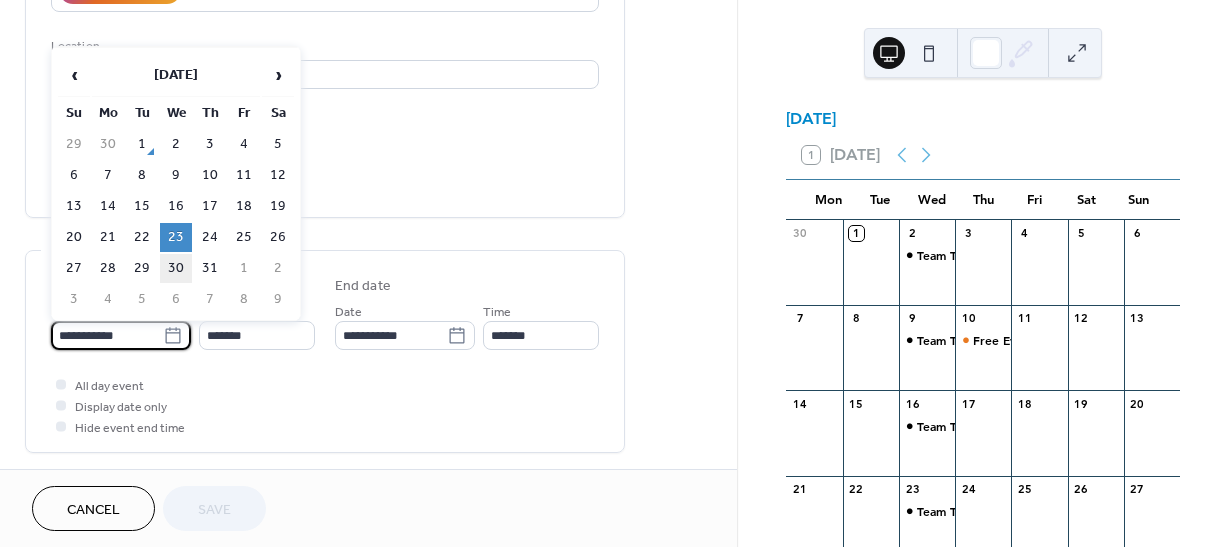 click on "30" at bounding box center [176, 268] 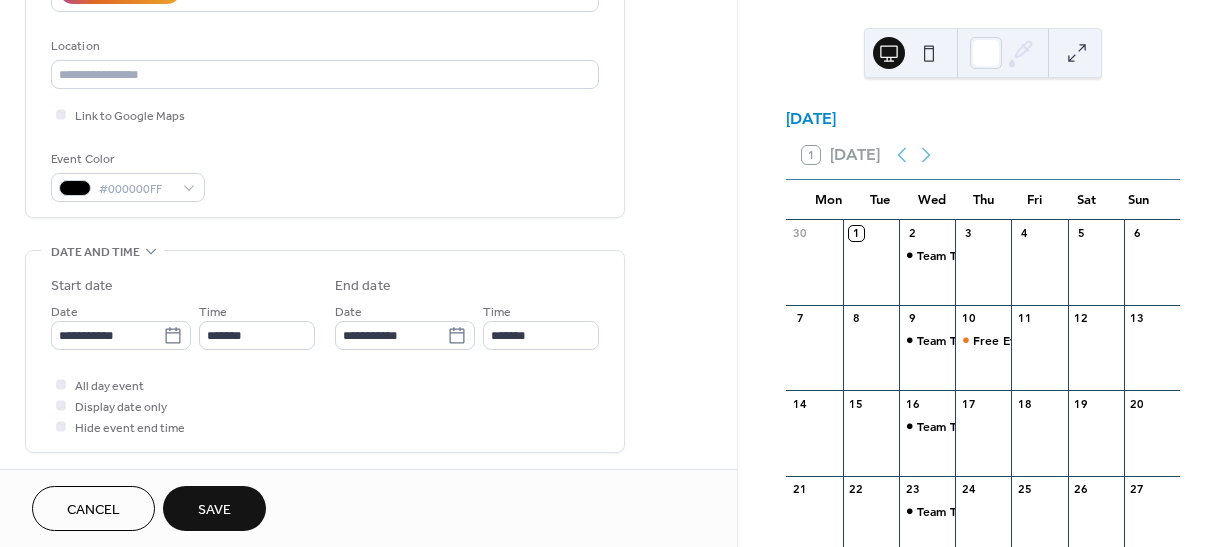 click on "Save" at bounding box center (214, 510) 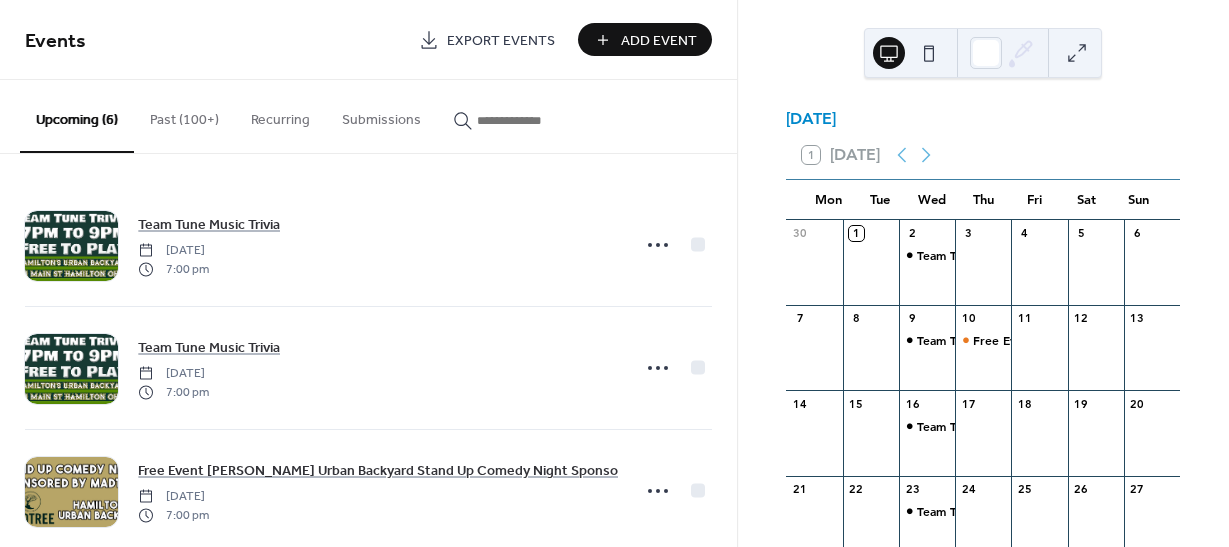 scroll, scrollTop: 404, scrollLeft: 0, axis: vertical 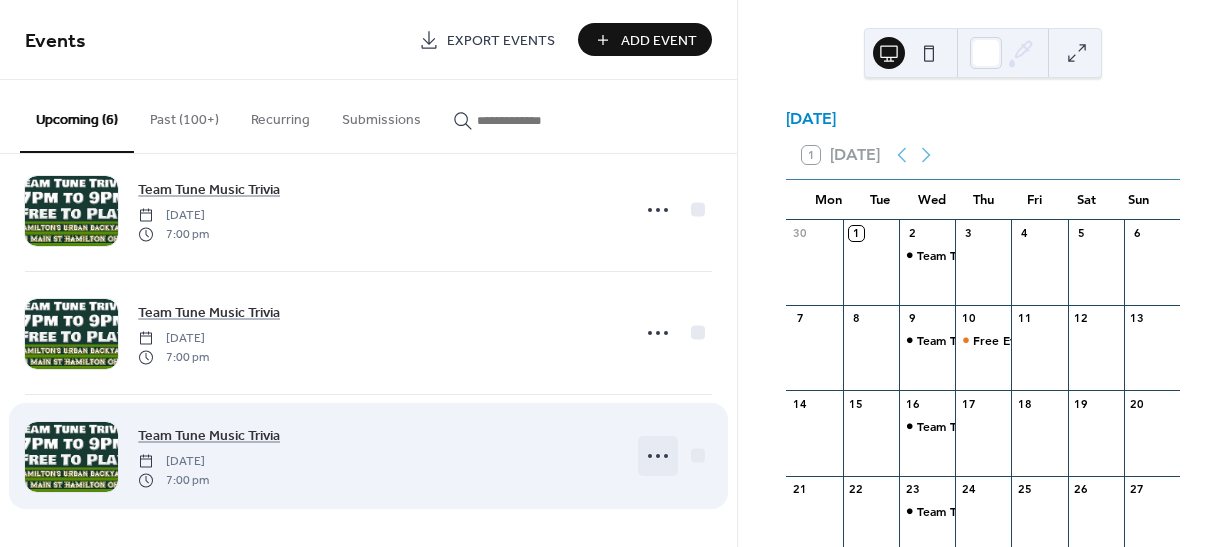 click 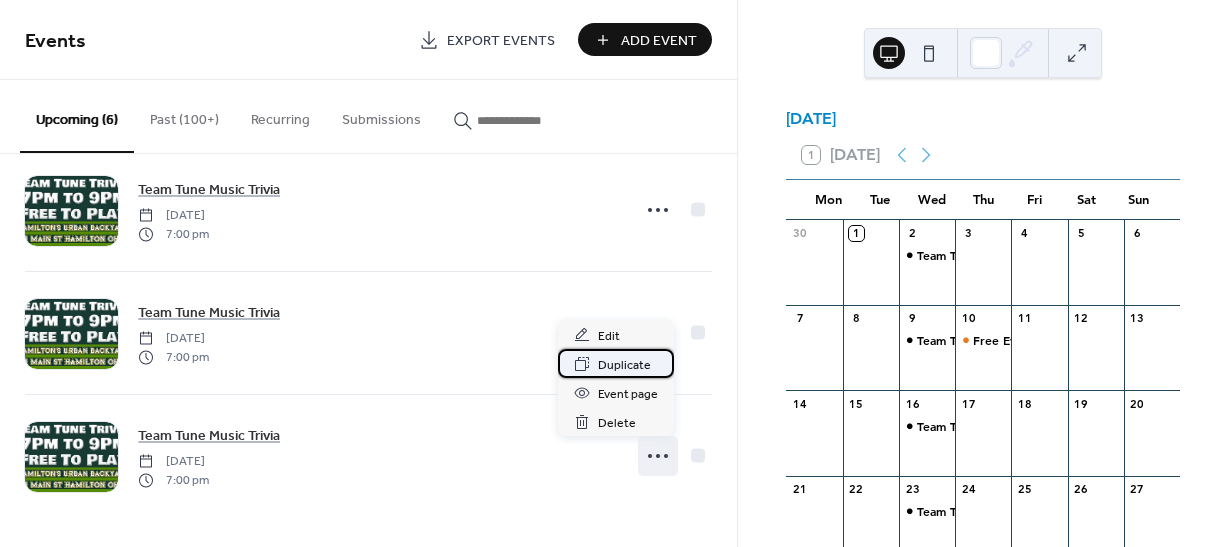 click on "Duplicate" at bounding box center (624, 365) 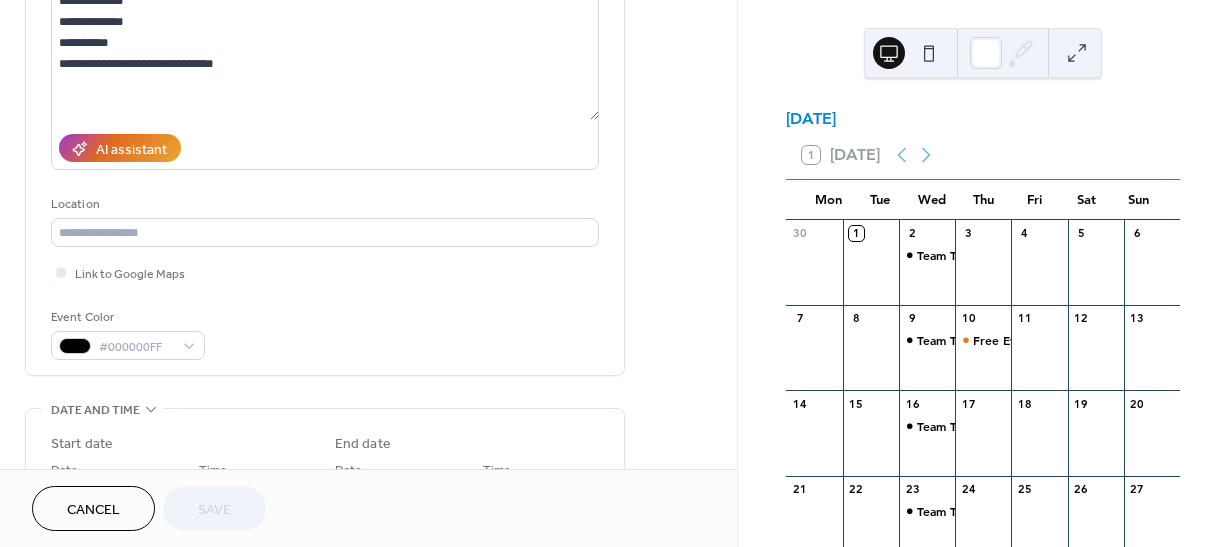 scroll, scrollTop: 300, scrollLeft: 0, axis: vertical 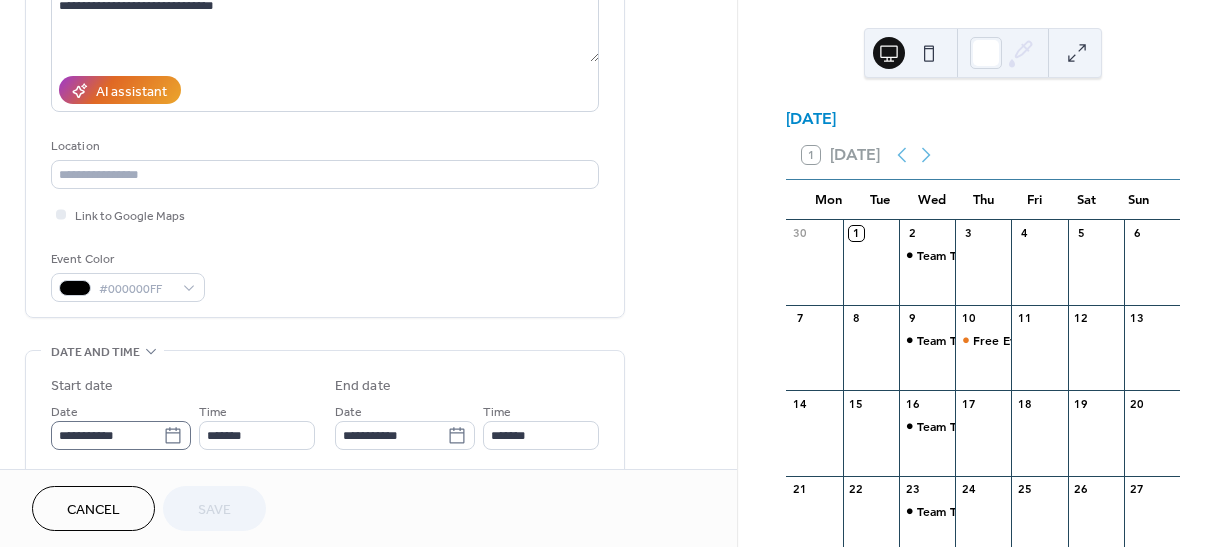 click 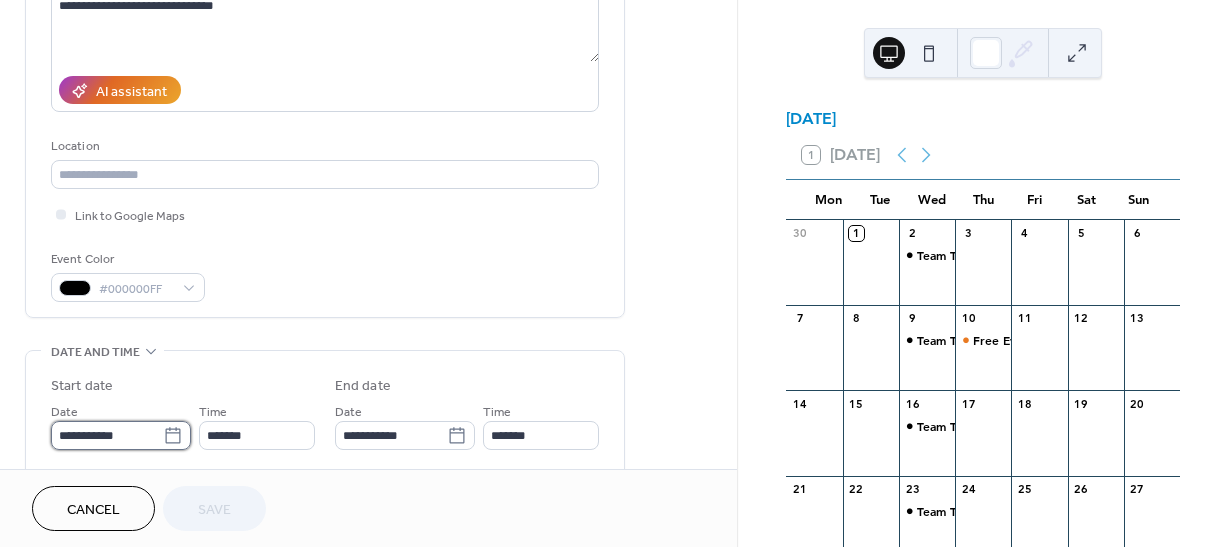 click on "**********" at bounding box center [107, 435] 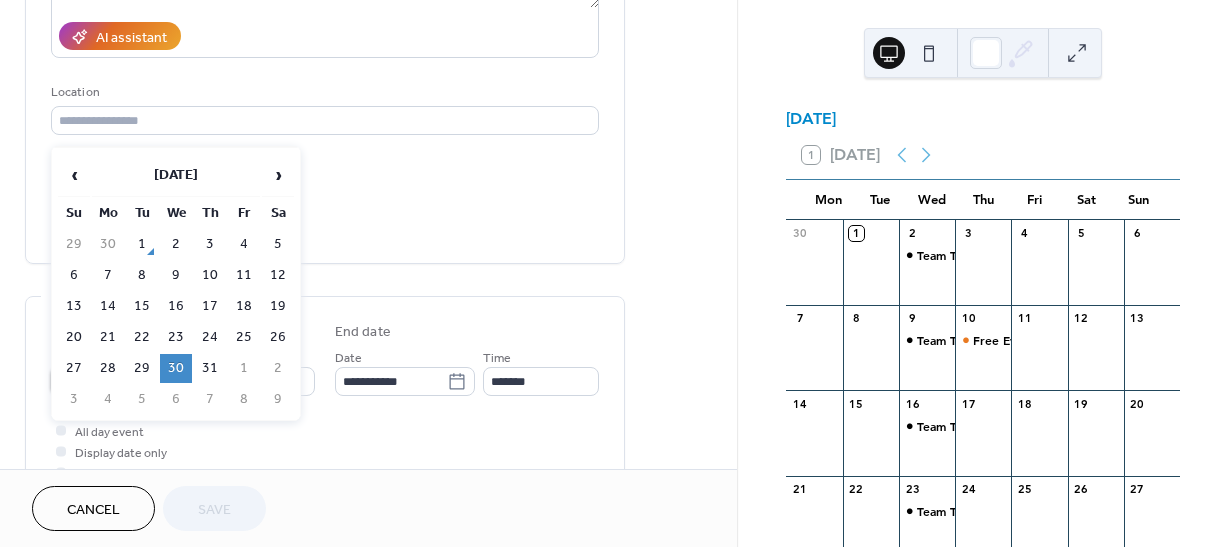 scroll, scrollTop: 400, scrollLeft: 0, axis: vertical 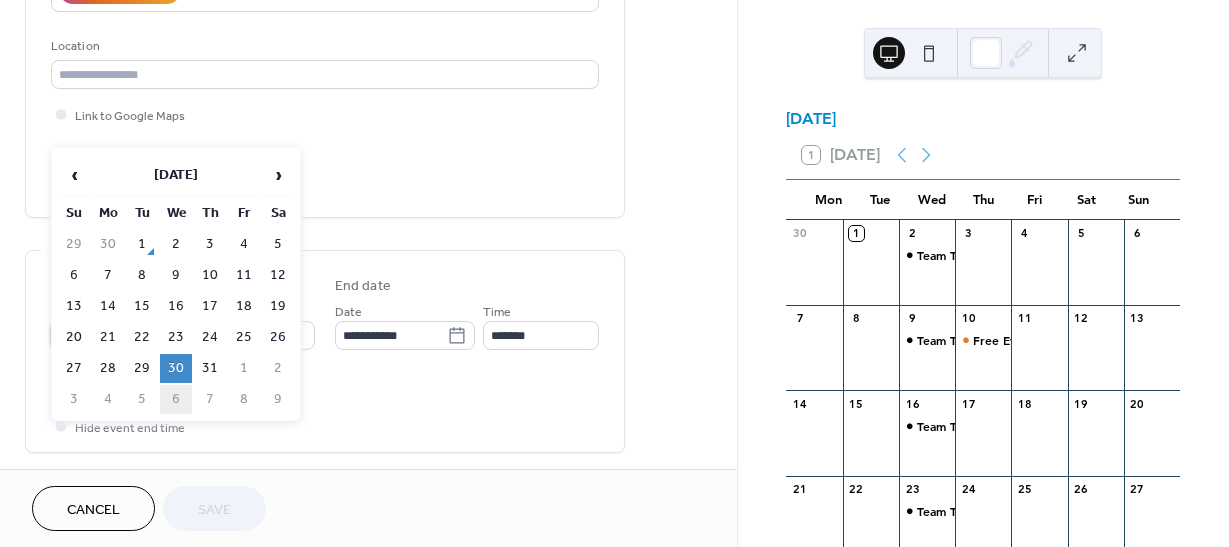click on "6" at bounding box center (176, 399) 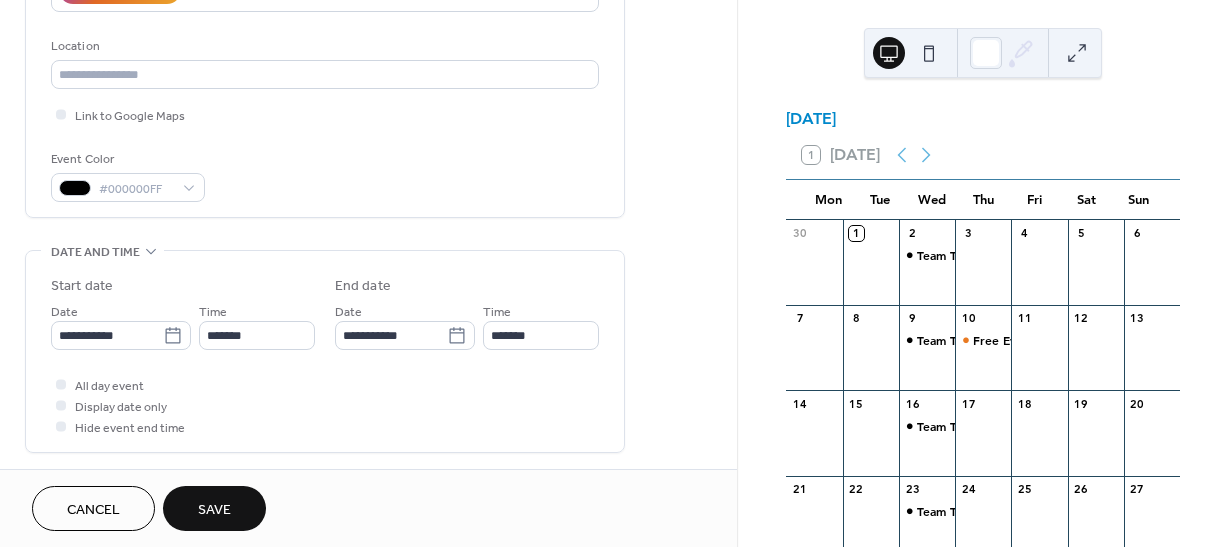 click on "Save" at bounding box center (214, 510) 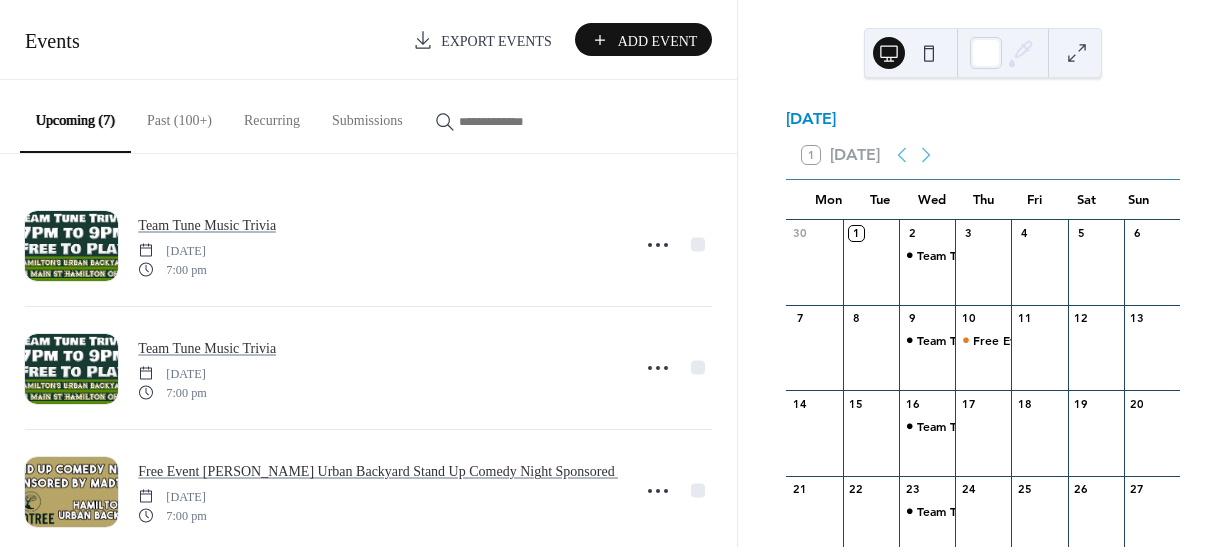 scroll, scrollTop: 0, scrollLeft: 0, axis: both 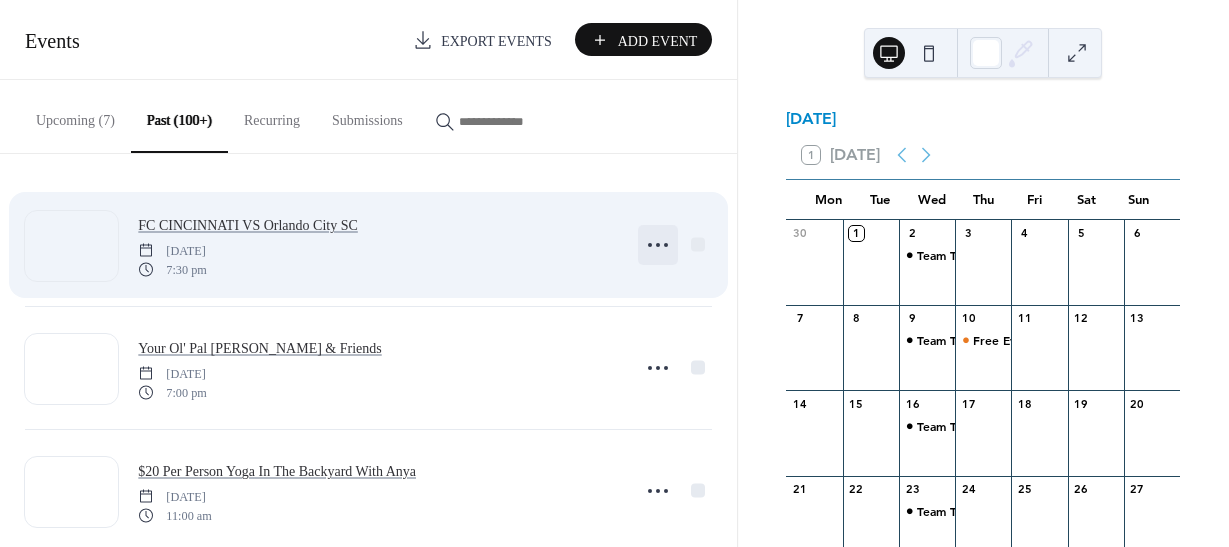 click 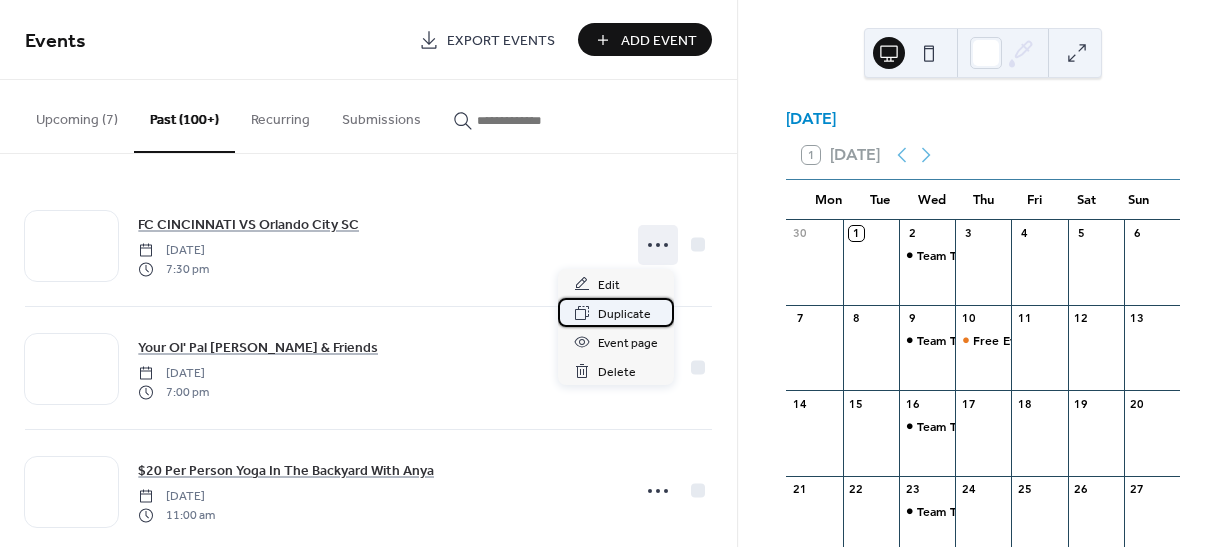 click on "Duplicate" at bounding box center (624, 314) 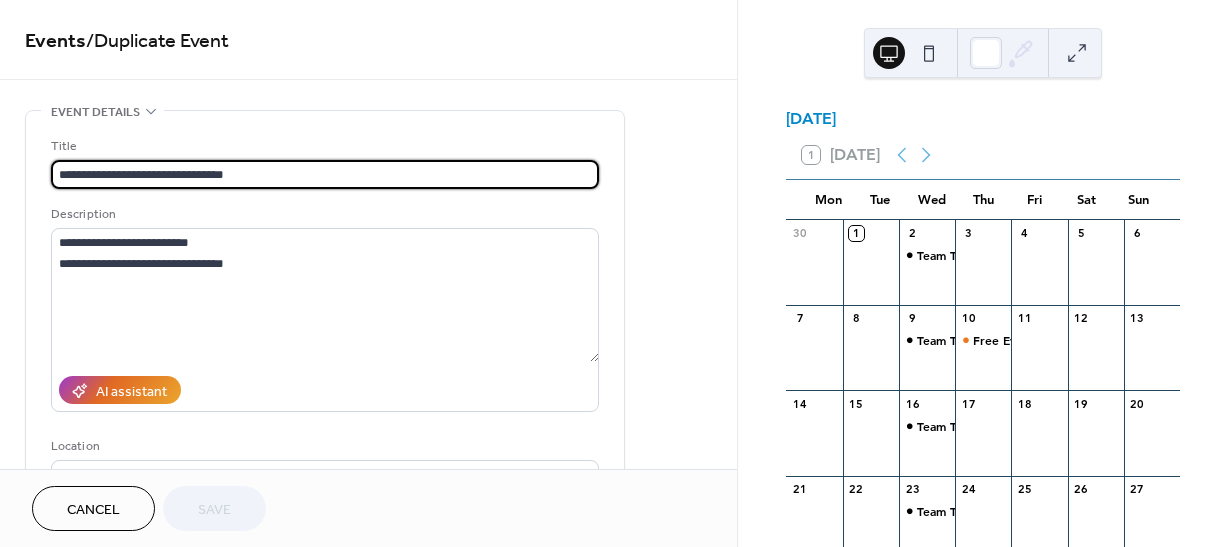 drag, startPoint x: 252, startPoint y: 170, endPoint x: 166, endPoint y: 174, distance: 86.09297 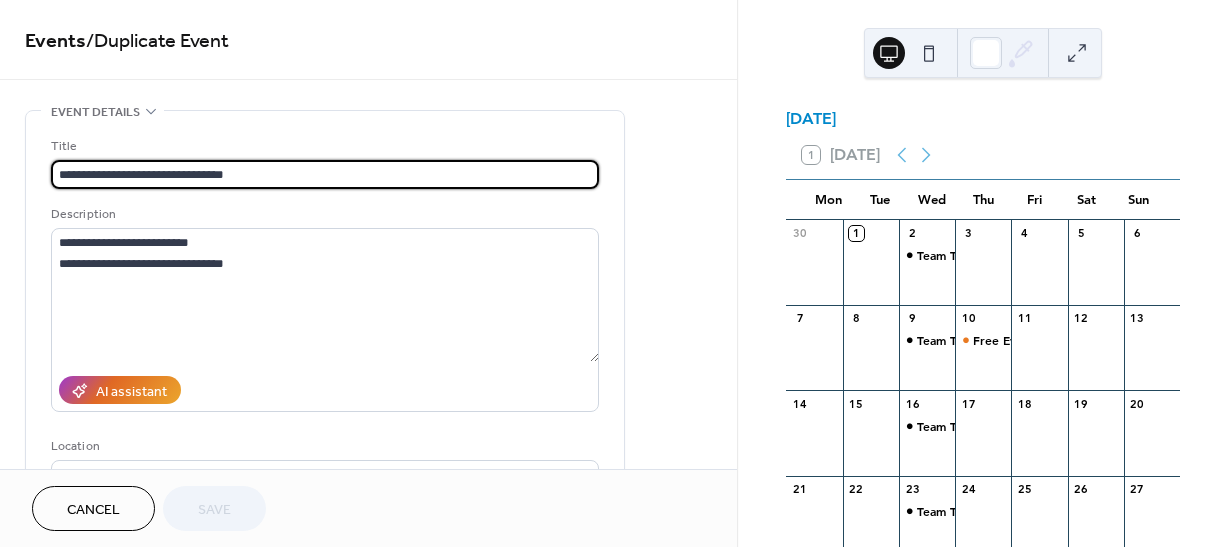 click on "**********" at bounding box center [325, 174] 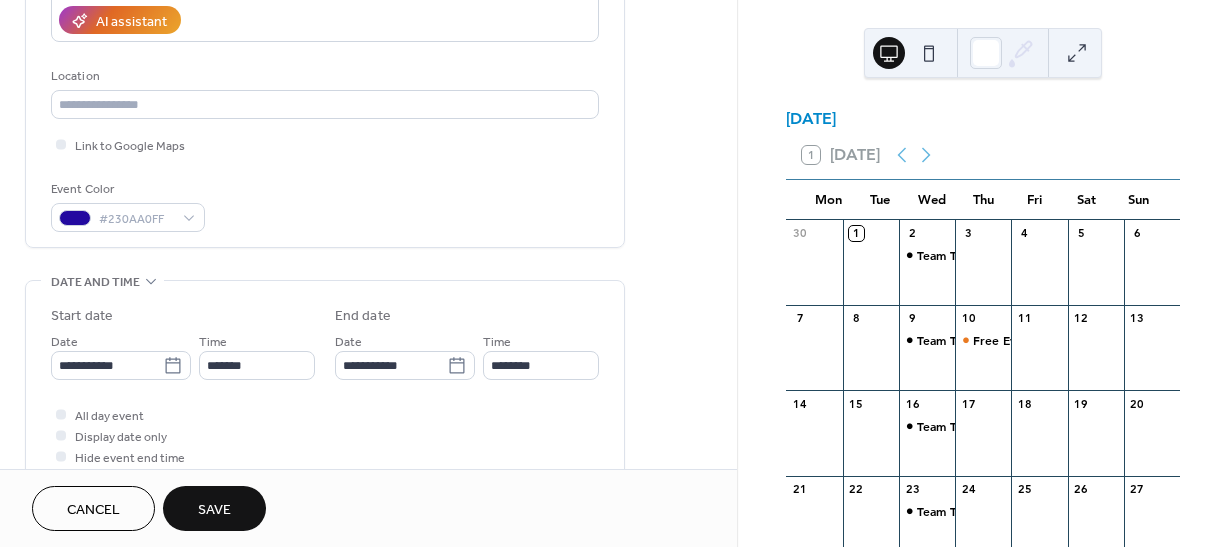 scroll, scrollTop: 400, scrollLeft: 0, axis: vertical 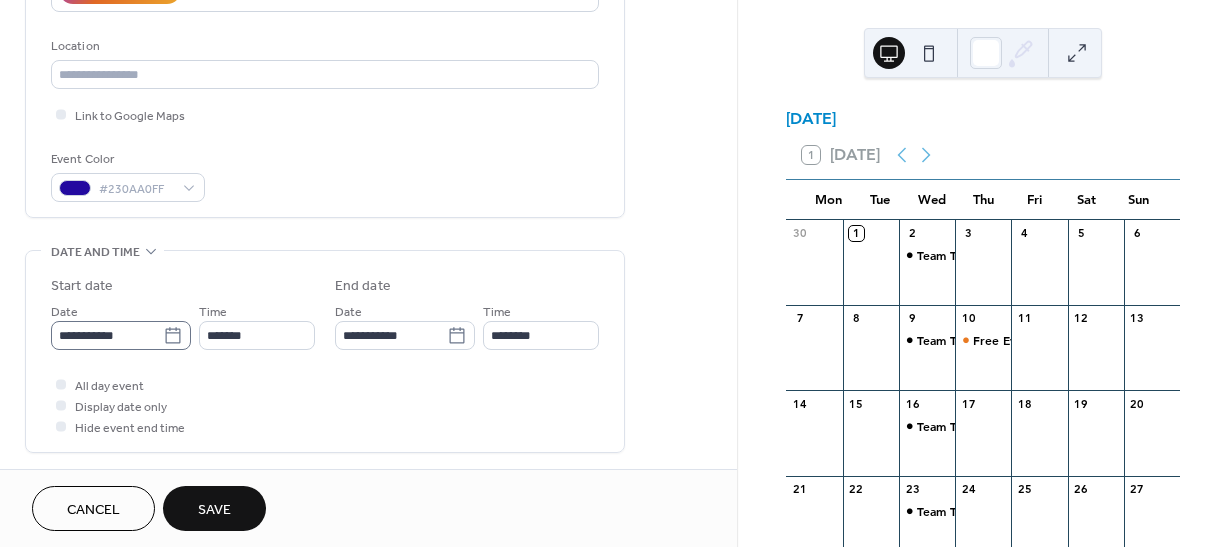 type on "**********" 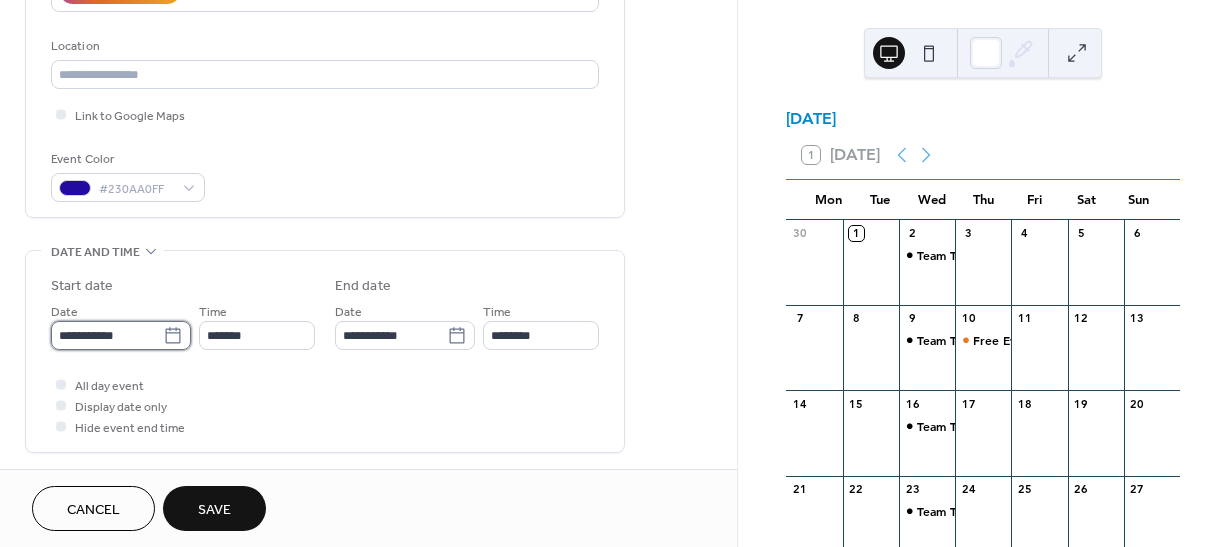 click on "**********" at bounding box center (107, 335) 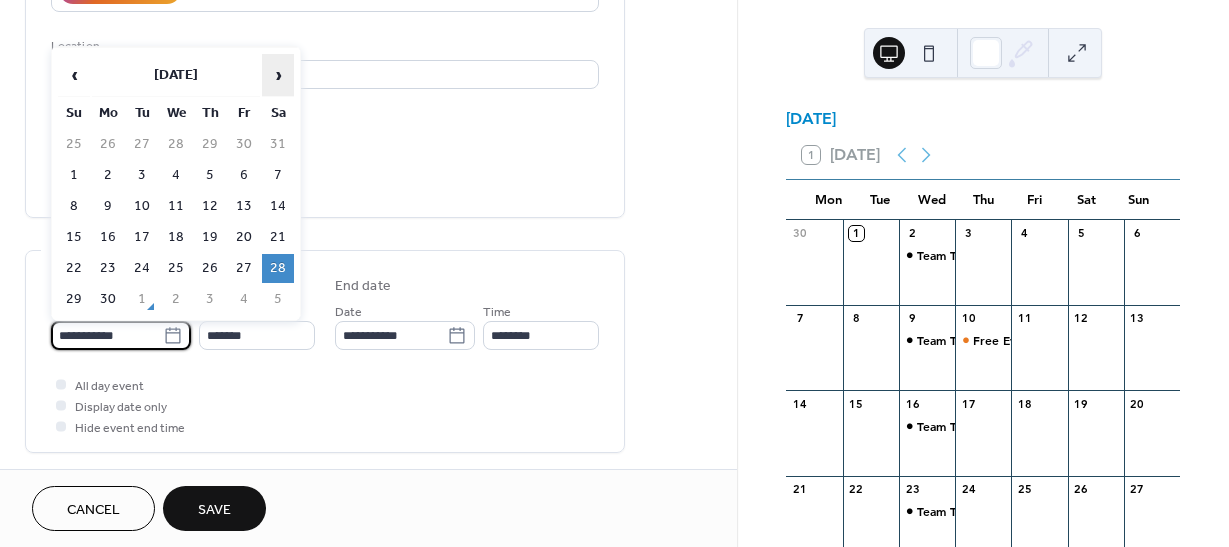 click on "›" at bounding box center (278, 75) 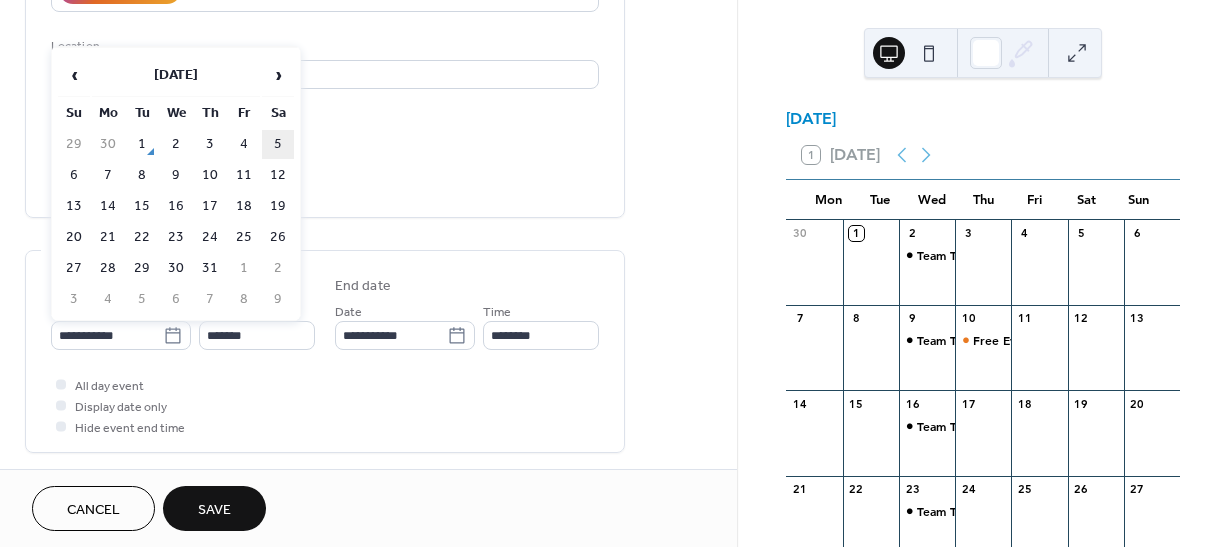 click on "5" at bounding box center (278, 144) 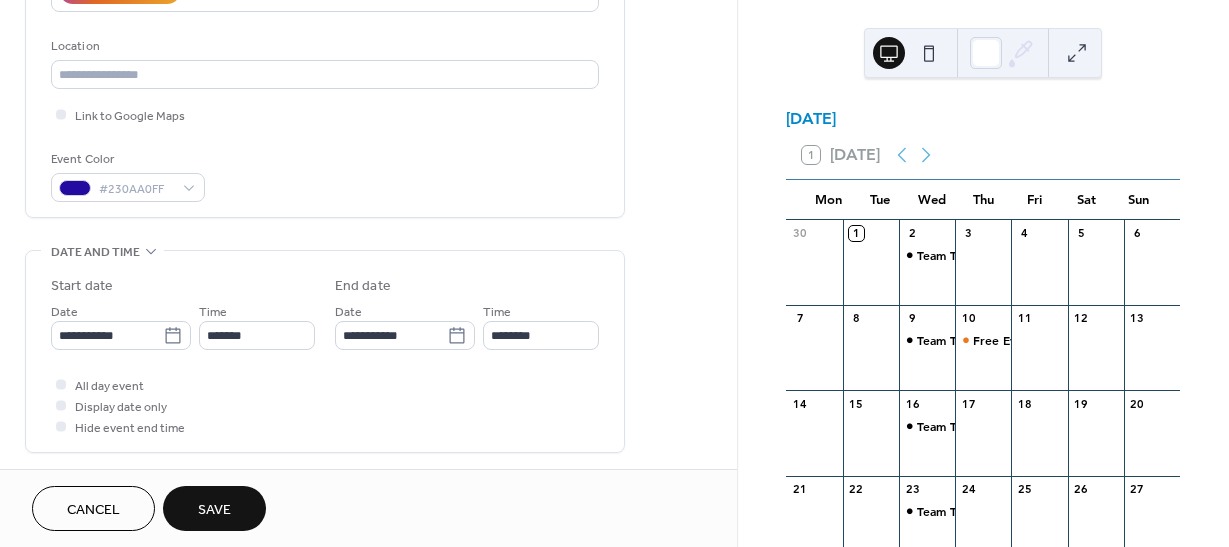click on "Save" at bounding box center (214, 510) 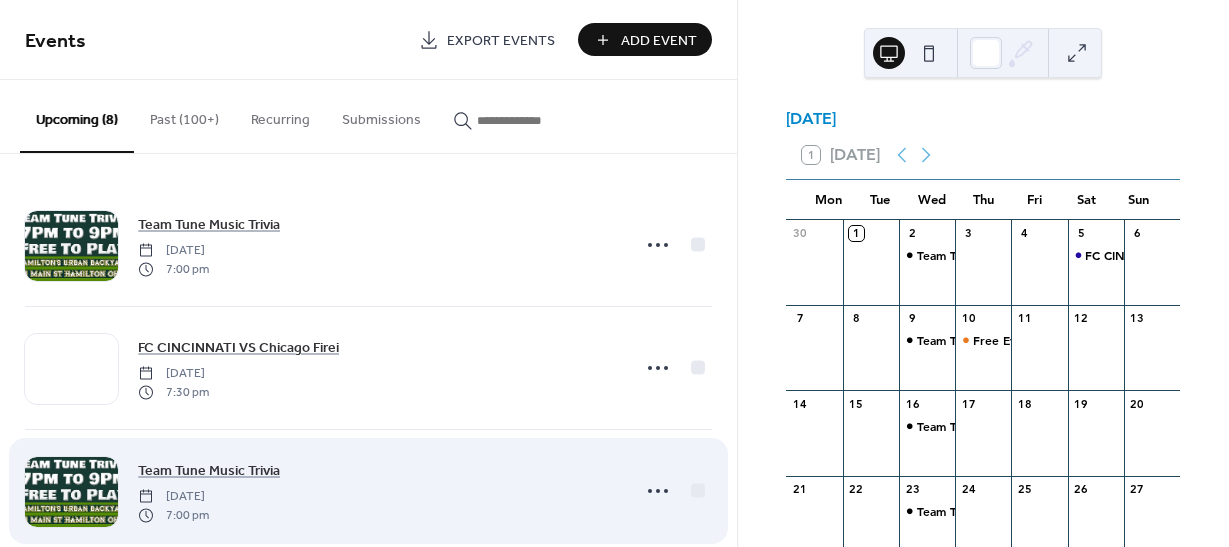 scroll, scrollTop: 100, scrollLeft: 0, axis: vertical 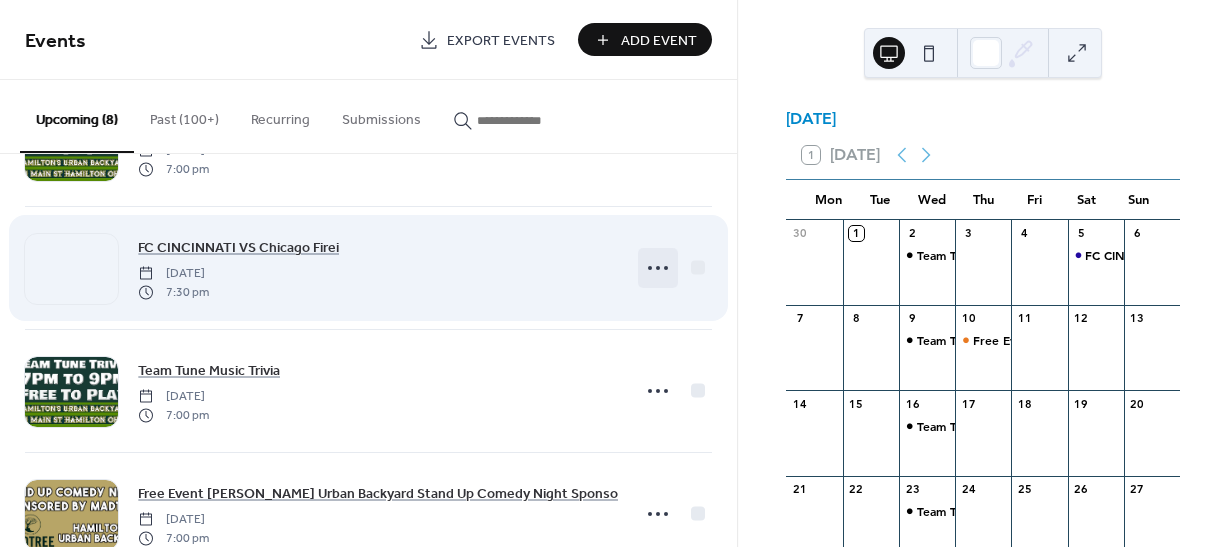 click 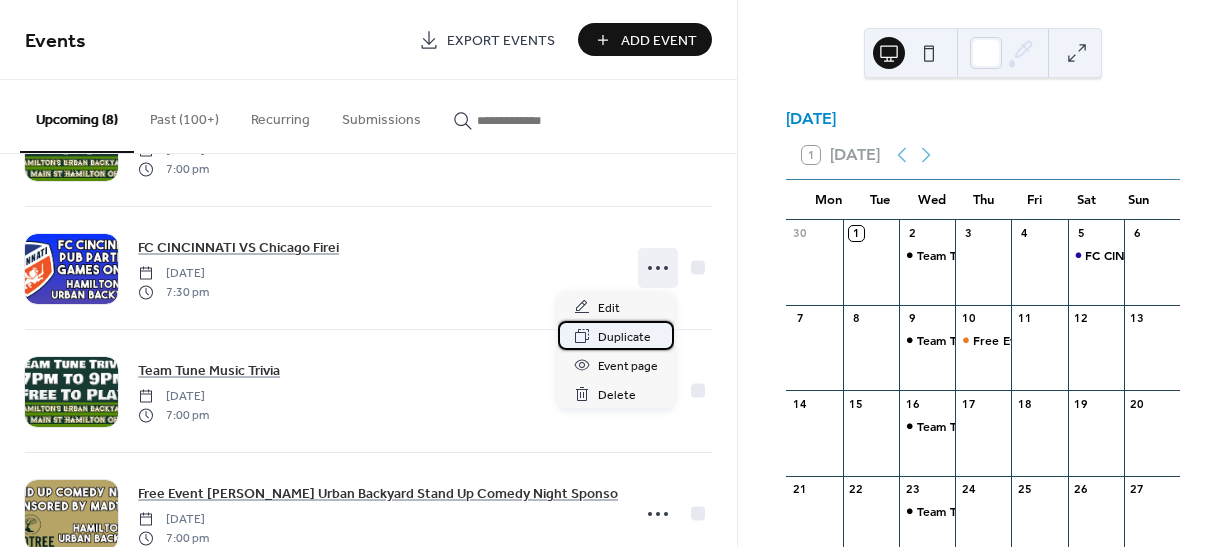 click on "Duplicate" at bounding box center (624, 337) 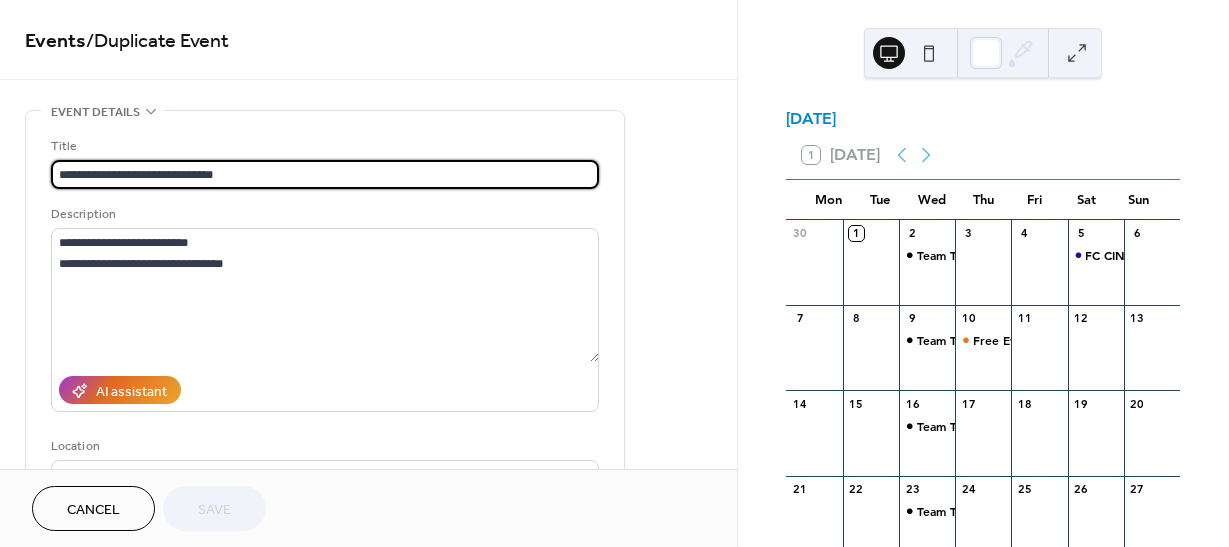 drag, startPoint x: 268, startPoint y: 172, endPoint x: 161, endPoint y: 173, distance: 107.00467 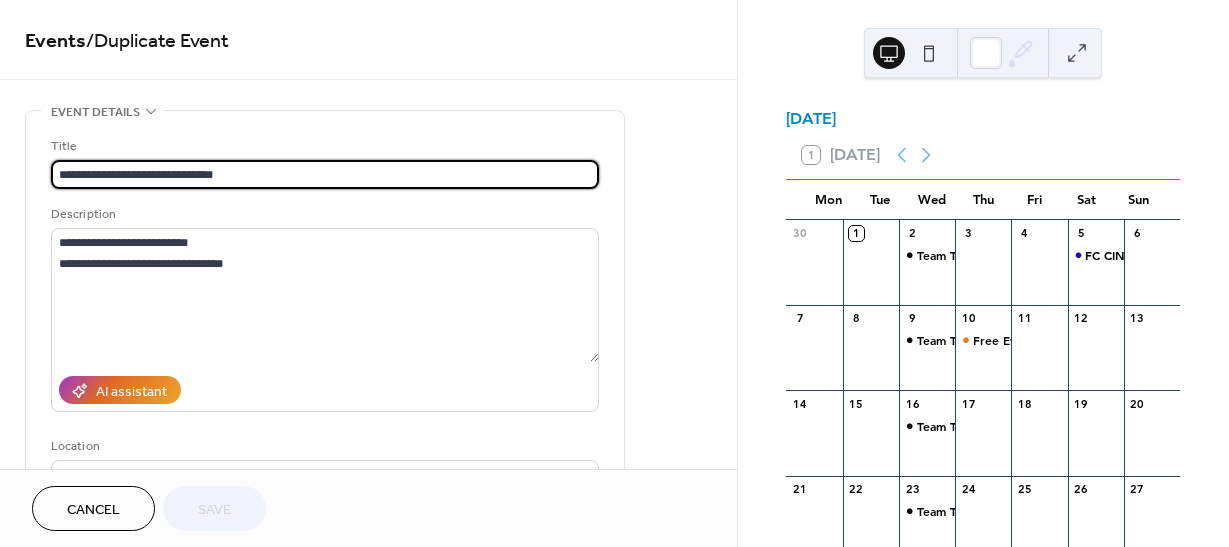 click on "**********" at bounding box center [325, 174] 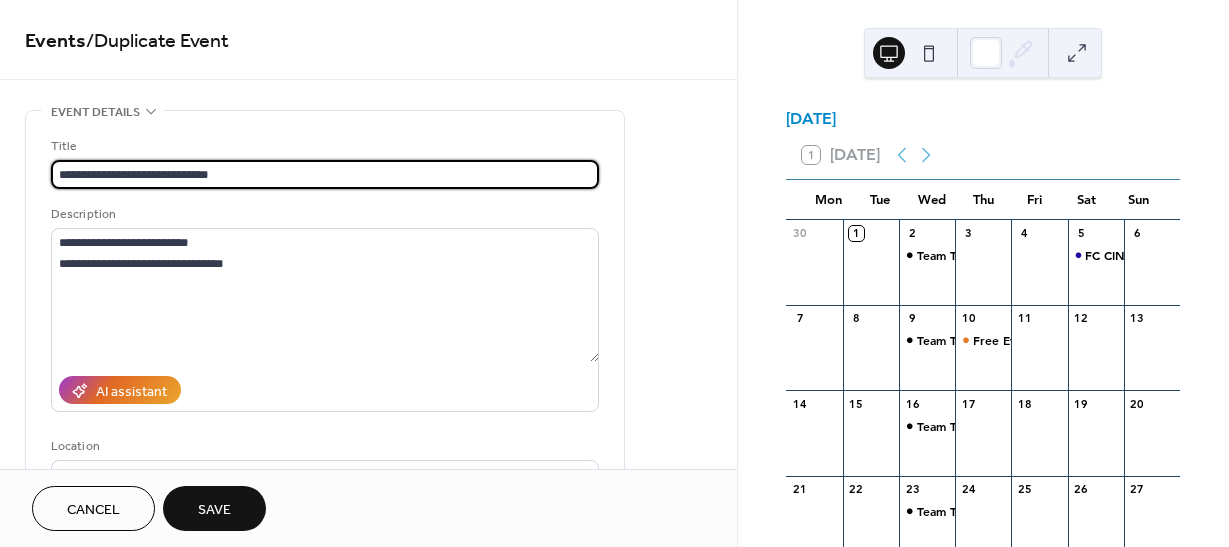 click on "**********" at bounding box center (325, 174) 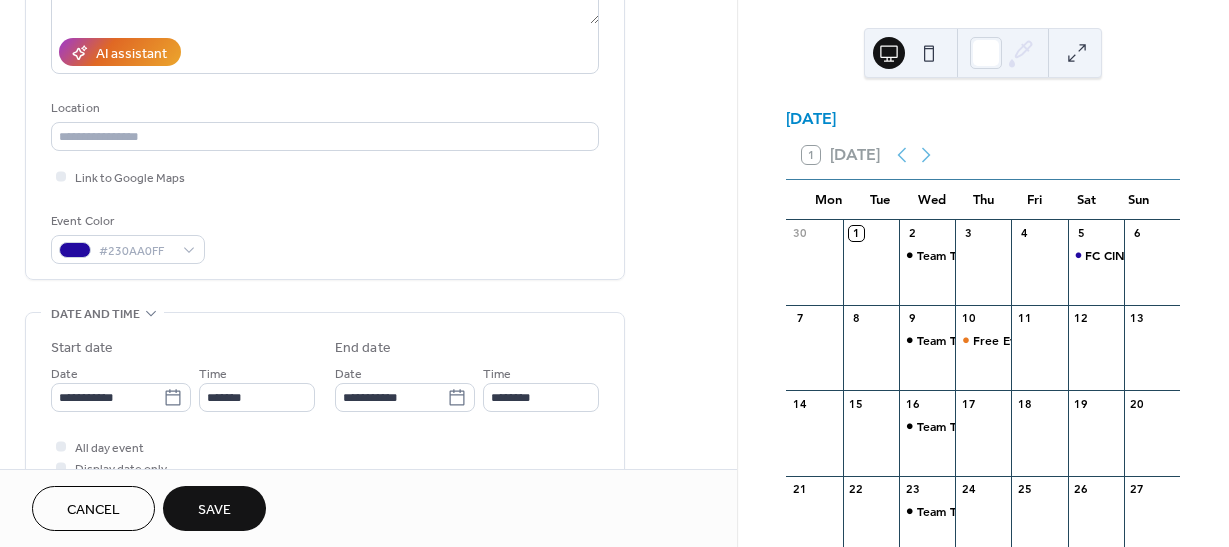 scroll, scrollTop: 400, scrollLeft: 0, axis: vertical 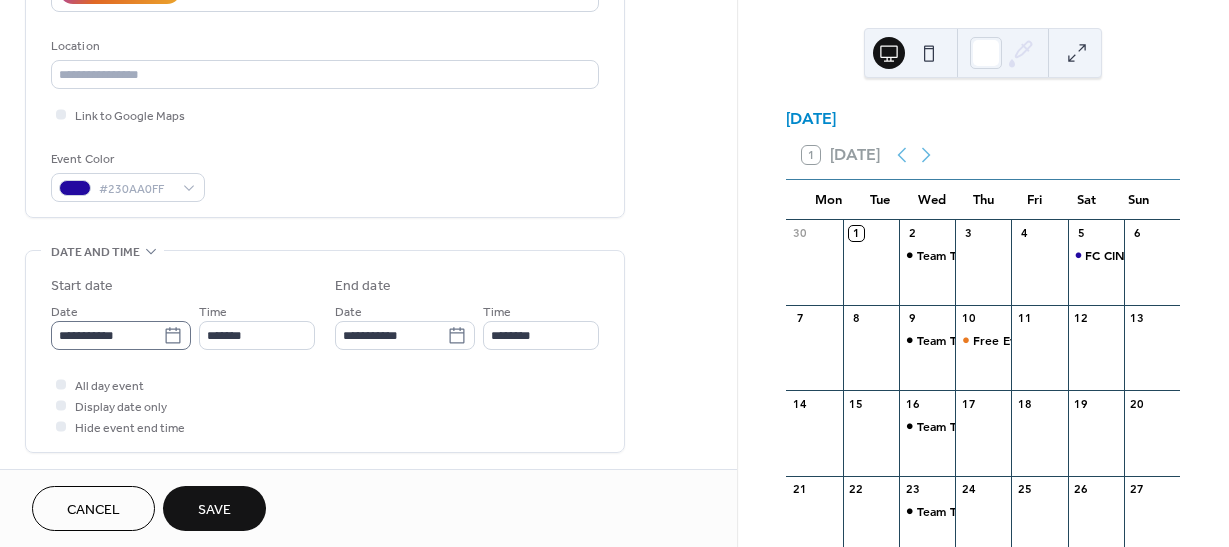 type on "**********" 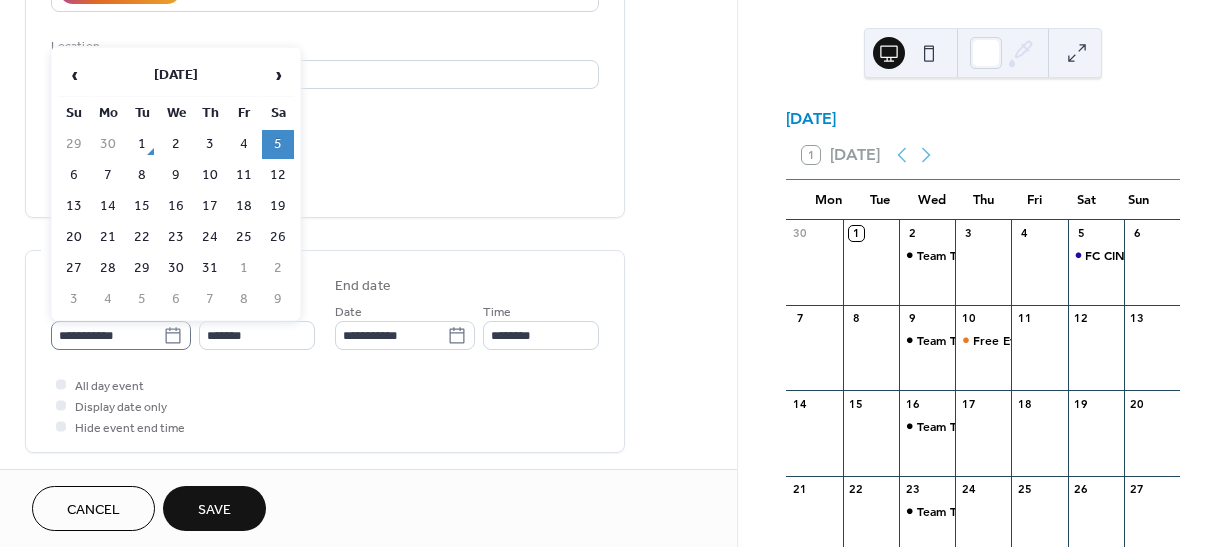 click 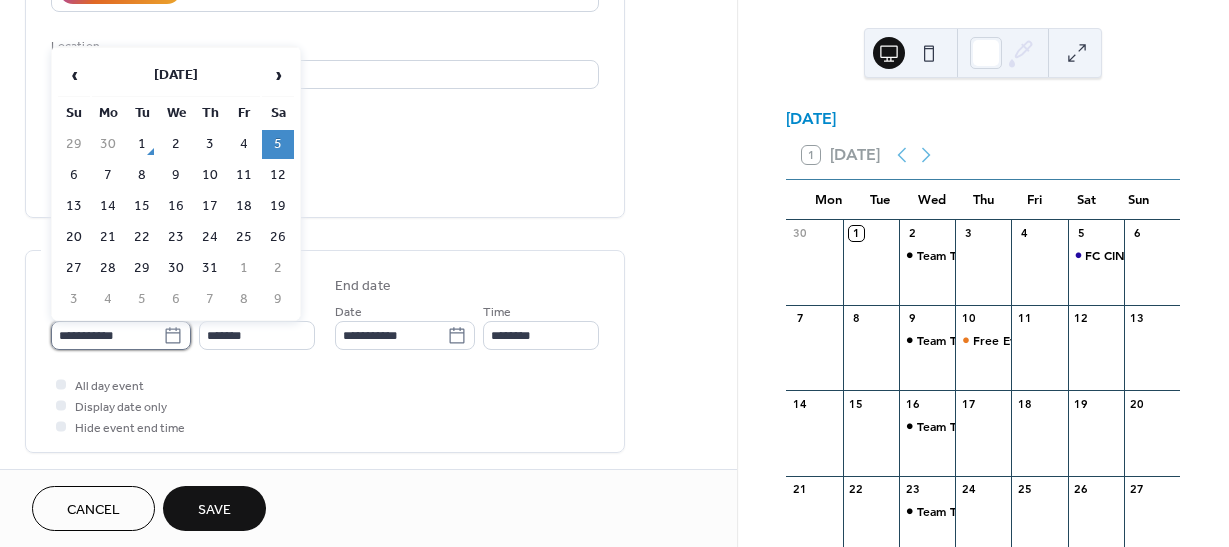 click on "**********" at bounding box center (107, 335) 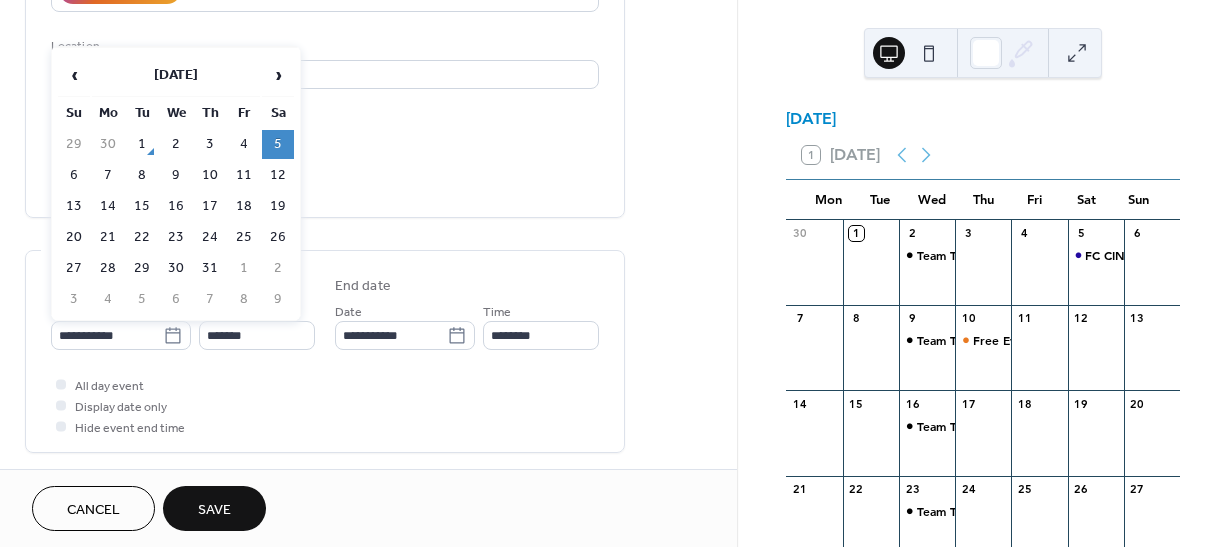 click on "5" at bounding box center (278, 144) 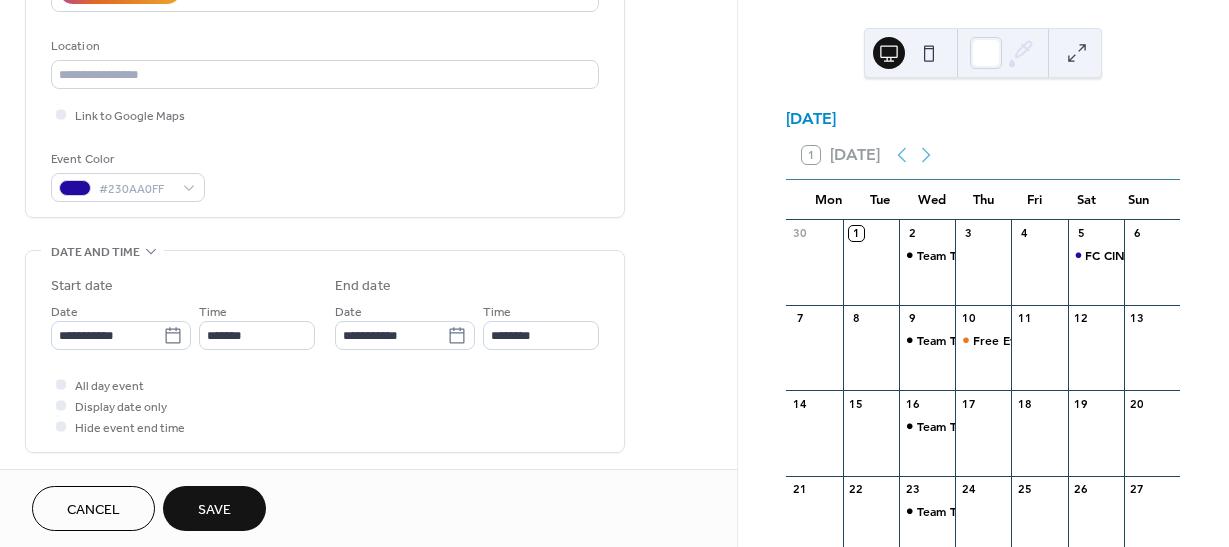 click on "Save" at bounding box center [214, 510] 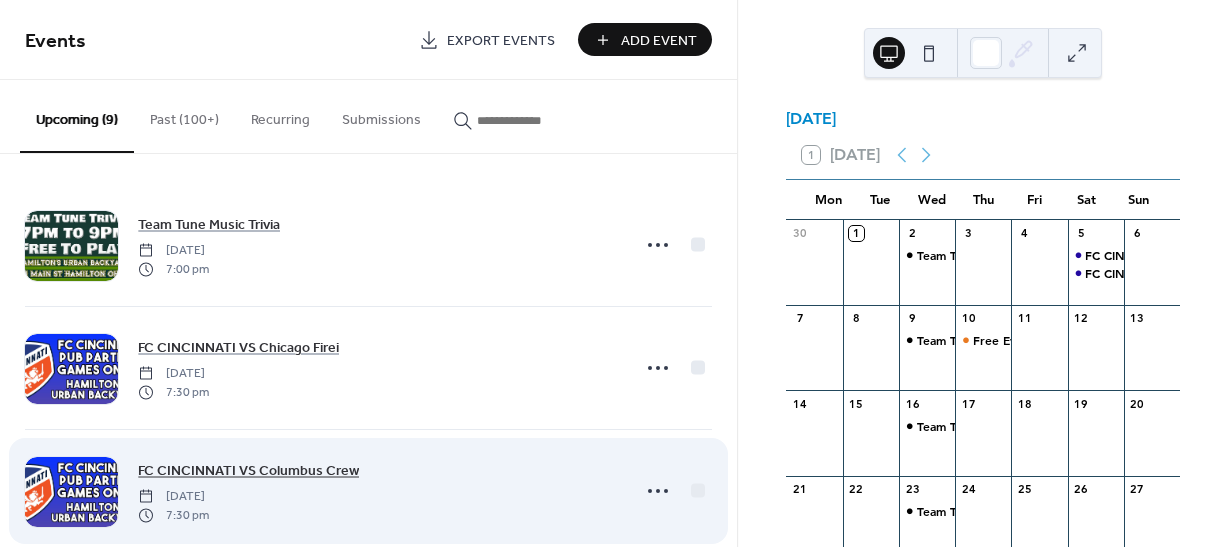 click on "FC CINCINNATI  VS Columbus Crew" at bounding box center (248, 471) 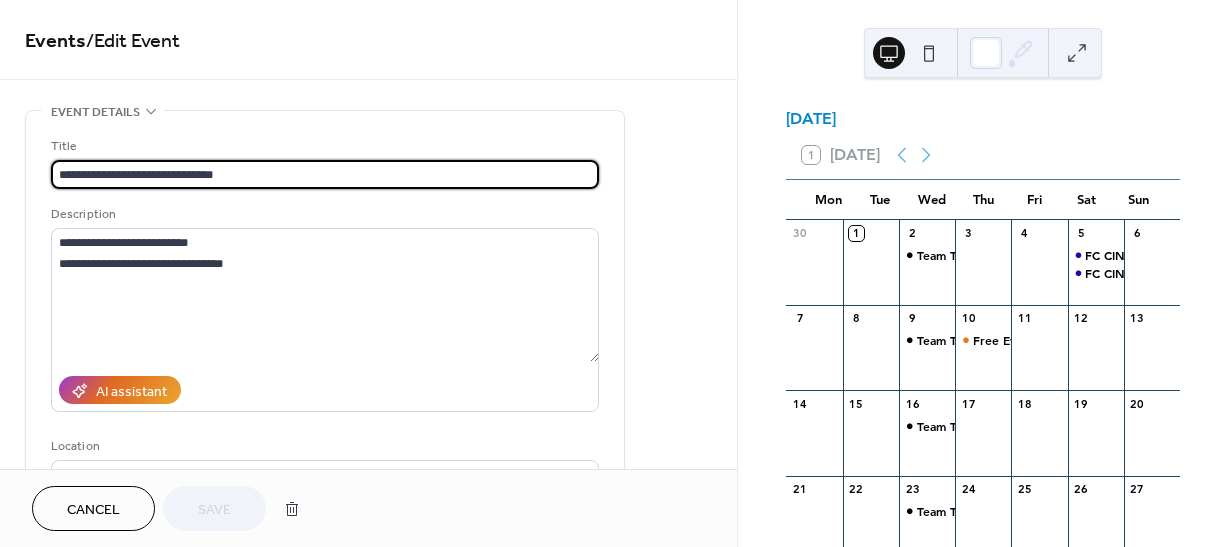 scroll, scrollTop: 300, scrollLeft: 0, axis: vertical 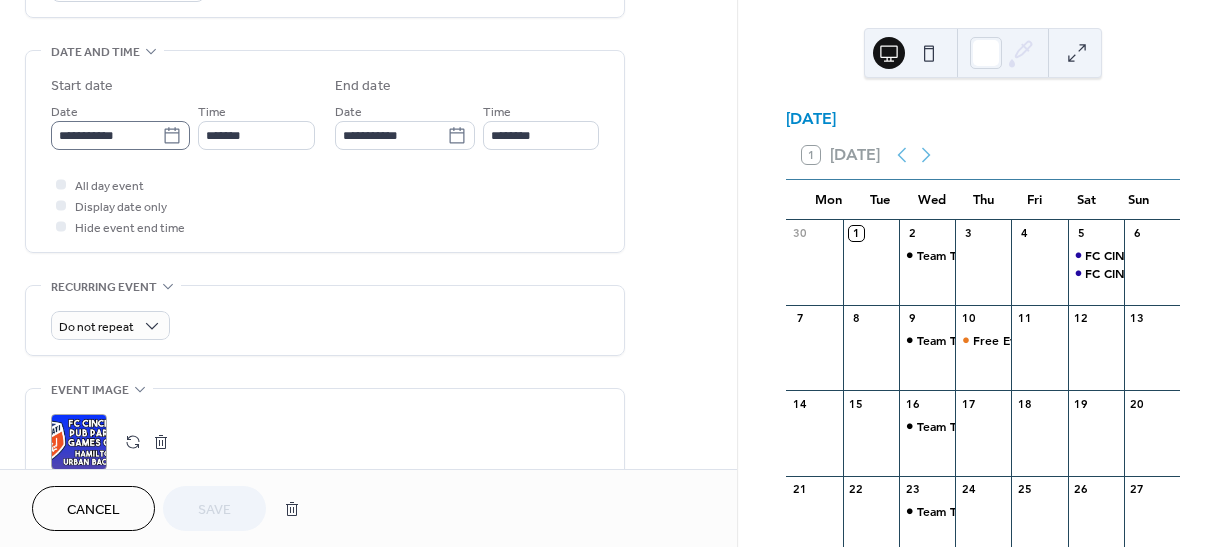 click 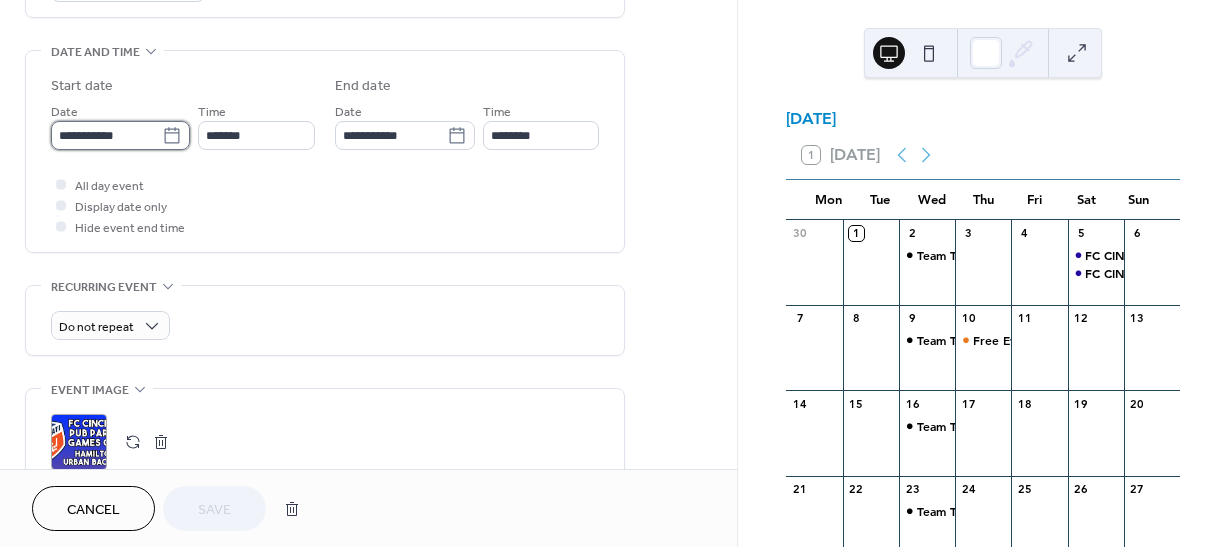 click on "**********" at bounding box center [106, 135] 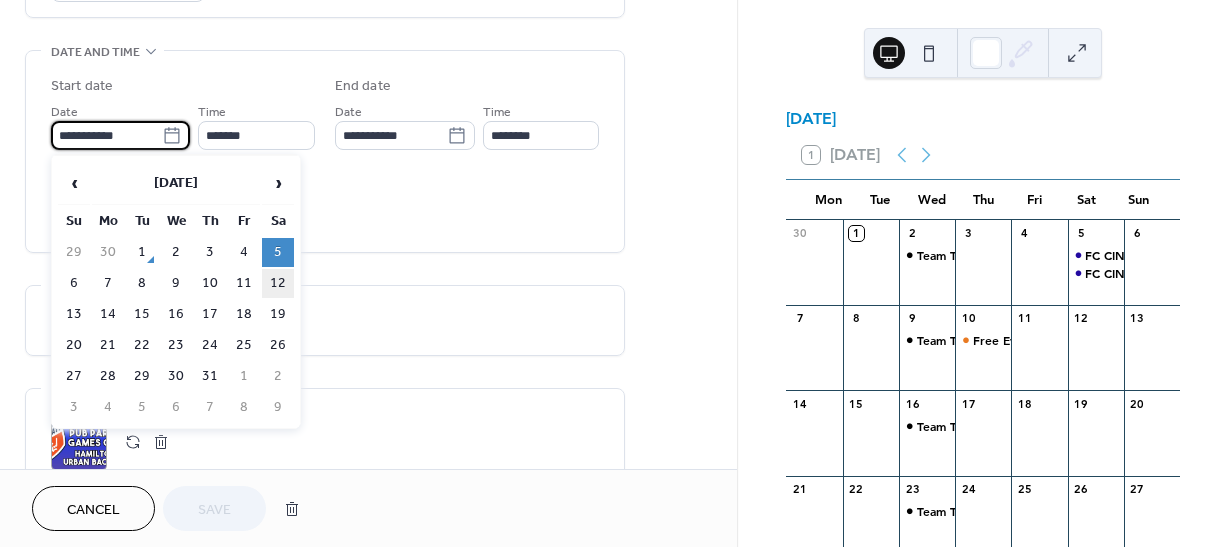 click on "12" at bounding box center (278, 283) 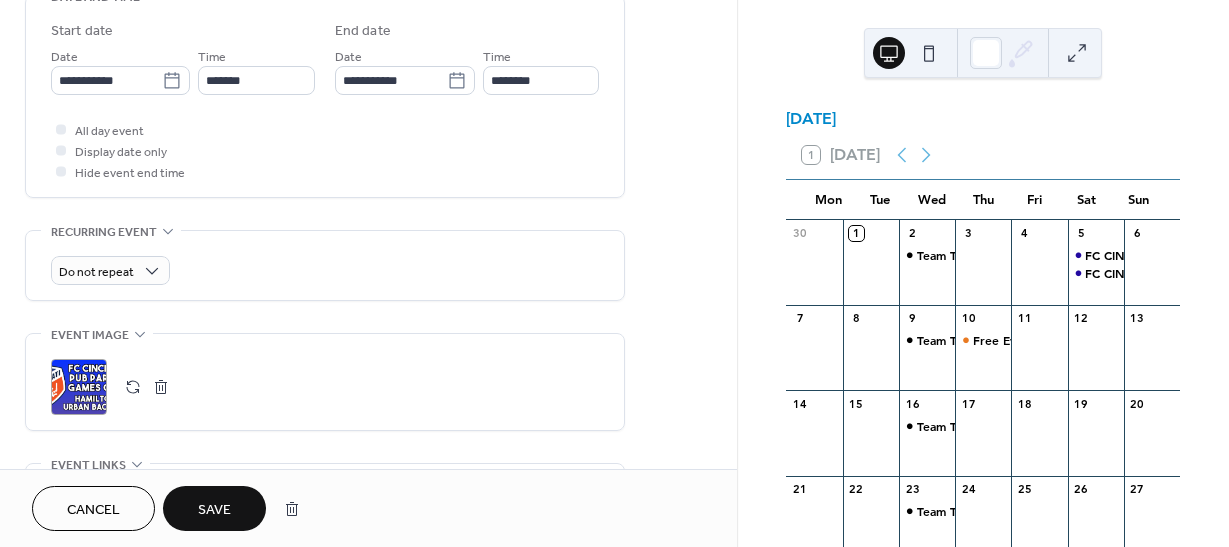scroll, scrollTop: 700, scrollLeft: 0, axis: vertical 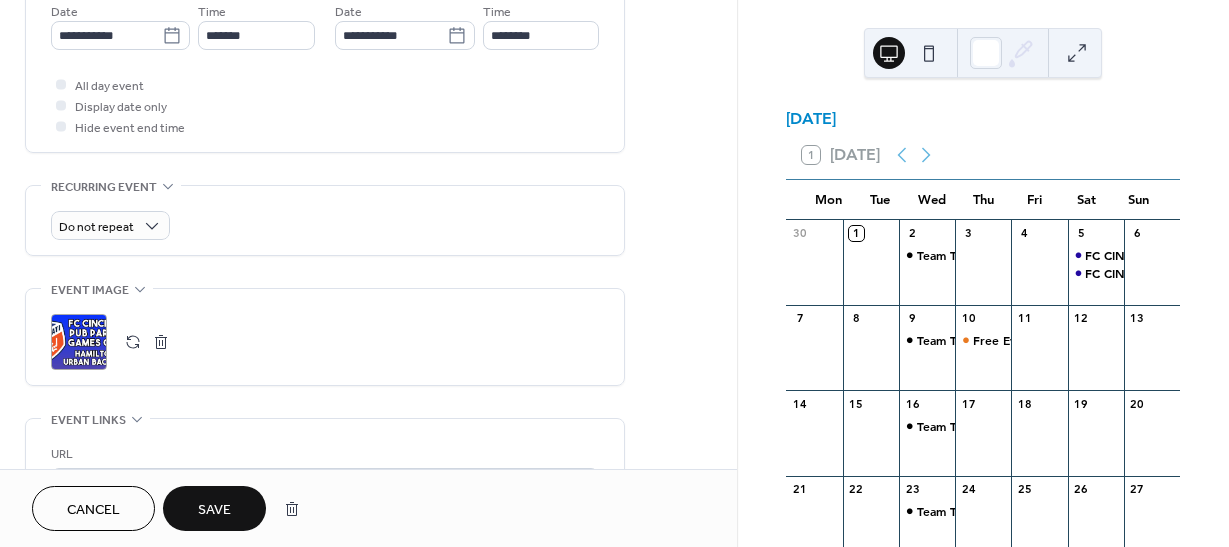 click on "Save" at bounding box center [214, 510] 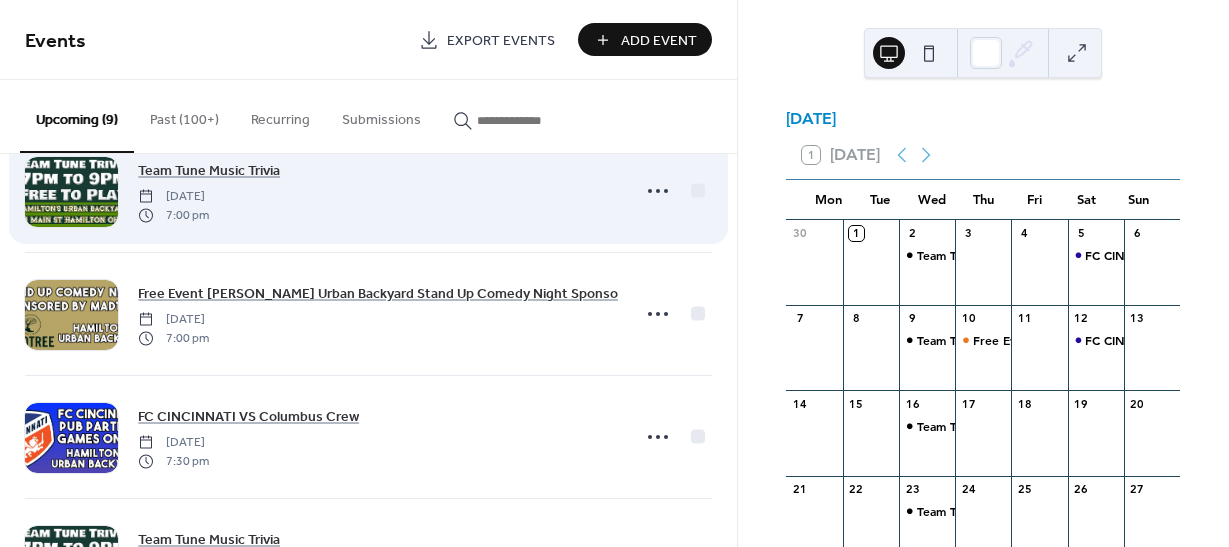 scroll, scrollTop: 400, scrollLeft: 0, axis: vertical 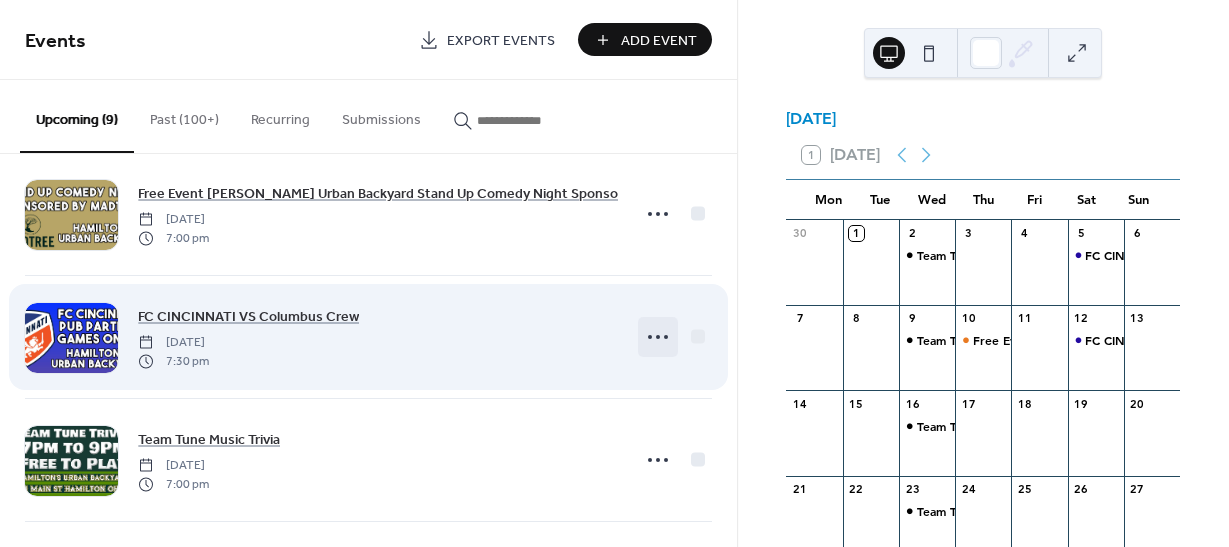 click 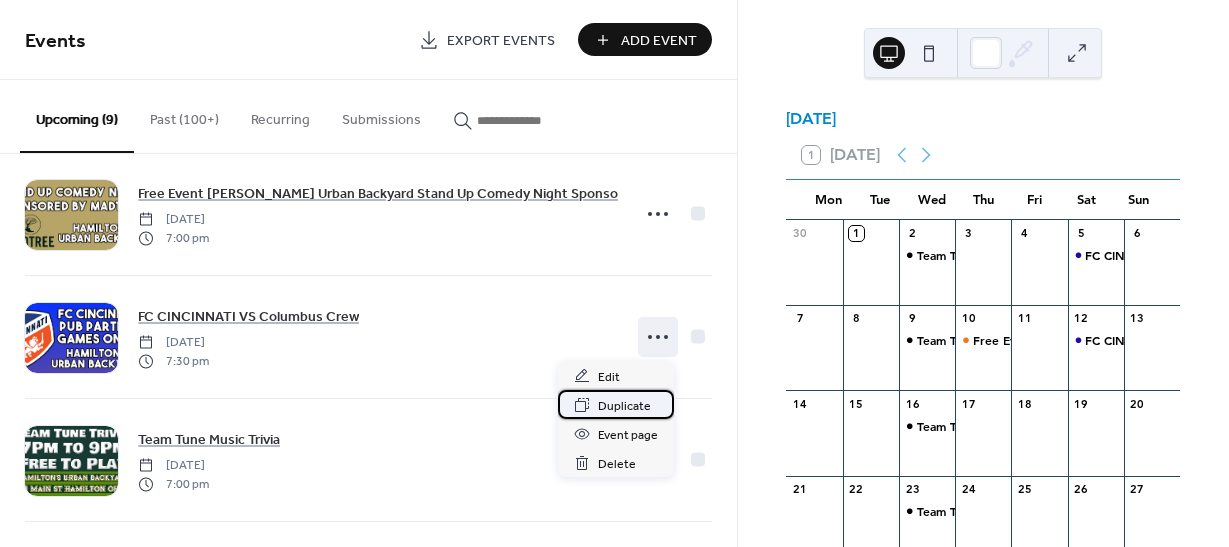 click on "Duplicate" at bounding box center (624, 406) 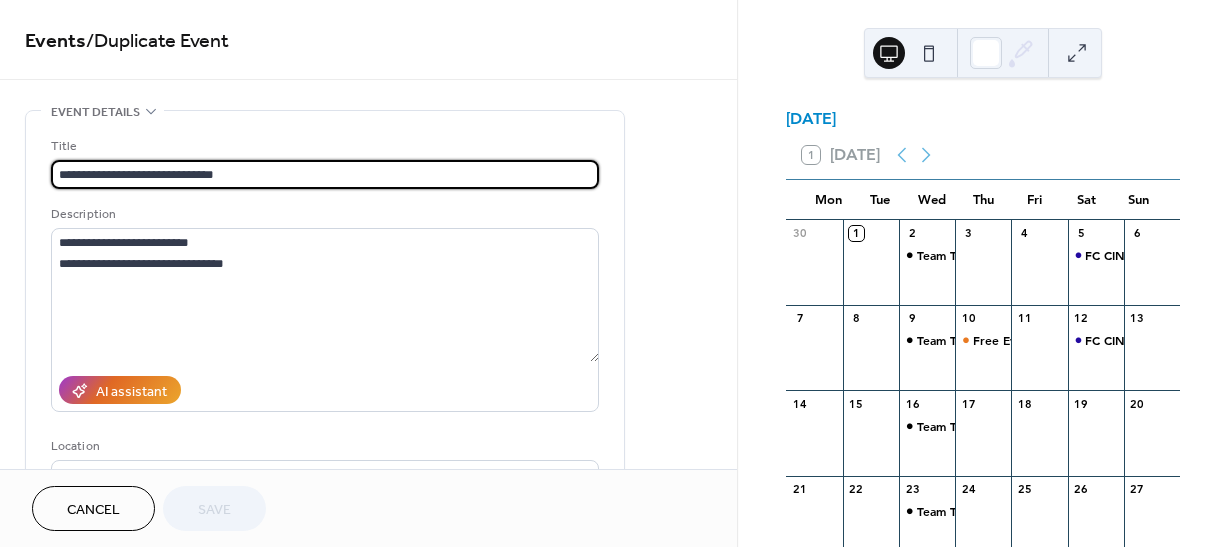 drag, startPoint x: 253, startPoint y: 175, endPoint x: 166, endPoint y: 171, distance: 87.0919 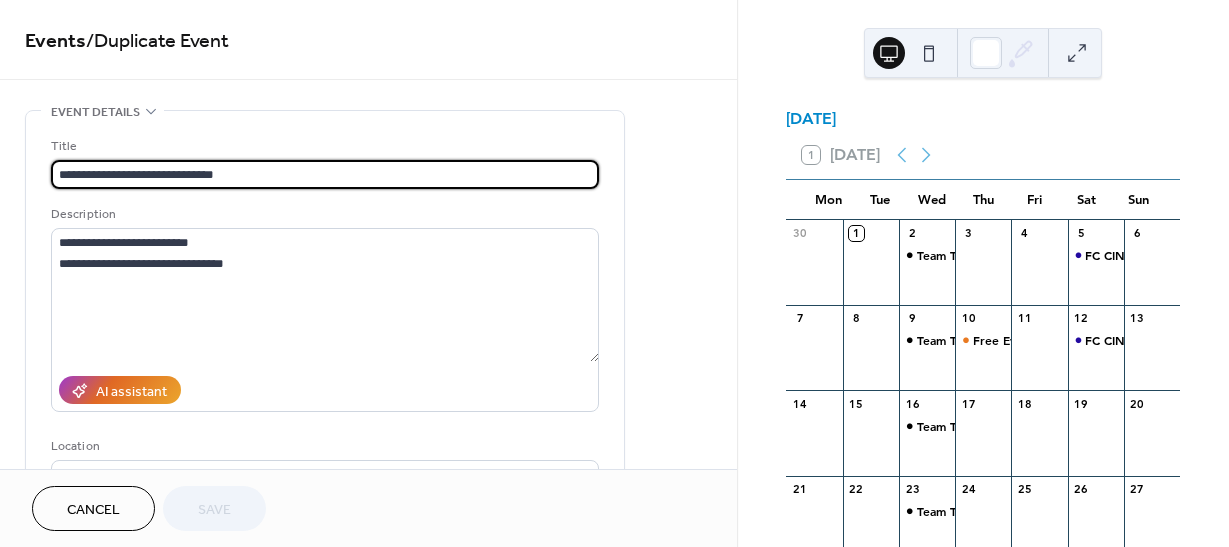 click on "**********" at bounding box center [325, 174] 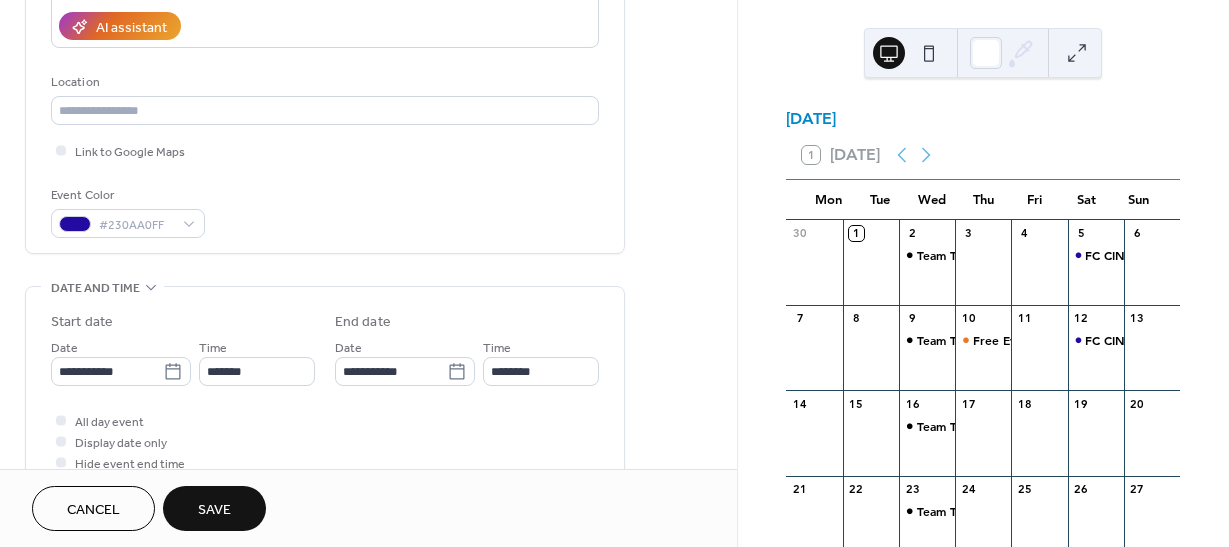 scroll, scrollTop: 400, scrollLeft: 0, axis: vertical 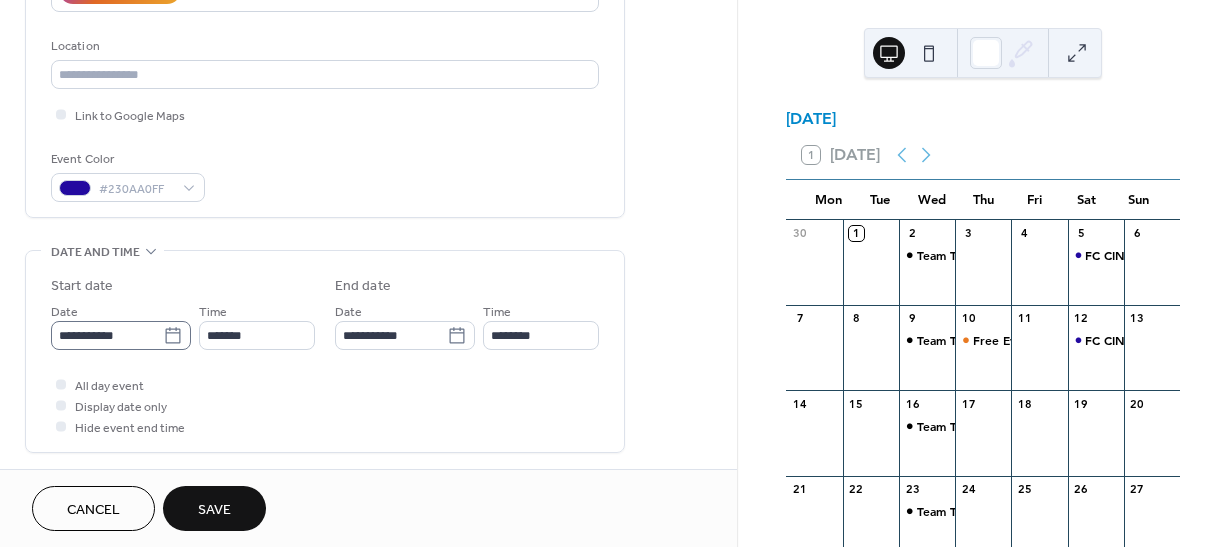 type on "**********" 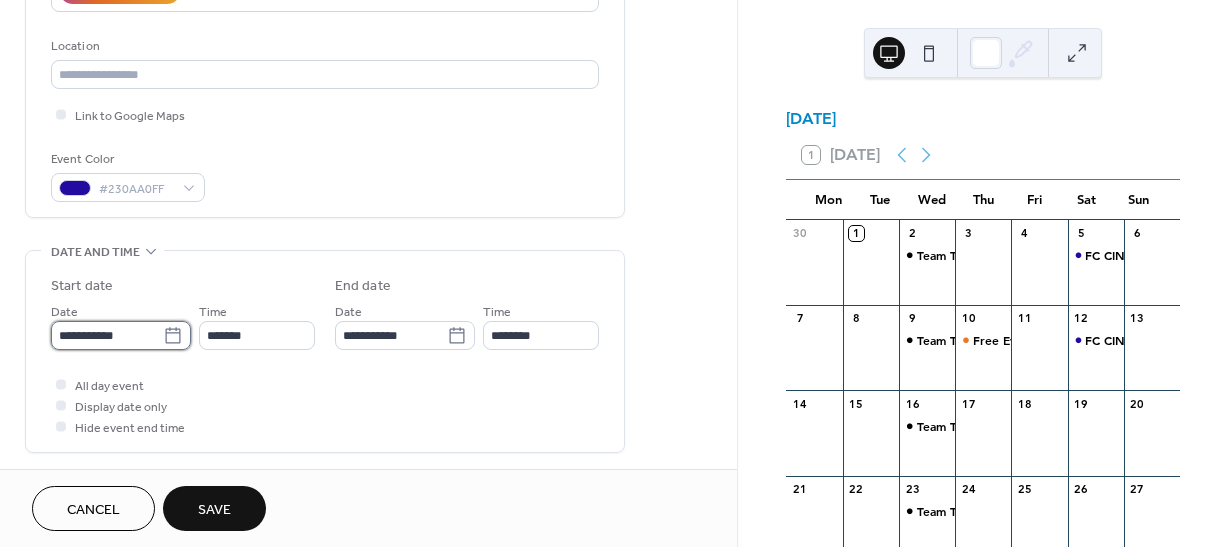 click on "**********" at bounding box center [107, 335] 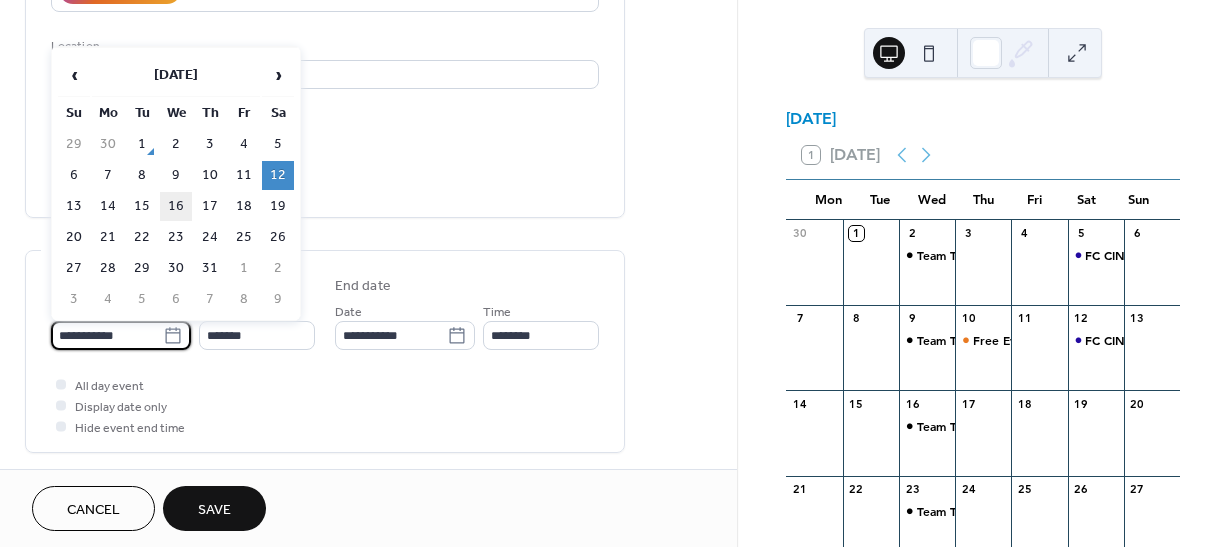 click on "16" at bounding box center [176, 206] 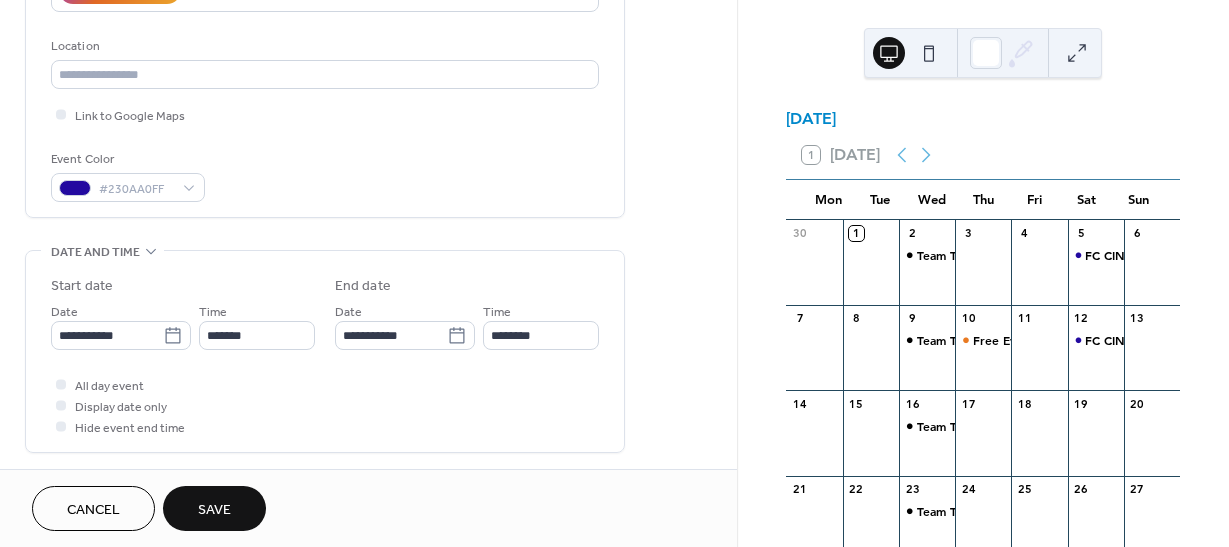 click on "Save" at bounding box center [214, 510] 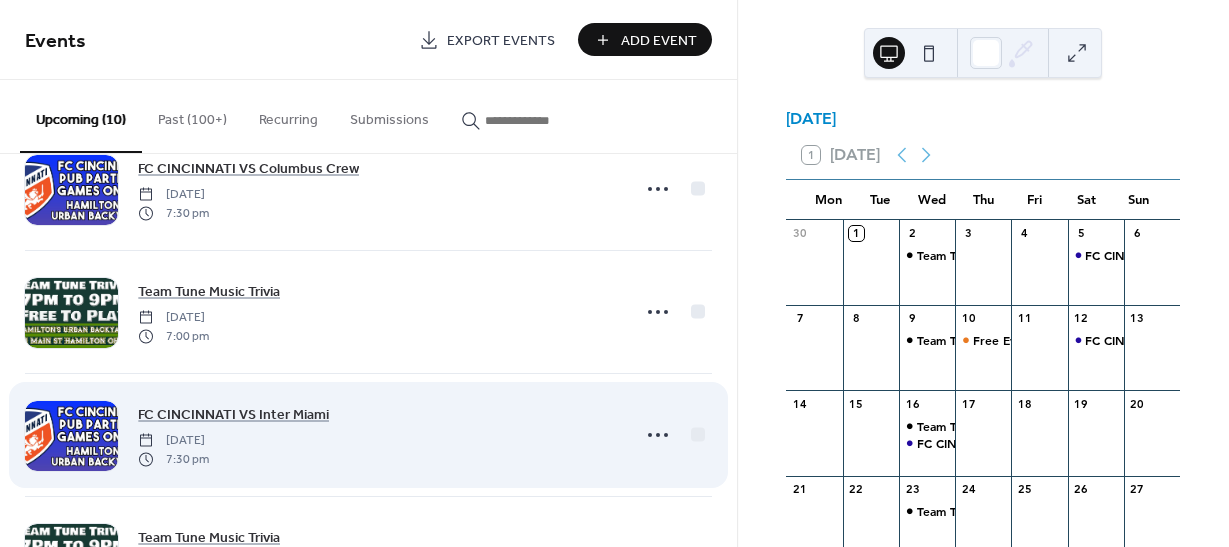 scroll, scrollTop: 600, scrollLeft: 0, axis: vertical 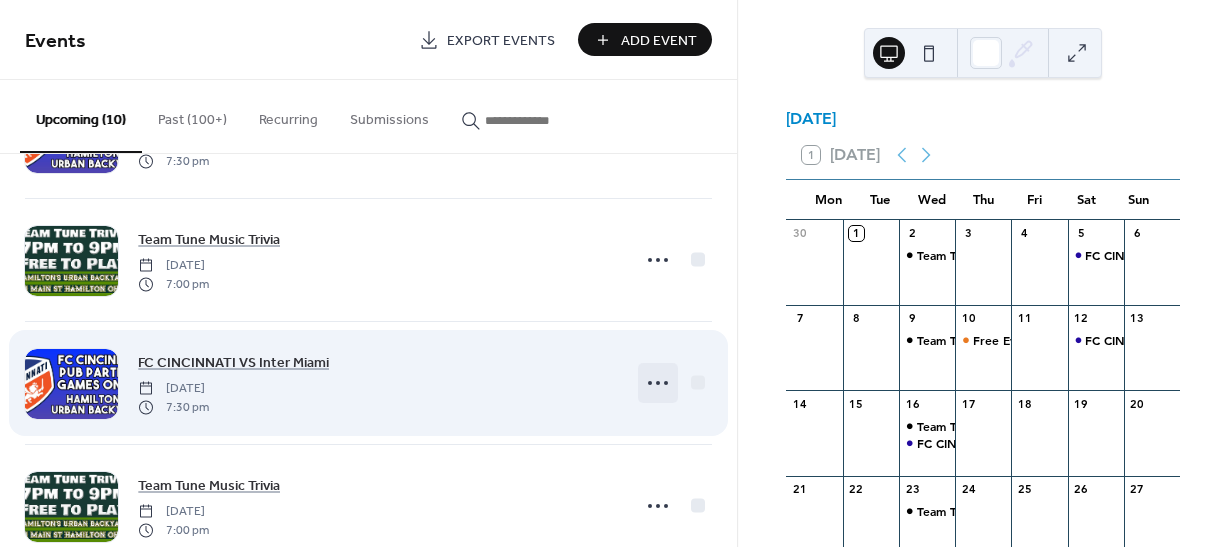 click 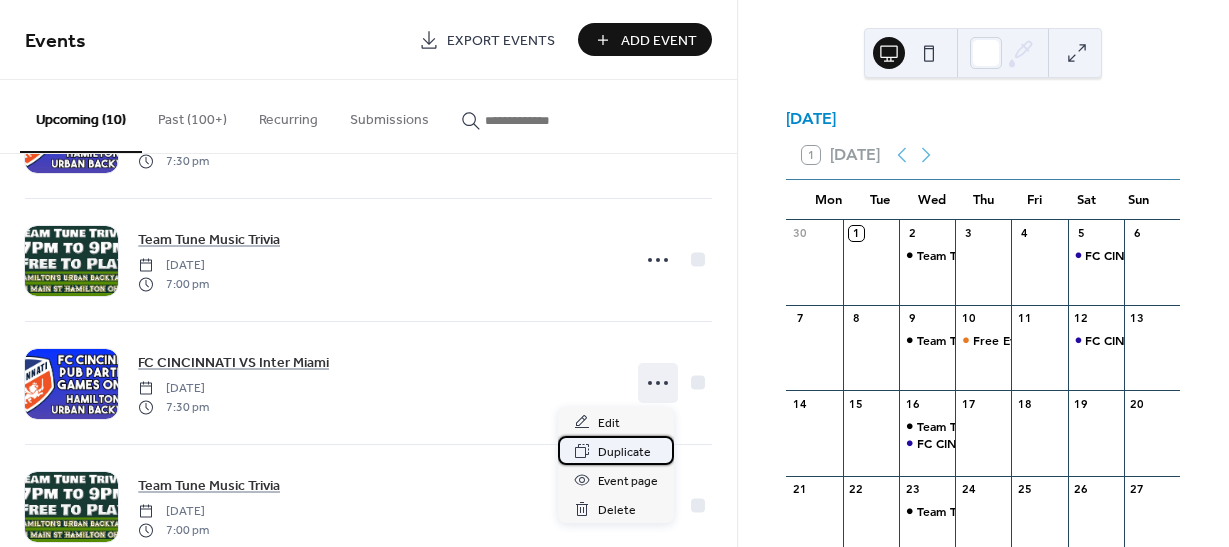 click on "Duplicate" at bounding box center (624, 452) 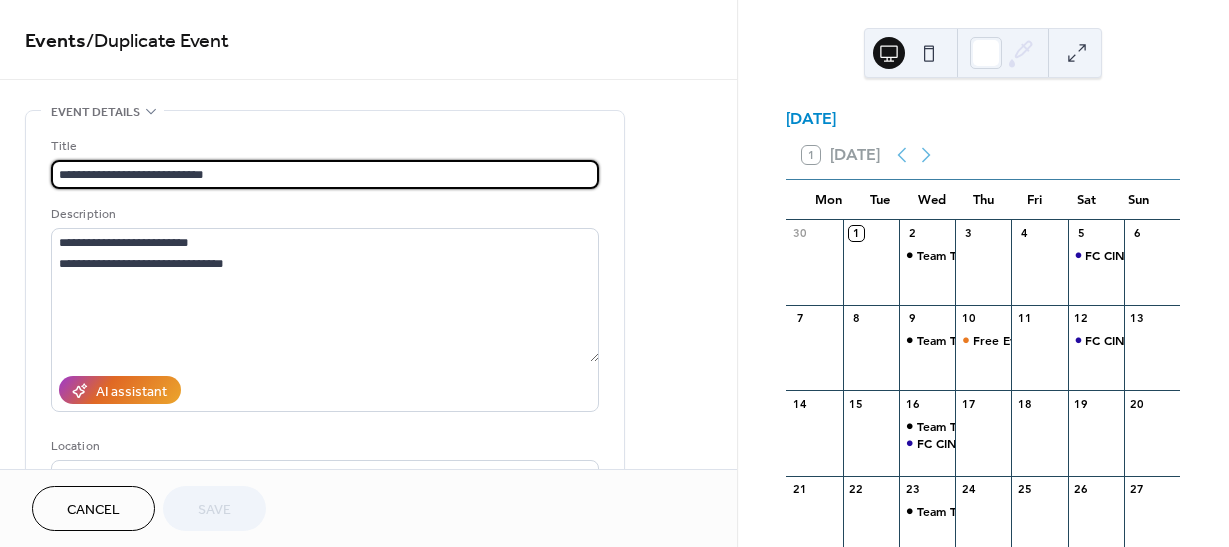 scroll, scrollTop: 100, scrollLeft: 0, axis: vertical 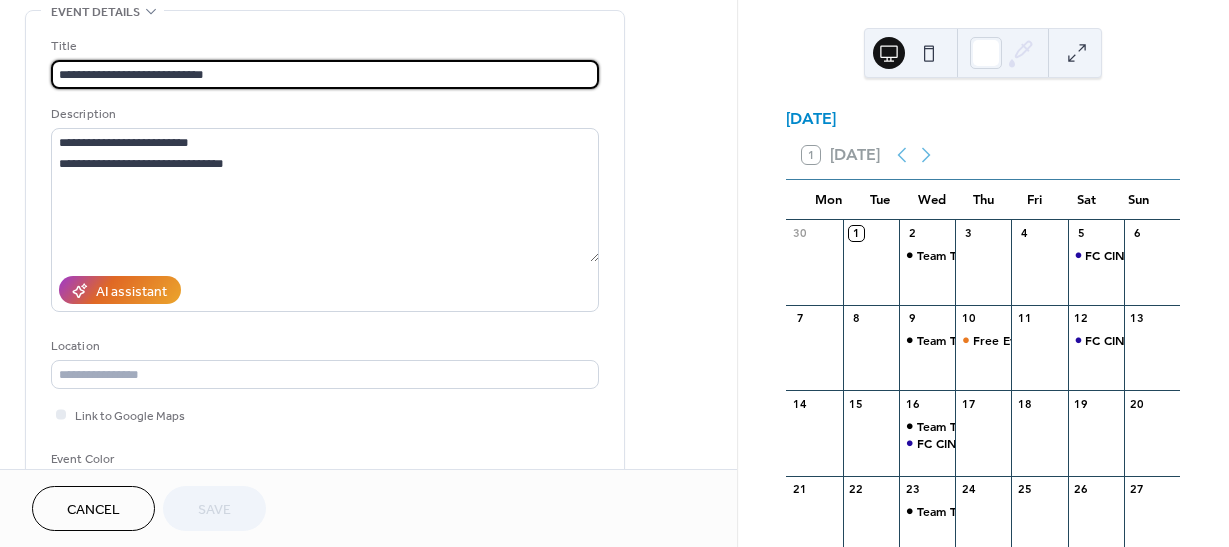 drag, startPoint x: 234, startPoint y: 70, endPoint x: 164, endPoint y: 80, distance: 70.71068 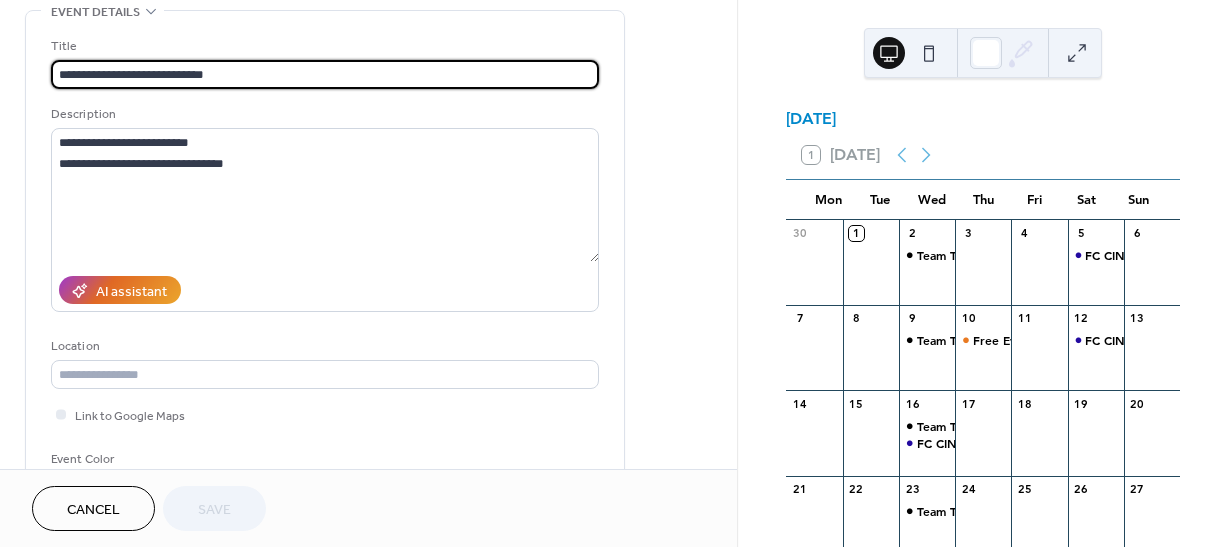 click on "**********" at bounding box center (325, 74) 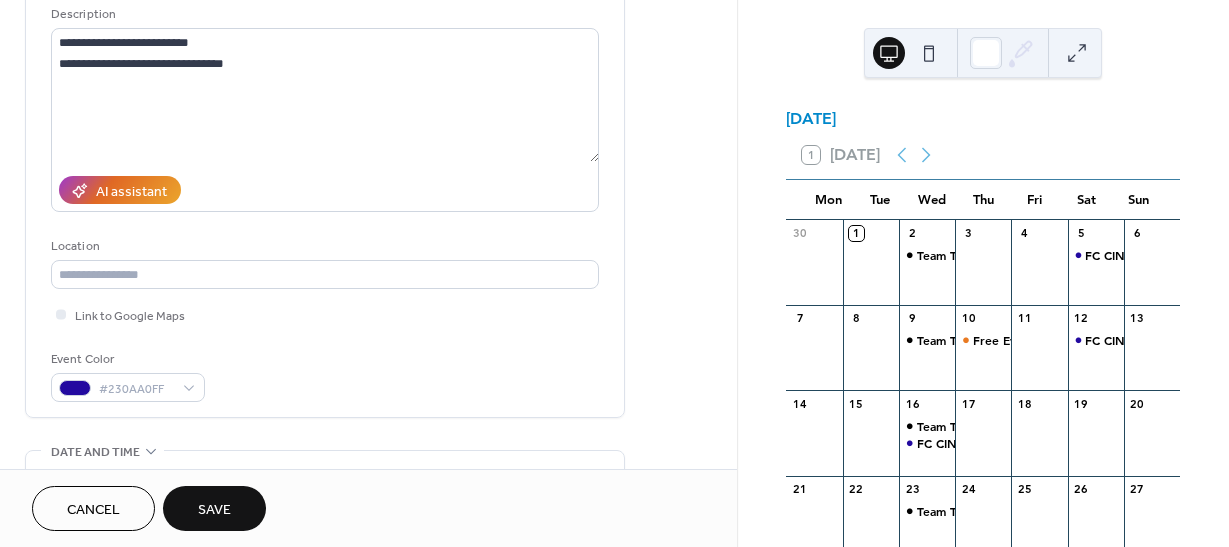 scroll, scrollTop: 400, scrollLeft: 0, axis: vertical 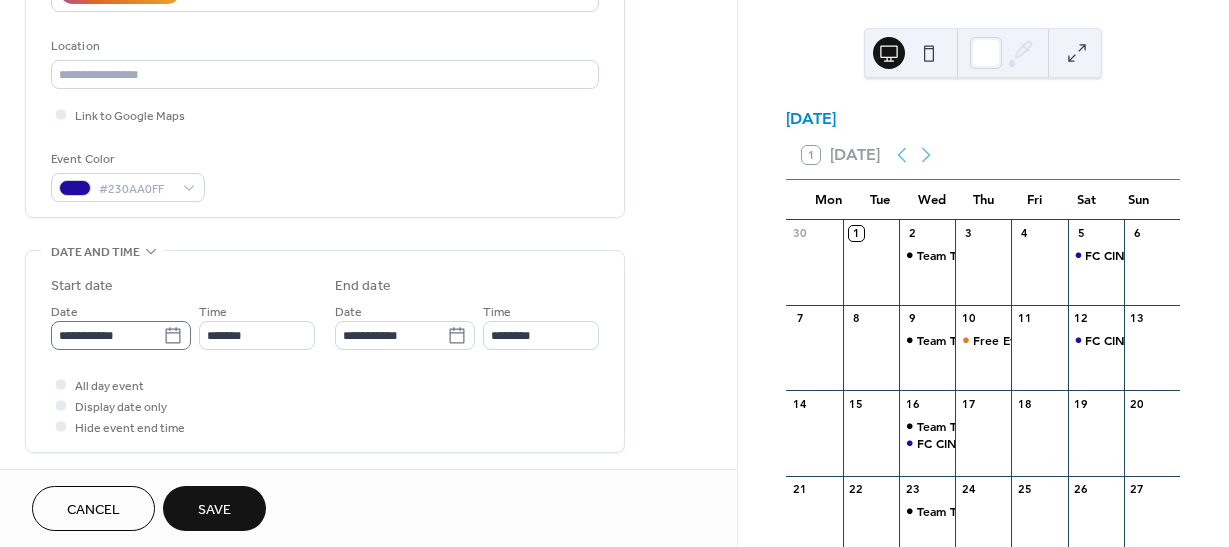 type on "**********" 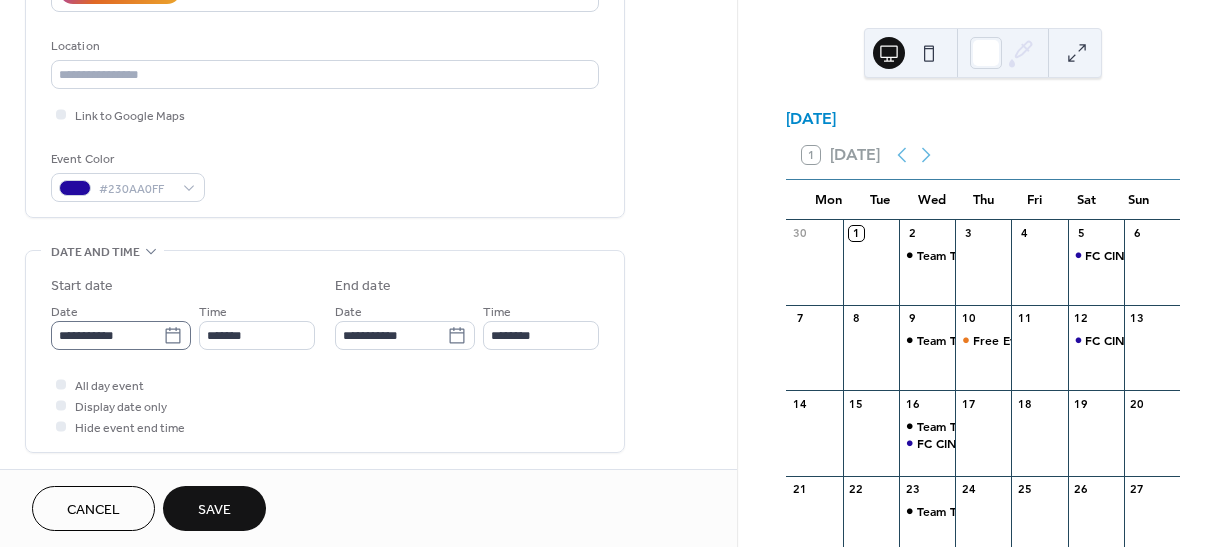click 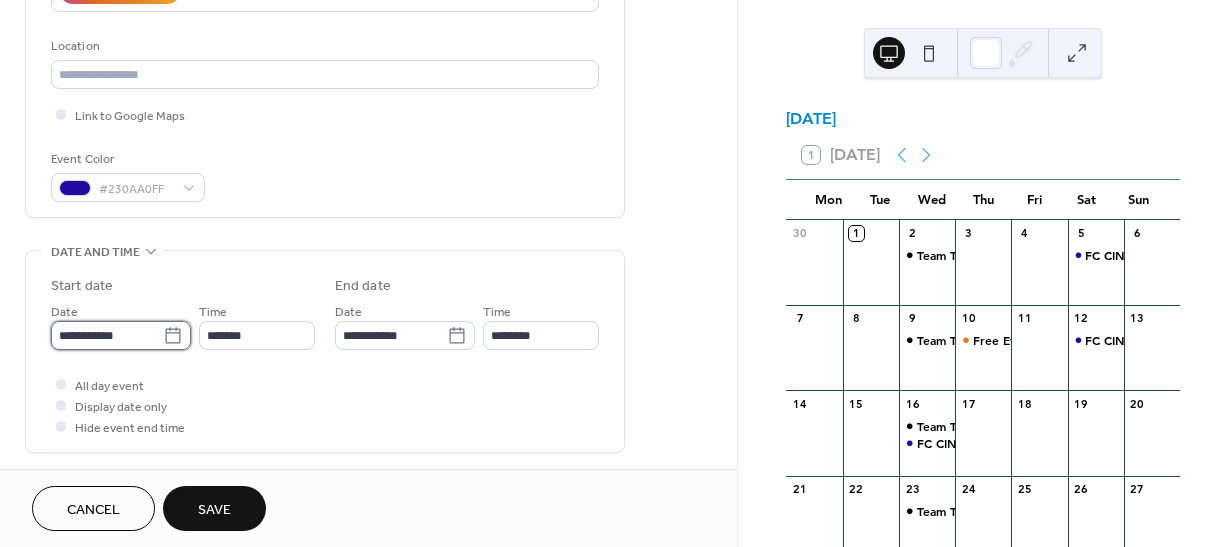 click on "**********" at bounding box center [107, 335] 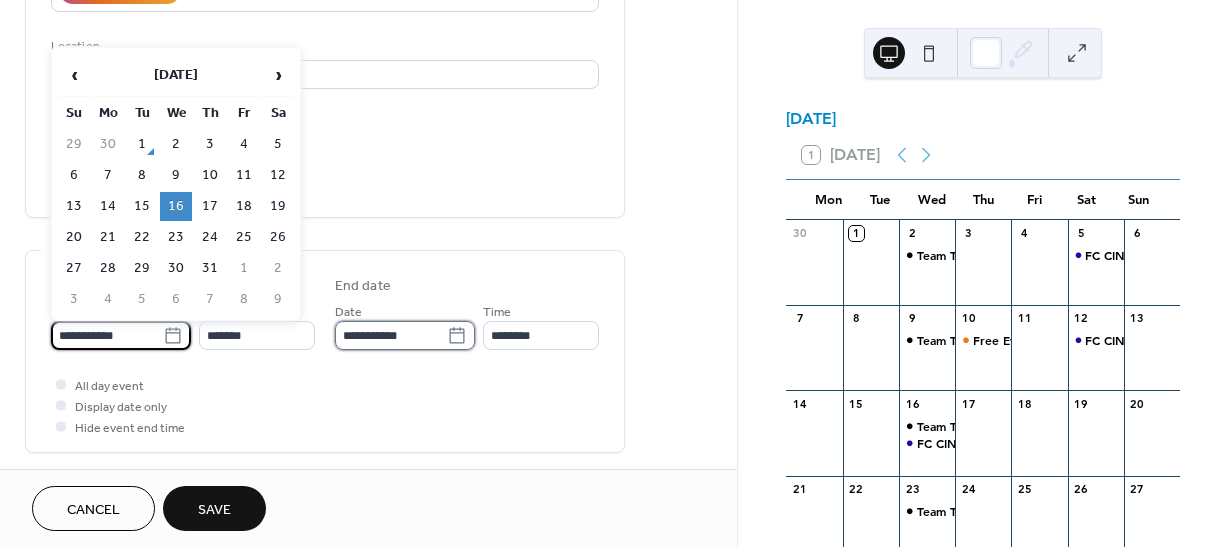click on "**********" at bounding box center (391, 335) 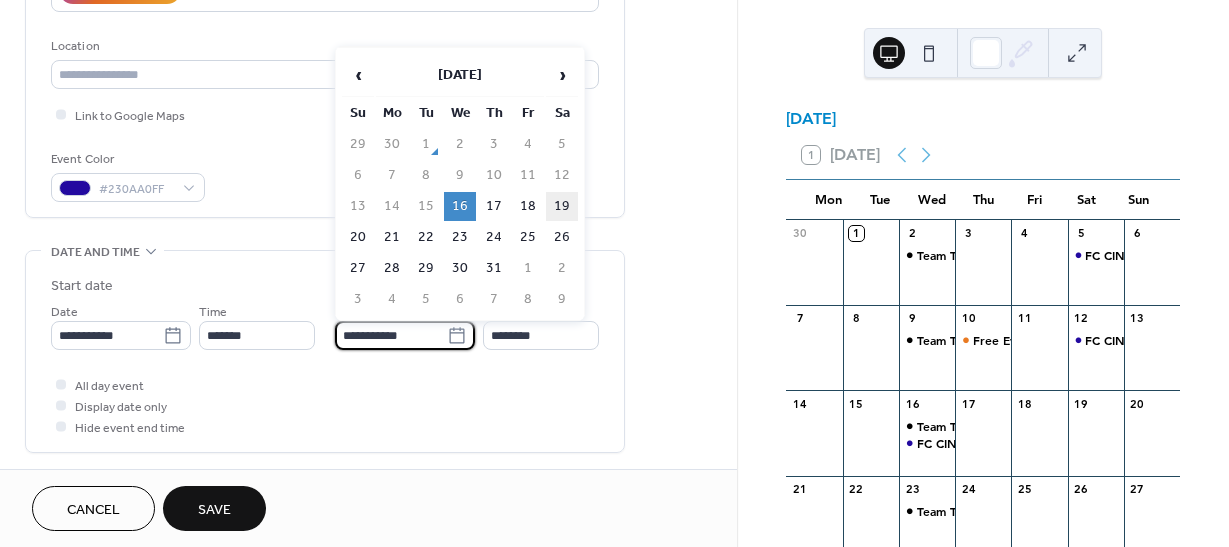 click on "19" at bounding box center [562, 206] 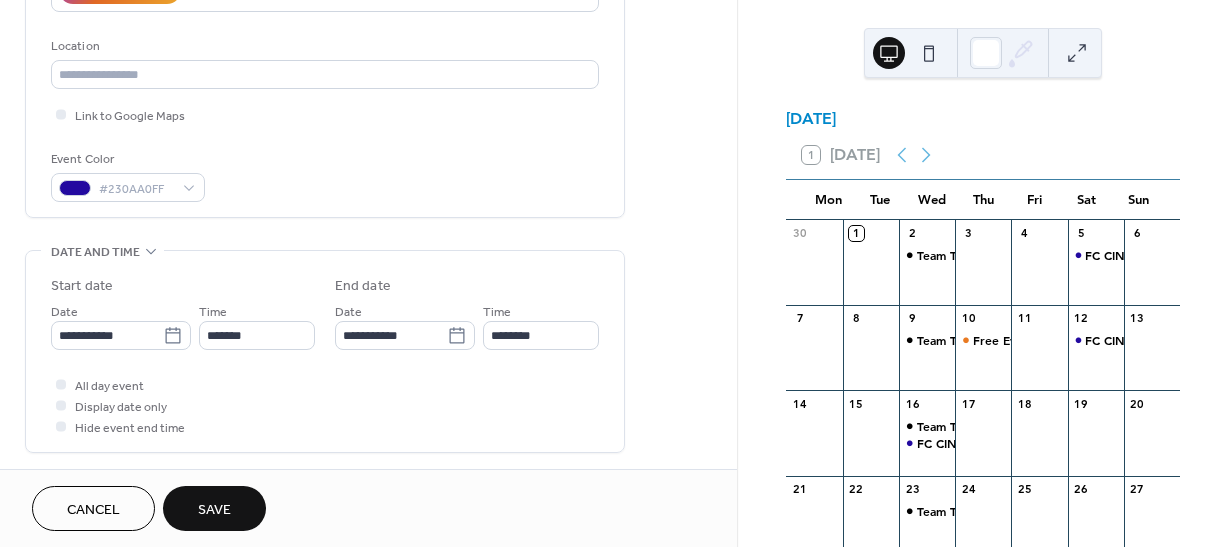 click on "Save" at bounding box center (214, 510) 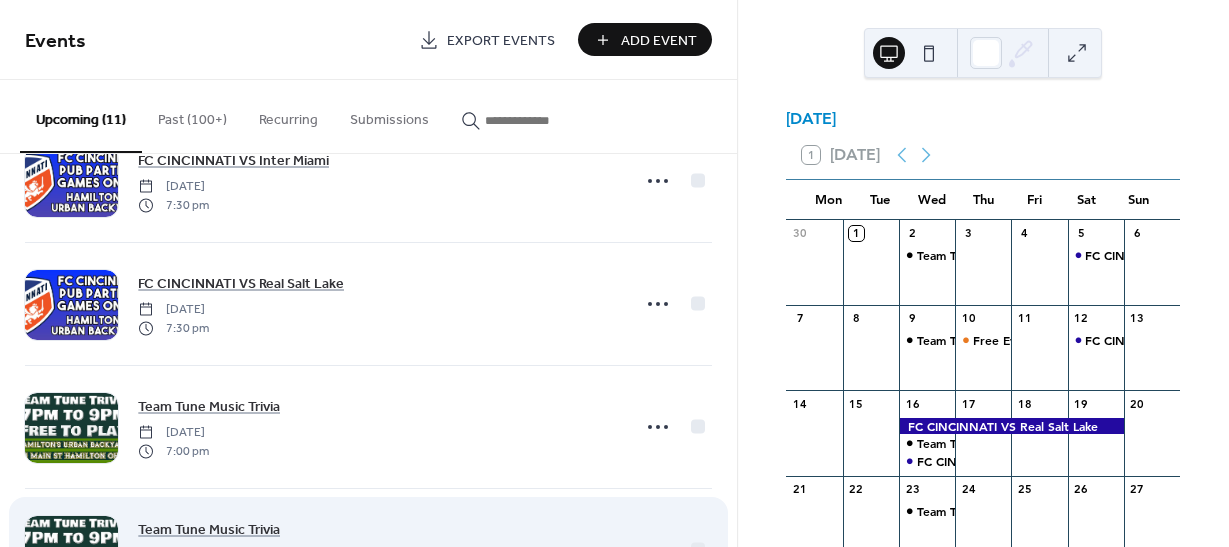 scroll, scrollTop: 719, scrollLeft: 0, axis: vertical 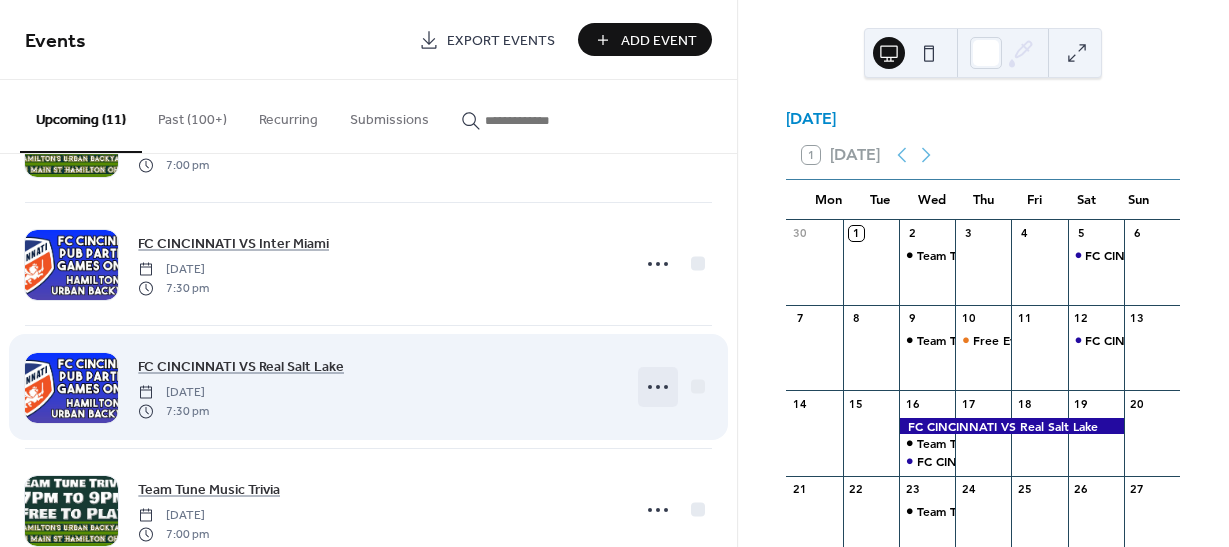 click 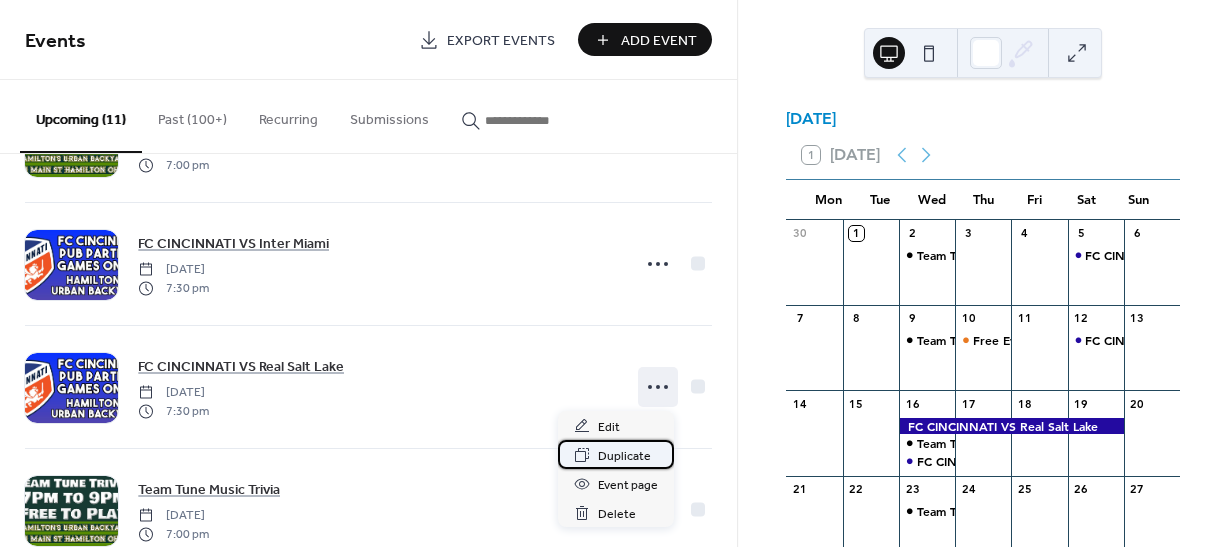 click on "Duplicate" at bounding box center [624, 456] 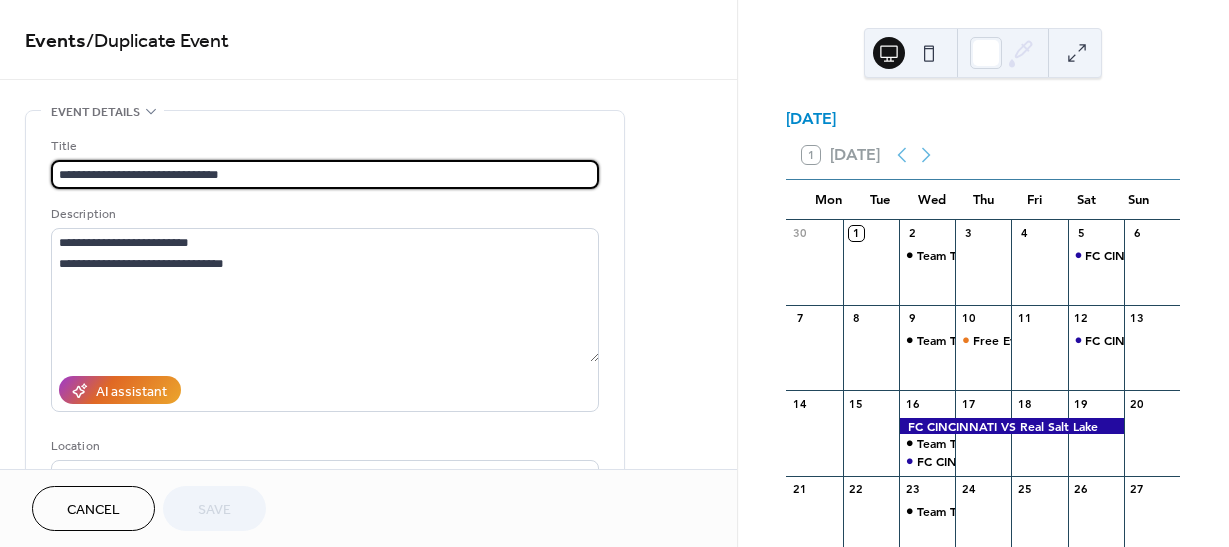 drag, startPoint x: 234, startPoint y: 172, endPoint x: 164, endPoint y: 170, distance: 70.028564 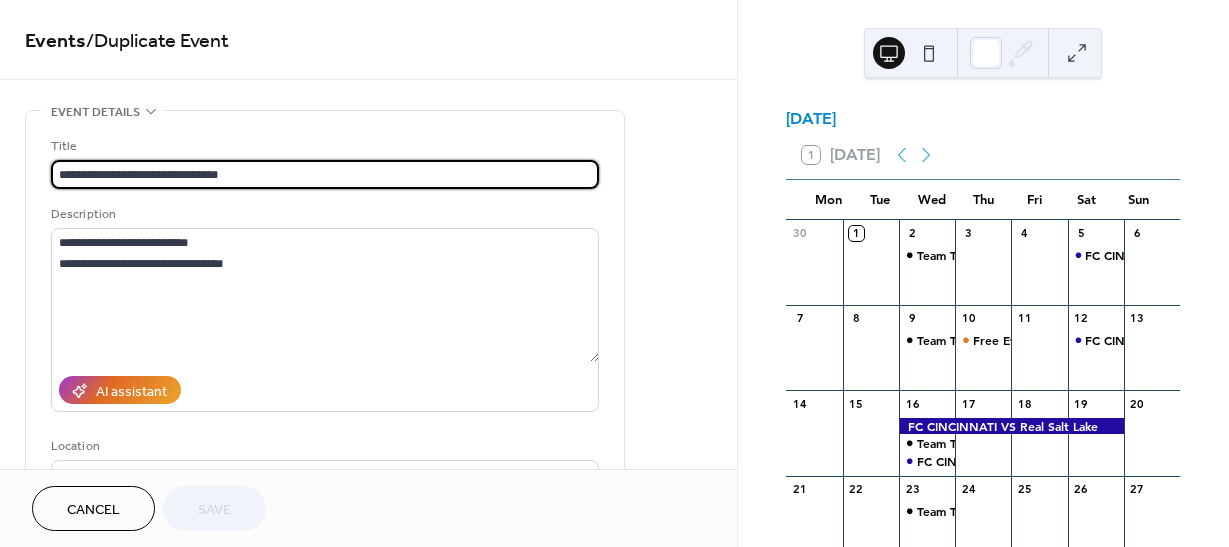 click on "**********" 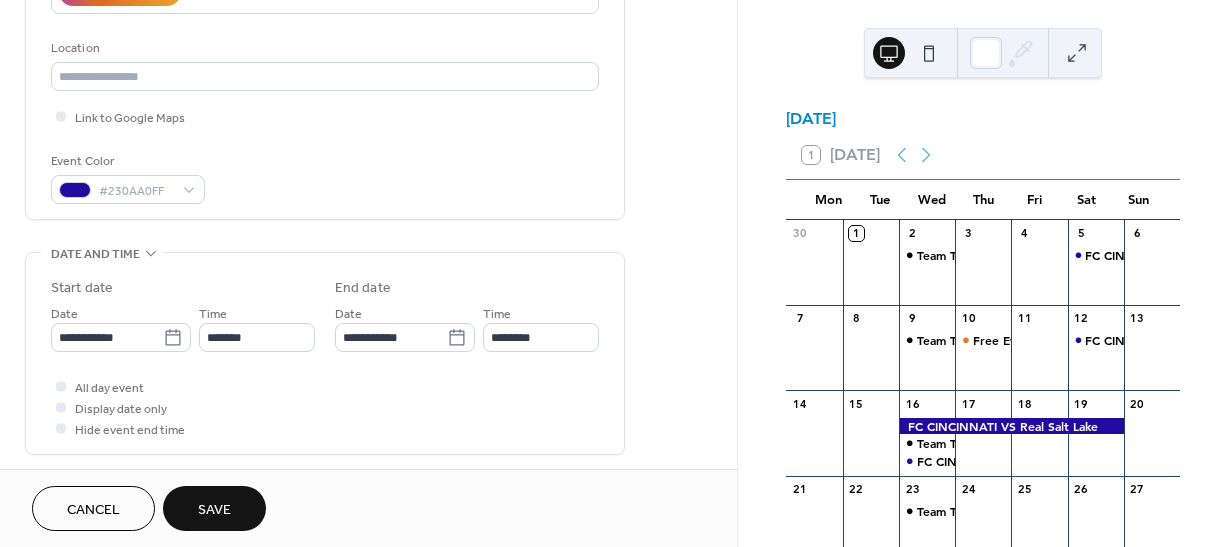 scroll, scrollTop: 400, scrollLeft: 0, axis: vertical 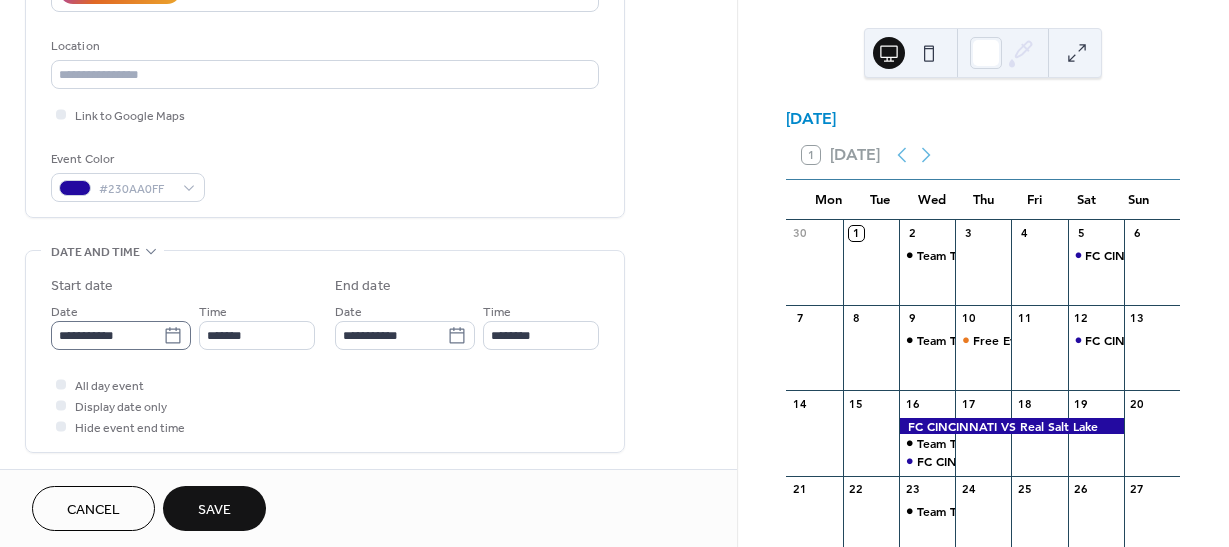 type on "**********" 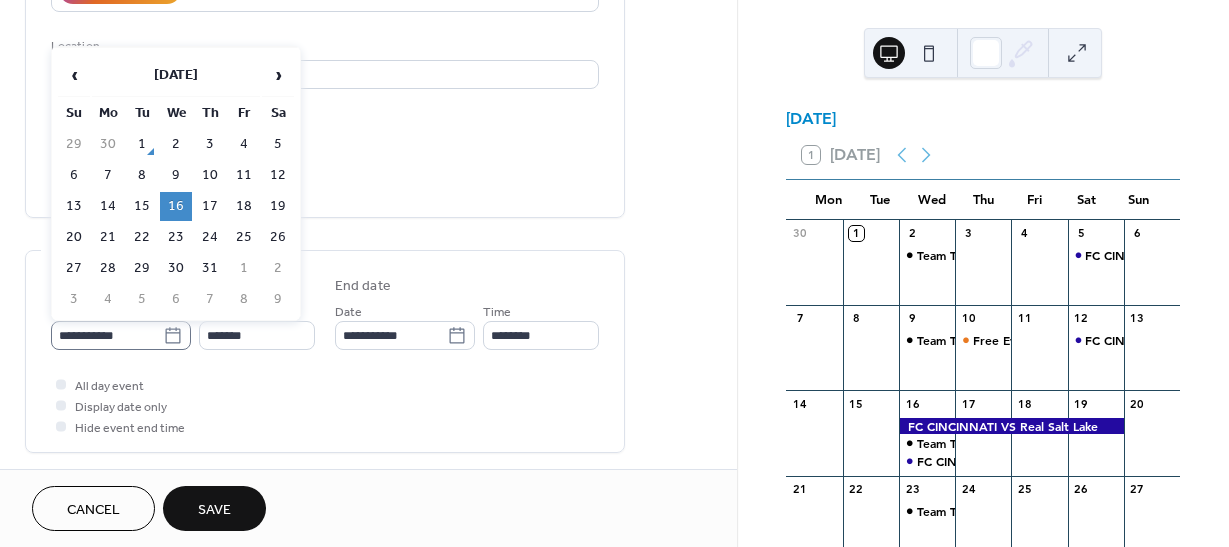 click 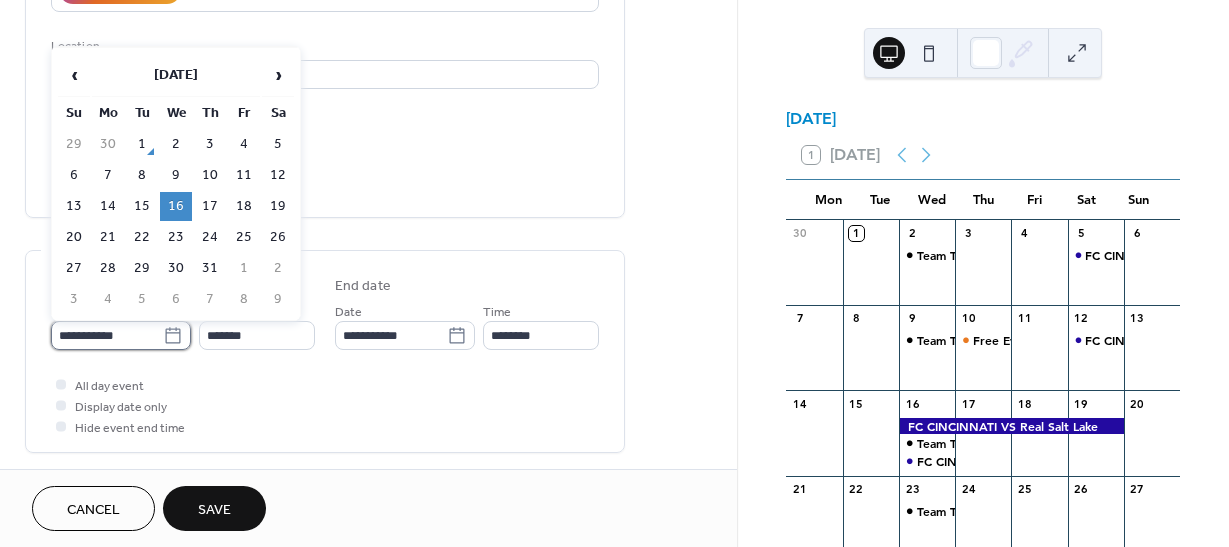click on "**********" 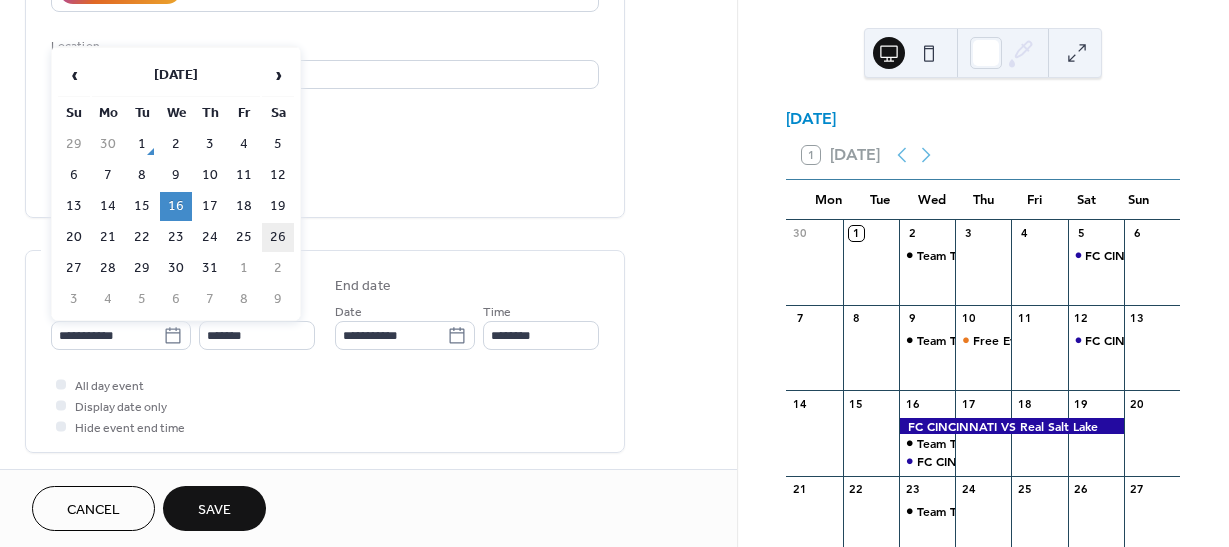 click on "26" 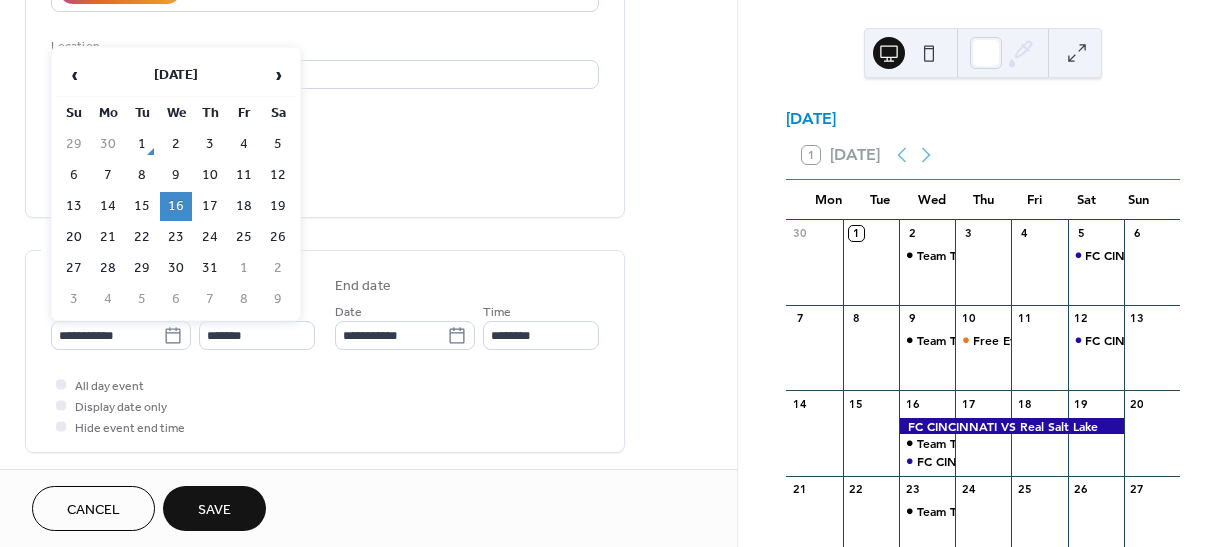 type on "**********" 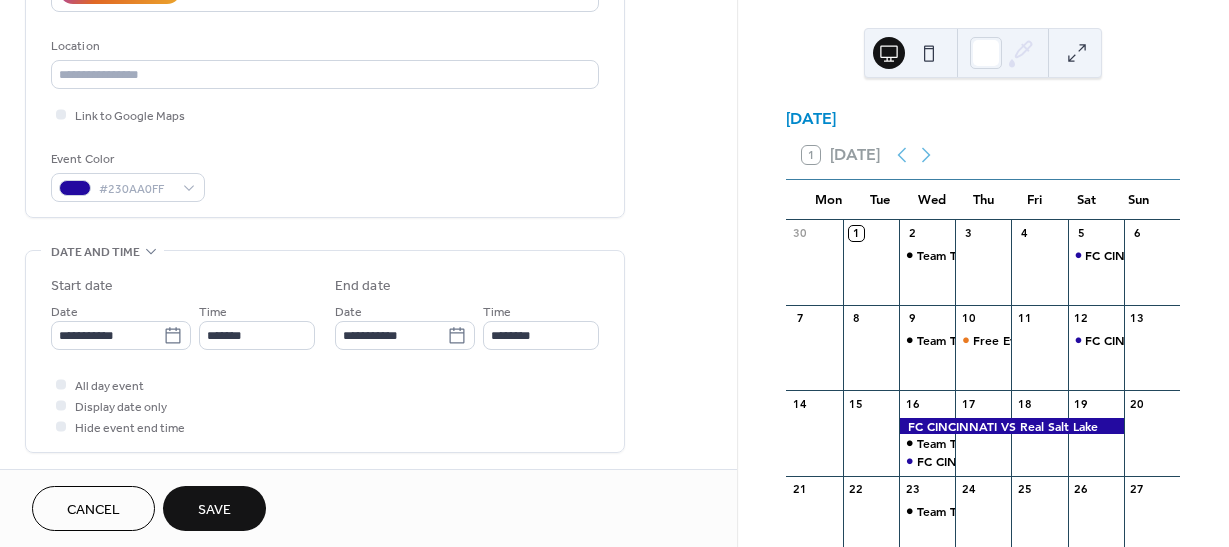 click on "Save" 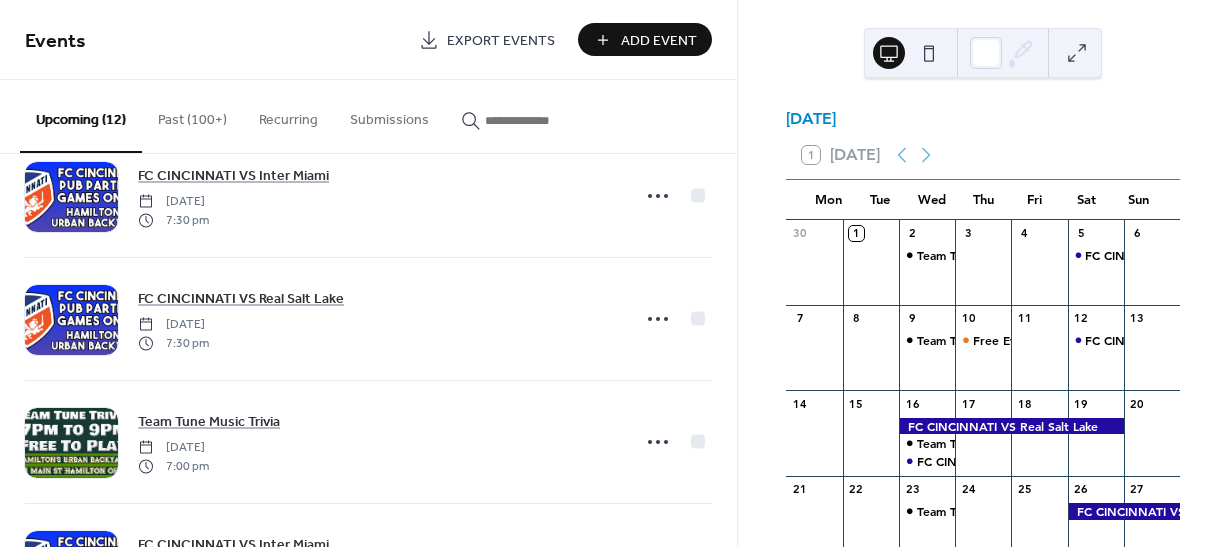 scroll, scrollTop: 742, scrollLeft: 0, axis: vertical 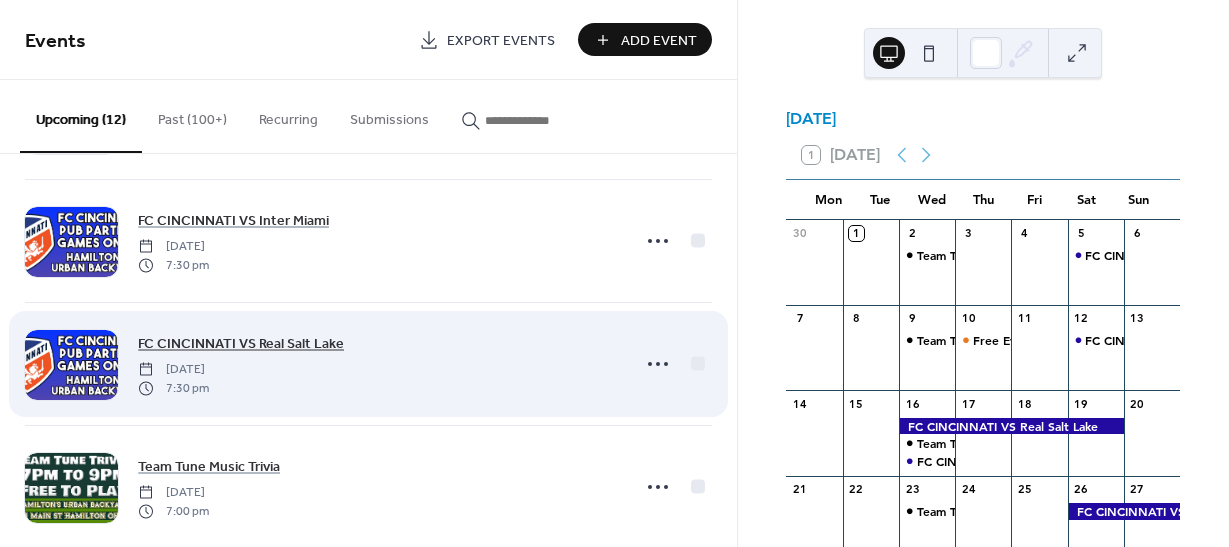 click on "FC CINCINNATI  VS Real Salt Lake" 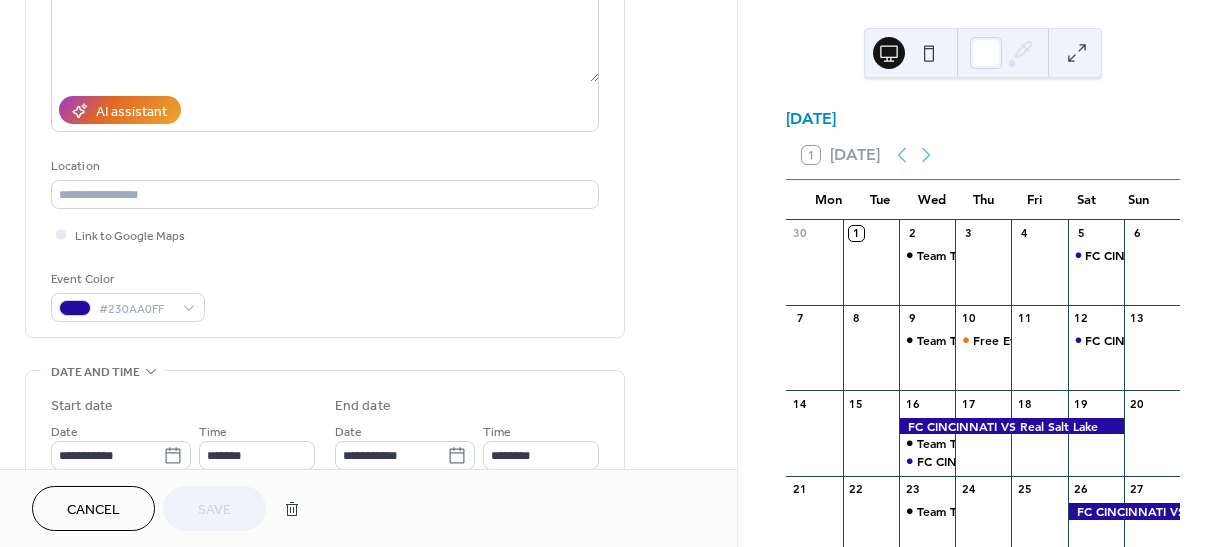 scroll, scrollTop: 300, scrollLeft: 0, axis: vertical 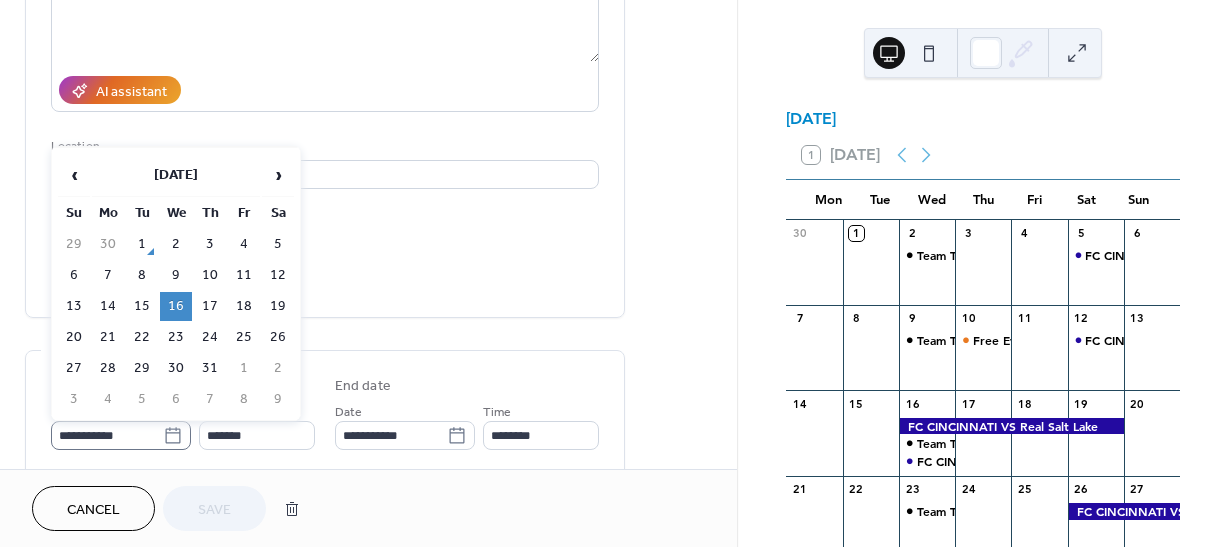 click 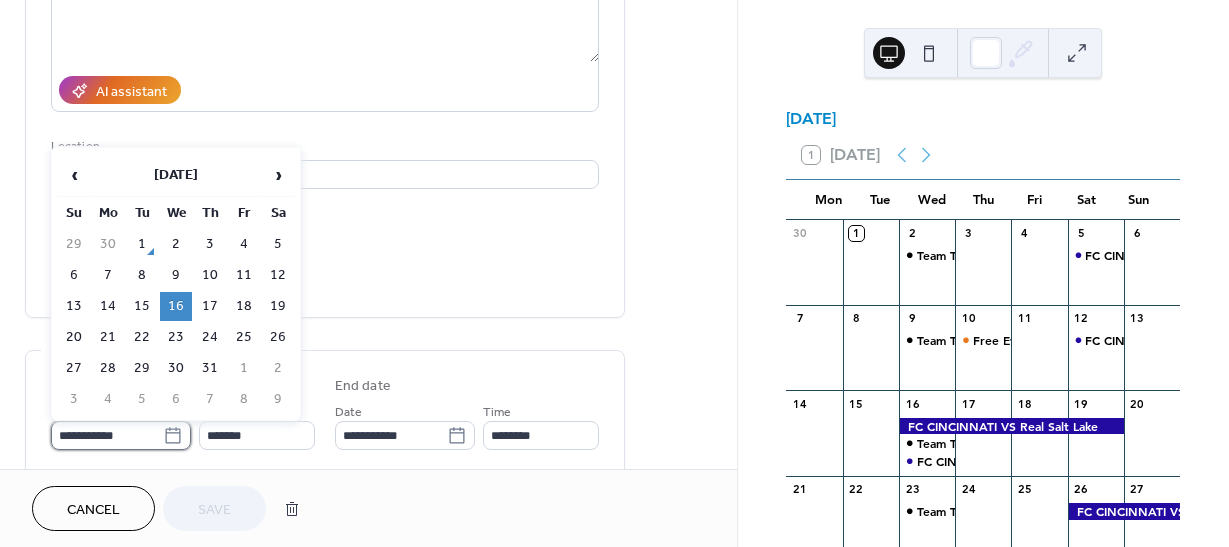 click on "**********" 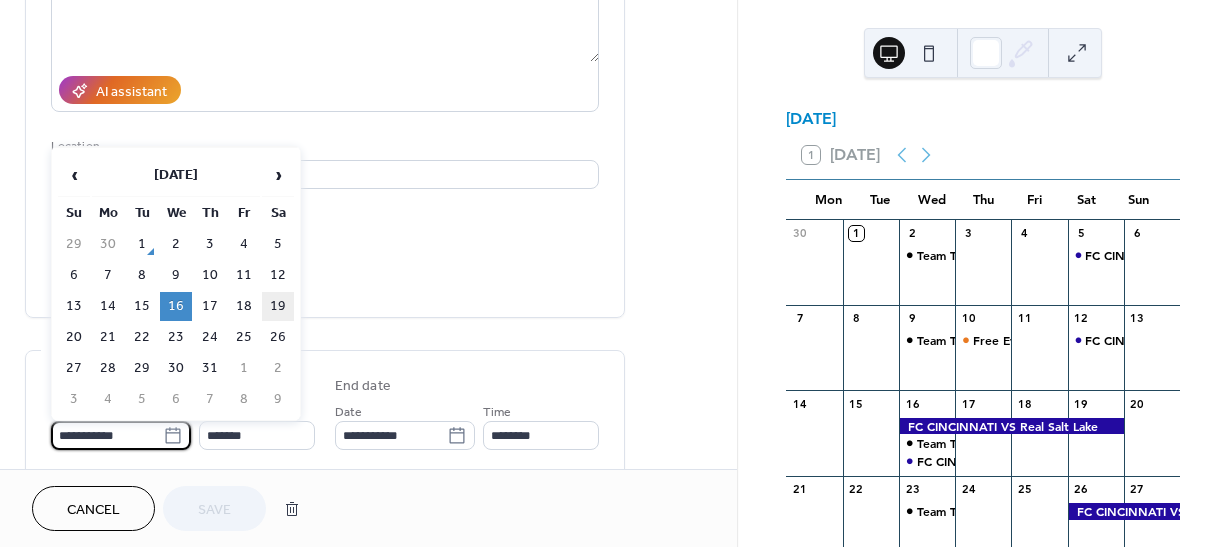 click on "19" 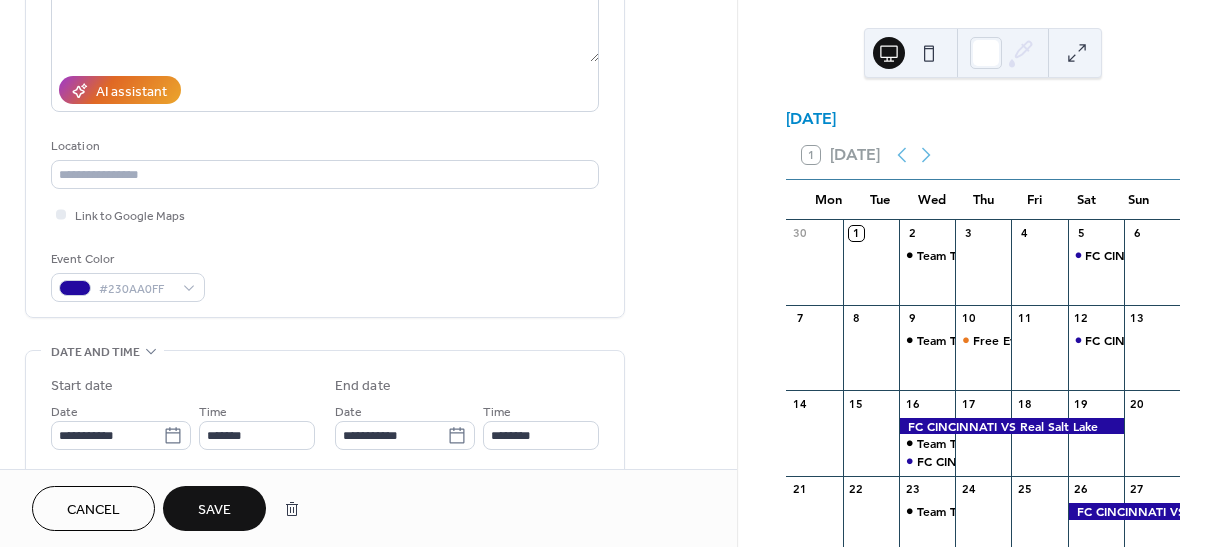 click on "Save" 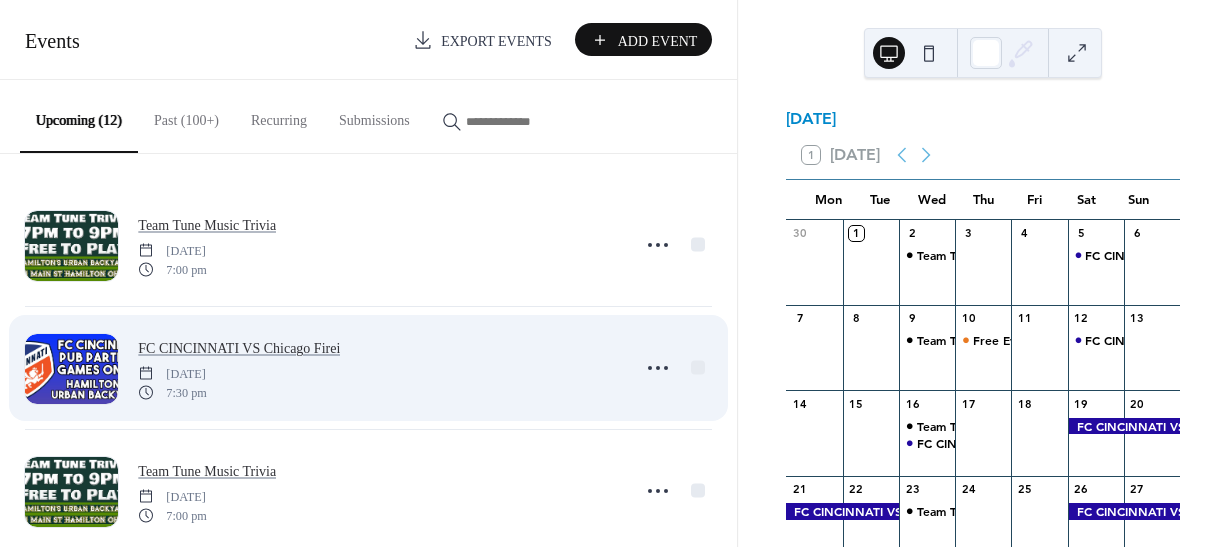 scroll, scrollTop: 0, scrollLeft: 0, axis: both 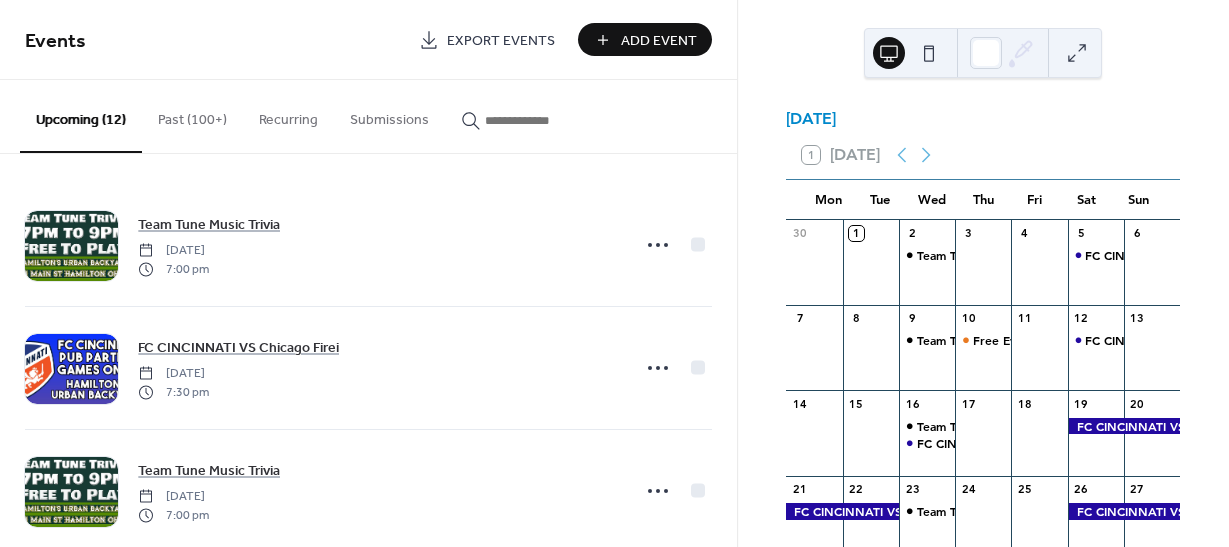 click on "Past  (100+)" at bounding box center (192, 115) 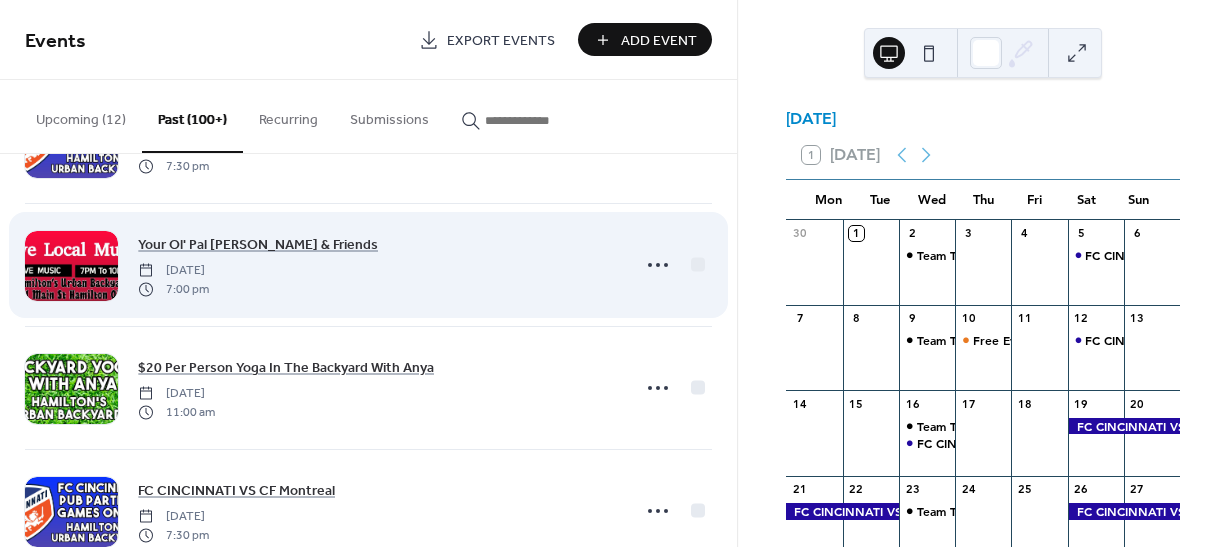 scroll, scrollTop: 100, scrollLeft: 0, axis: vertical 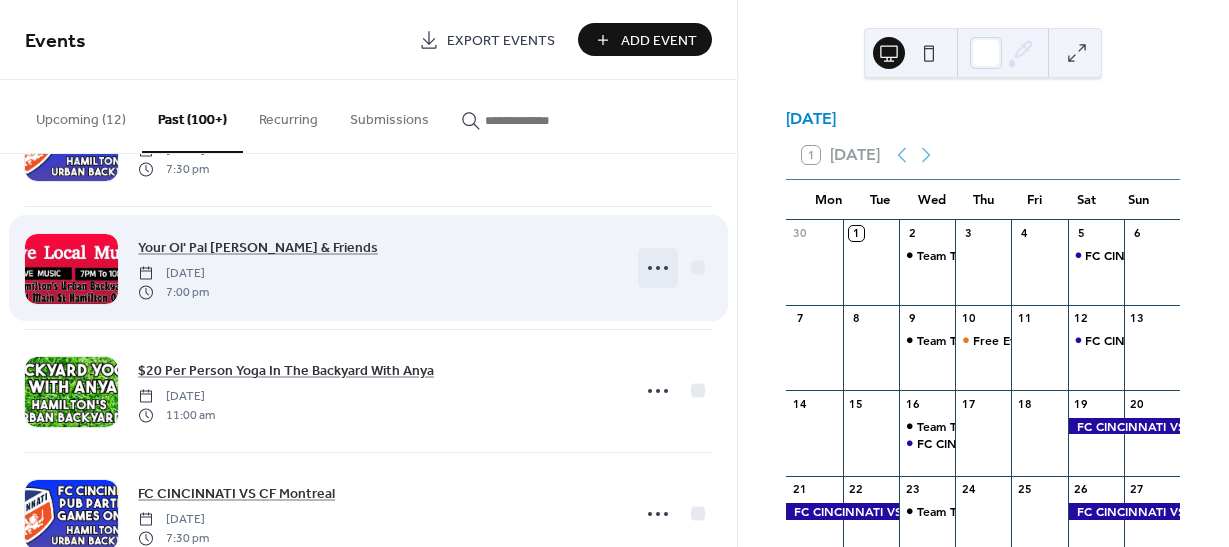 click 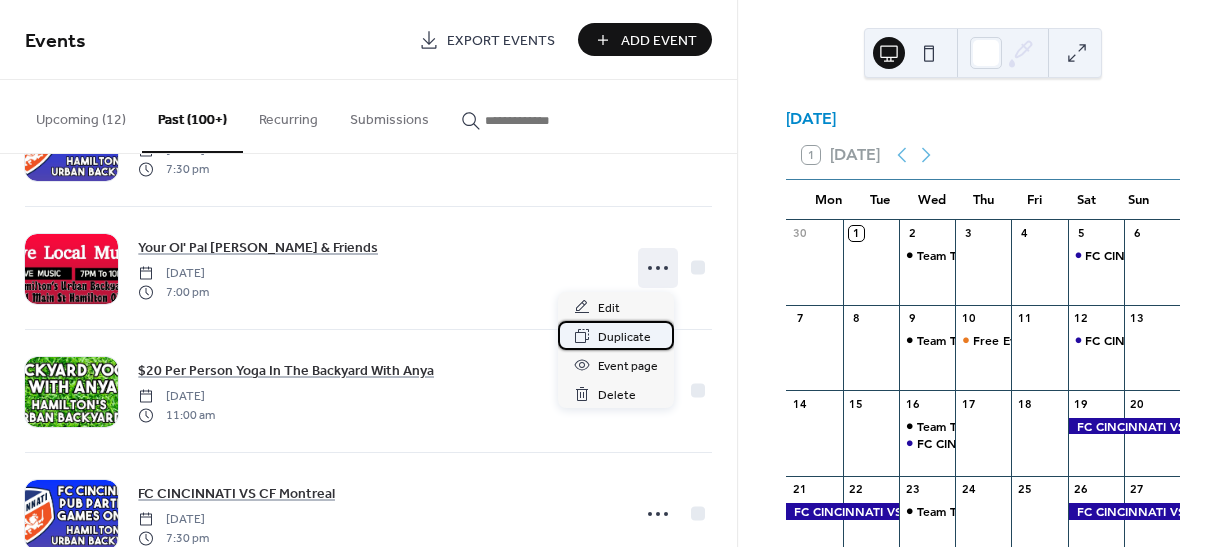 click on "Duplicate" at bounding box center [624, 337] 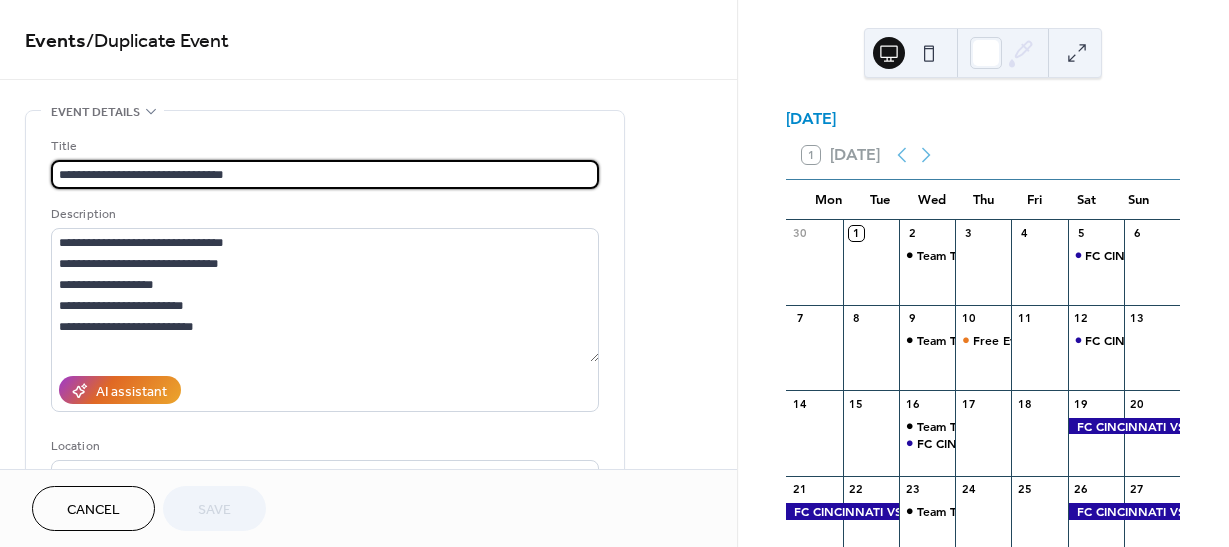 scroll, scrollTop: 1, scrollLeft: 0, axis: vertical 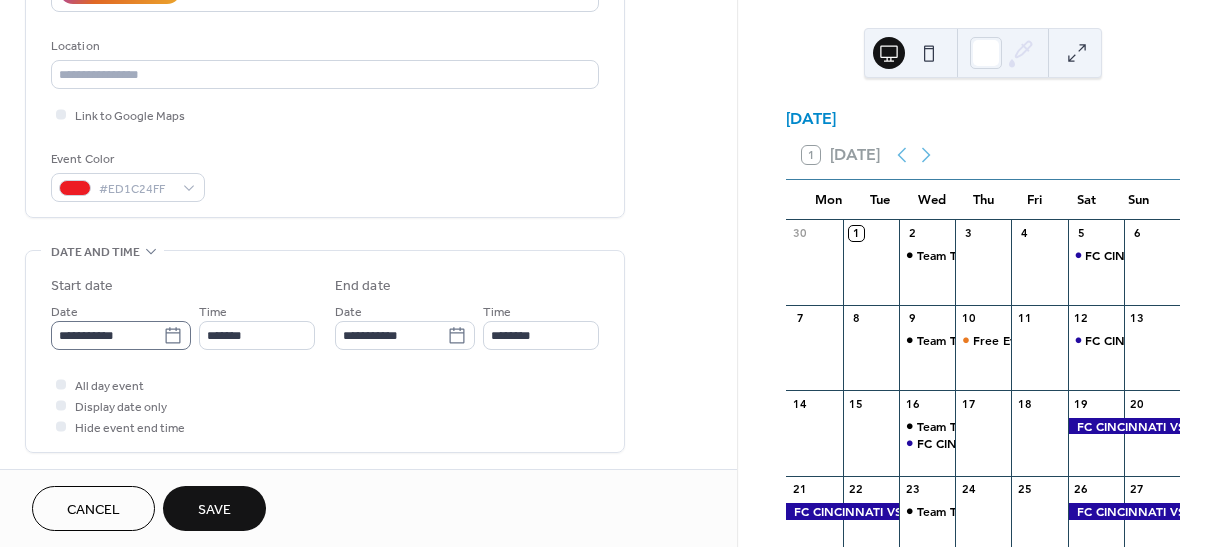 type on "********" 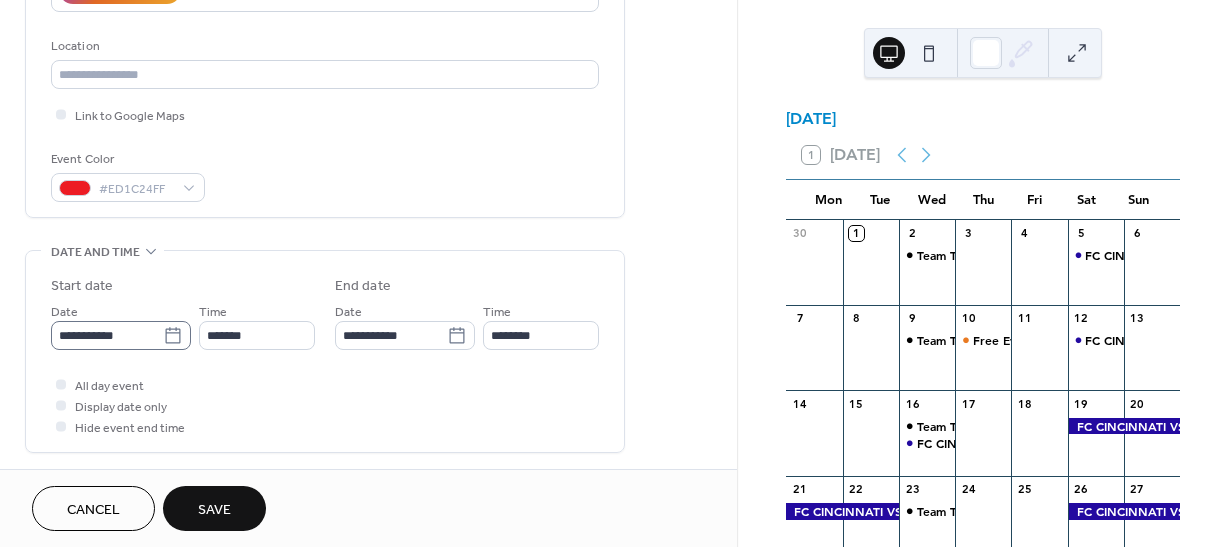 click 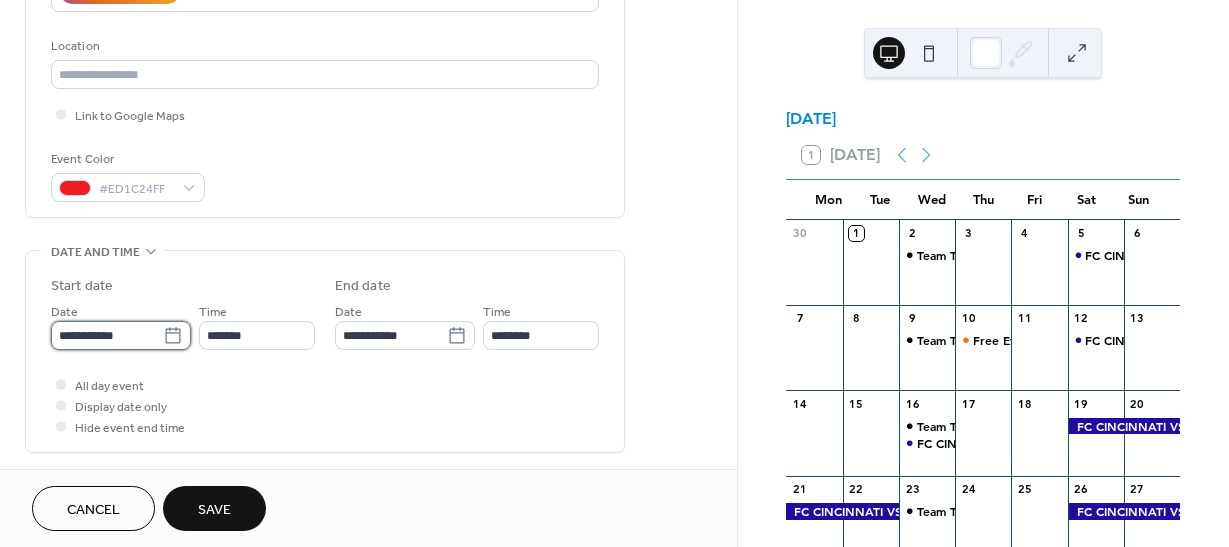 click on "**********" at bounding box center [107, 335] 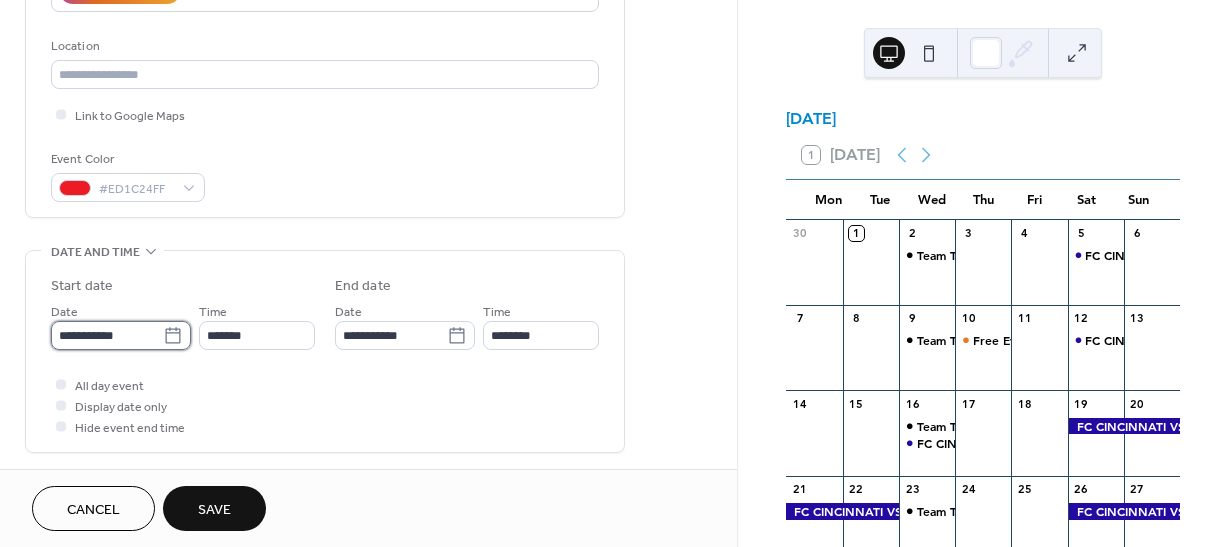scroll, scrollTop: 0, scrollLeft: 0, axis: both 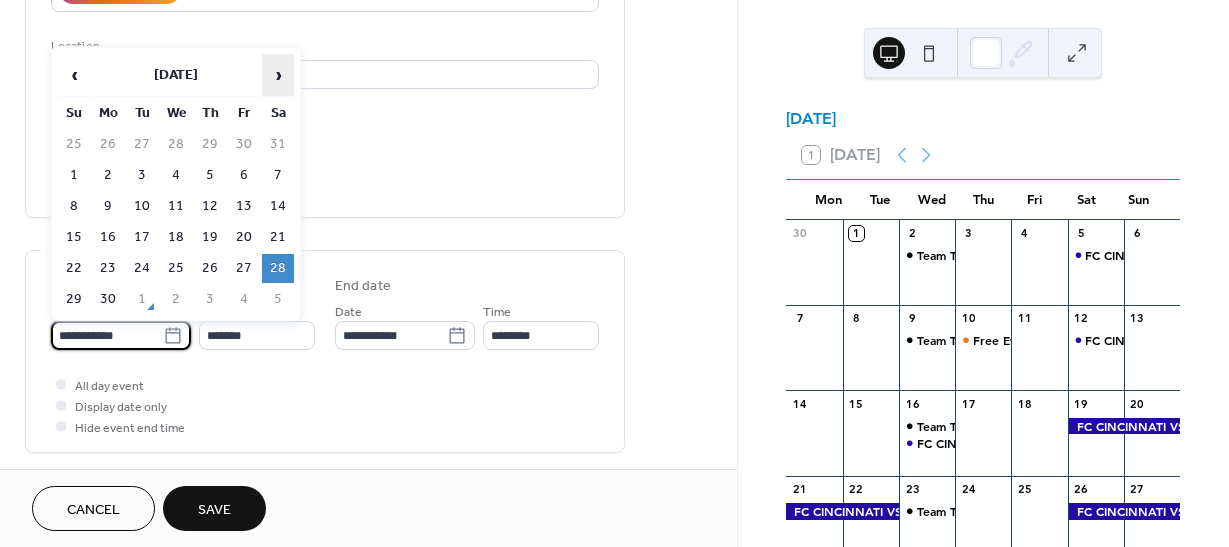 click on "›" at bounding box center [278, 75] 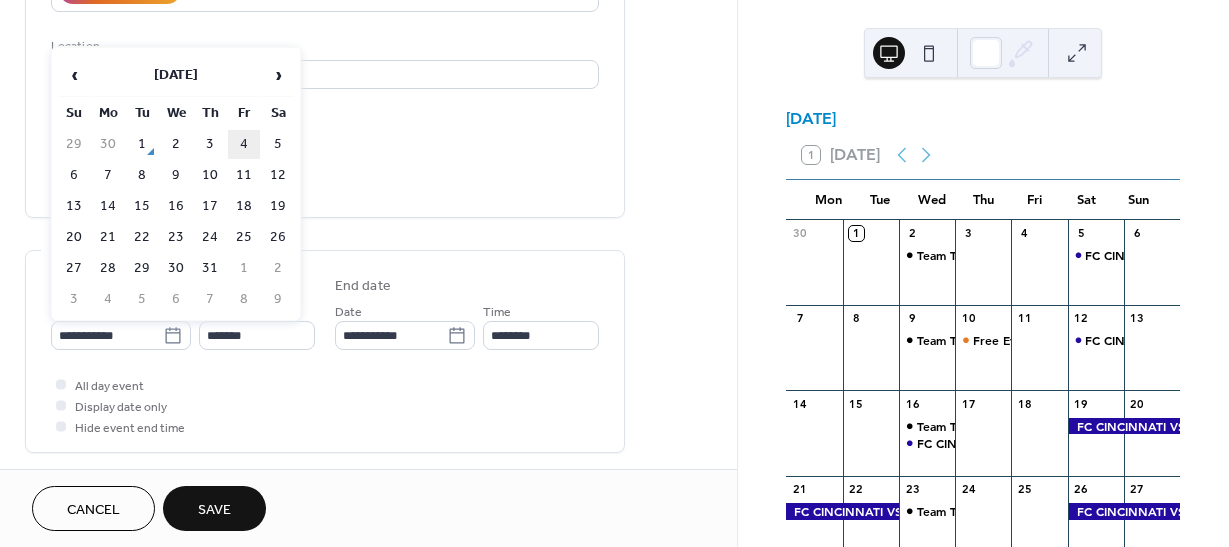 click on "4" at bounding box center [244, 144] 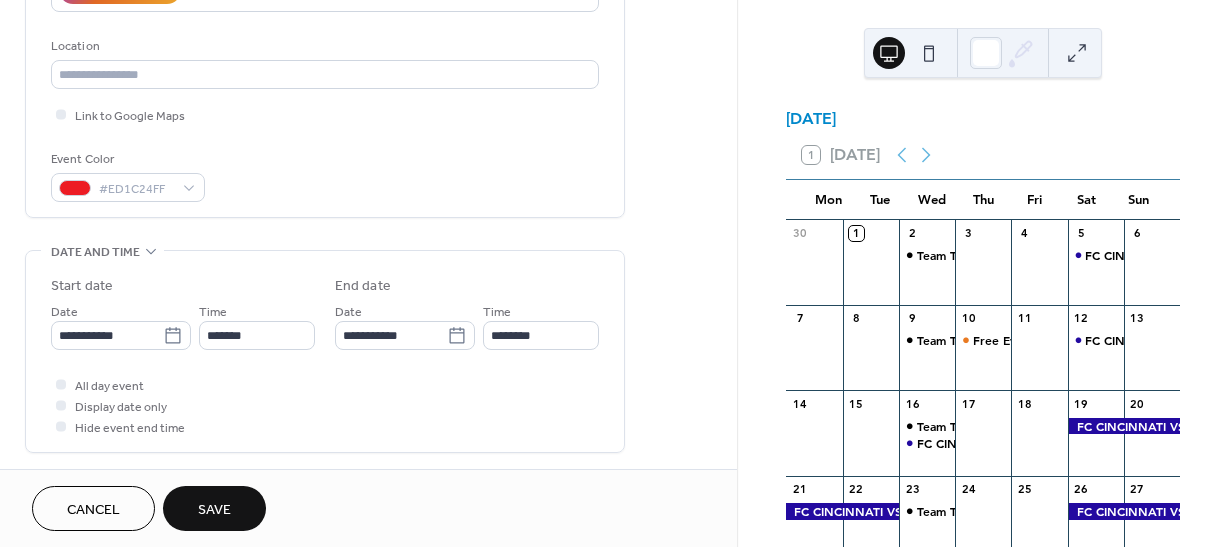 type on "**********" 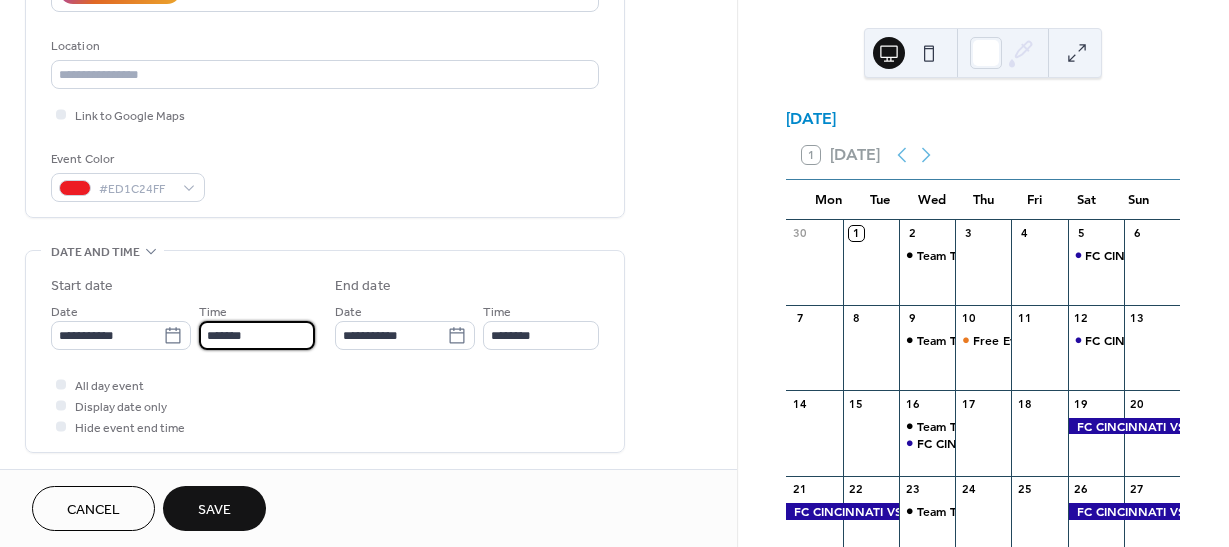 click on "*******" at bounding box center [257, 335] 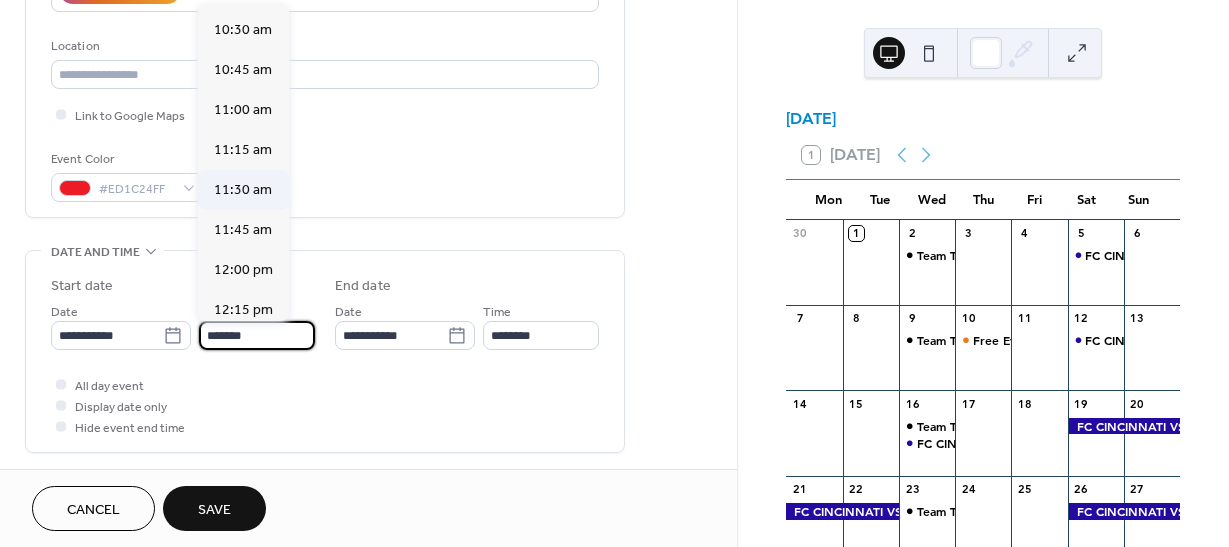 scroll, scrollTop: 1716, scrollLeft: 0, axis: vertical 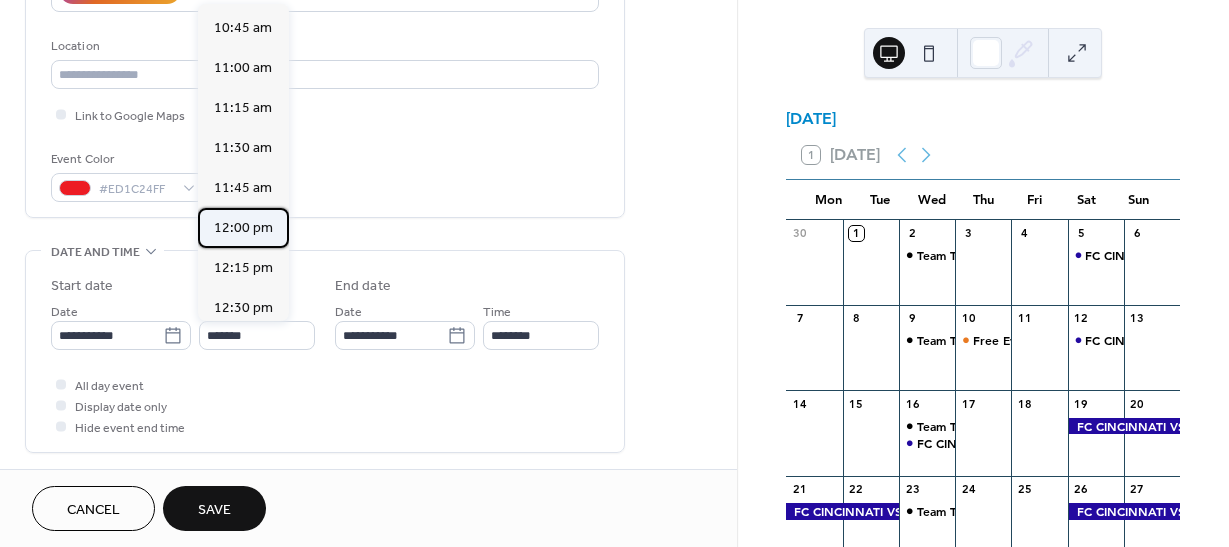 click on "12:00 pm" at bounding box center (243, 228) 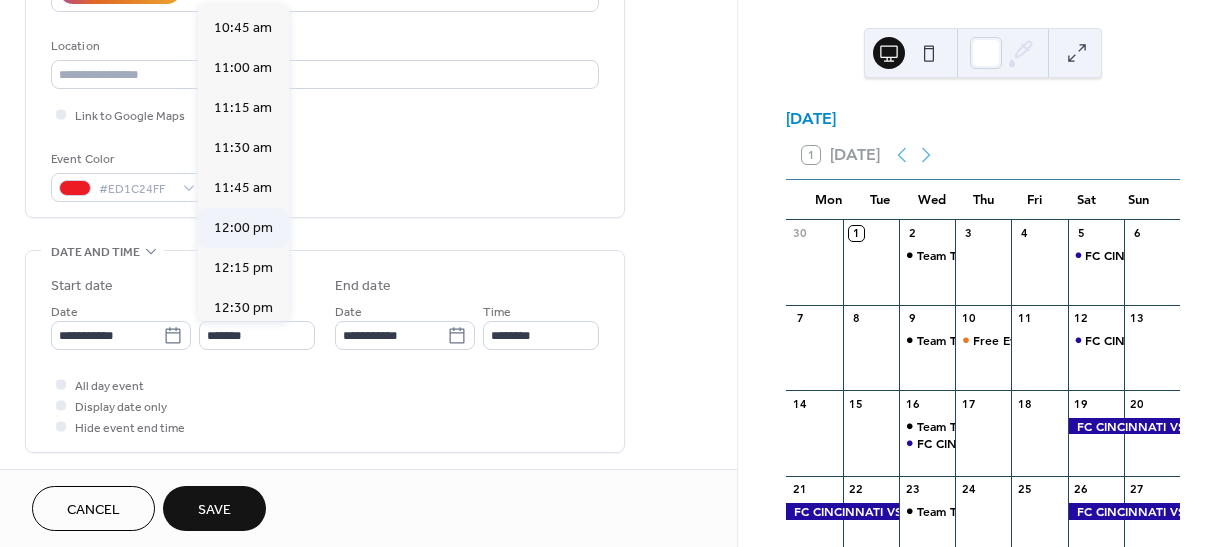 type on "********" 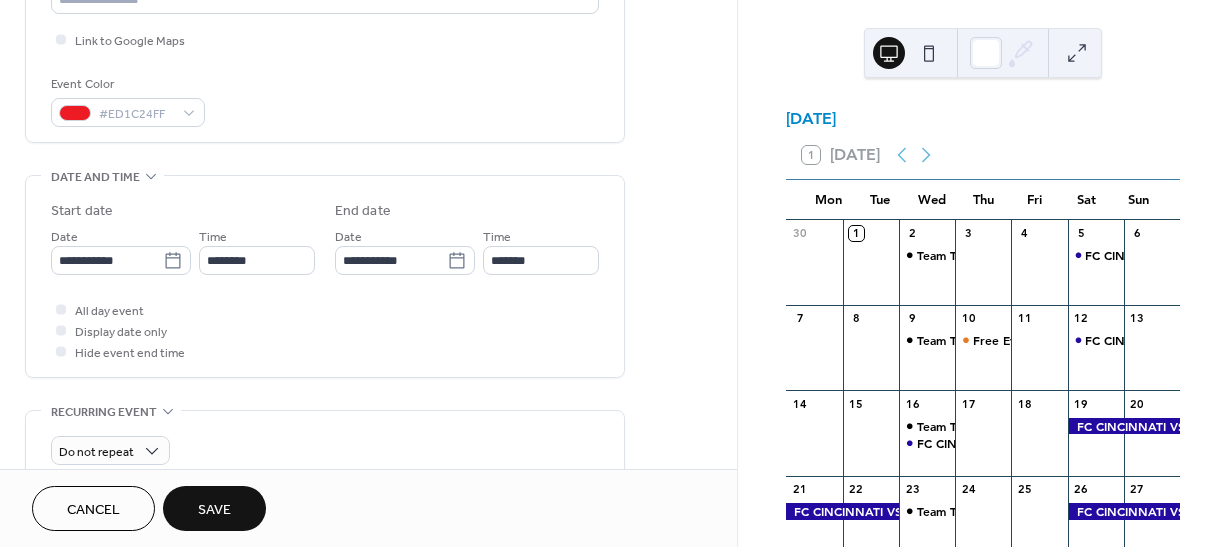 scroll, scrollTop: 500, scrollLeft: 0, axis: vertical 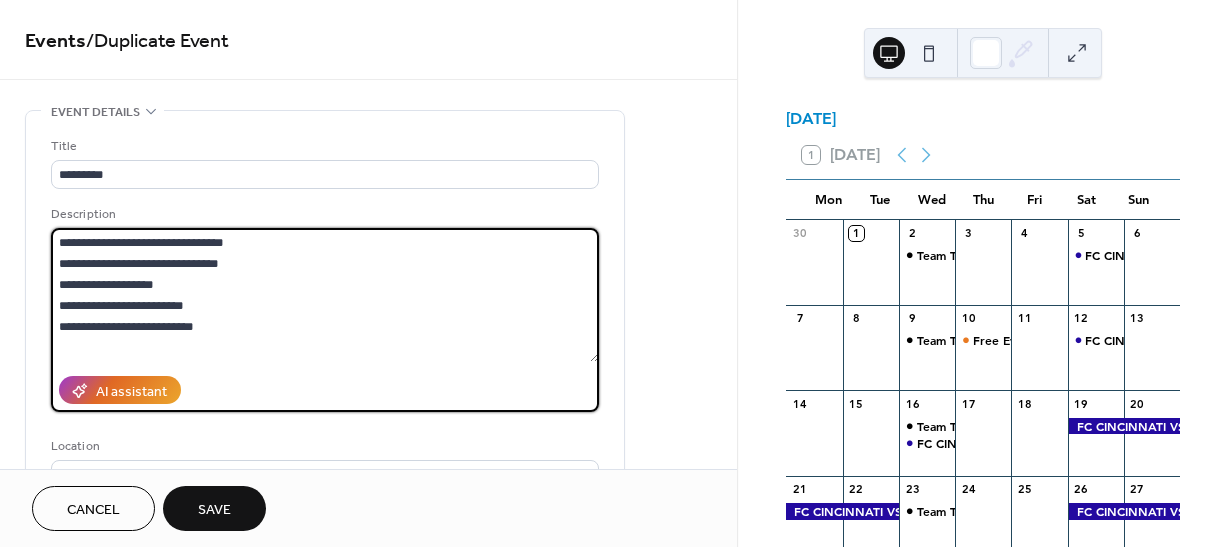 drag, startPoint x: 235, startPoint y: 247, endPoint x: 47, endPoint y: 229, distance: 188.85974 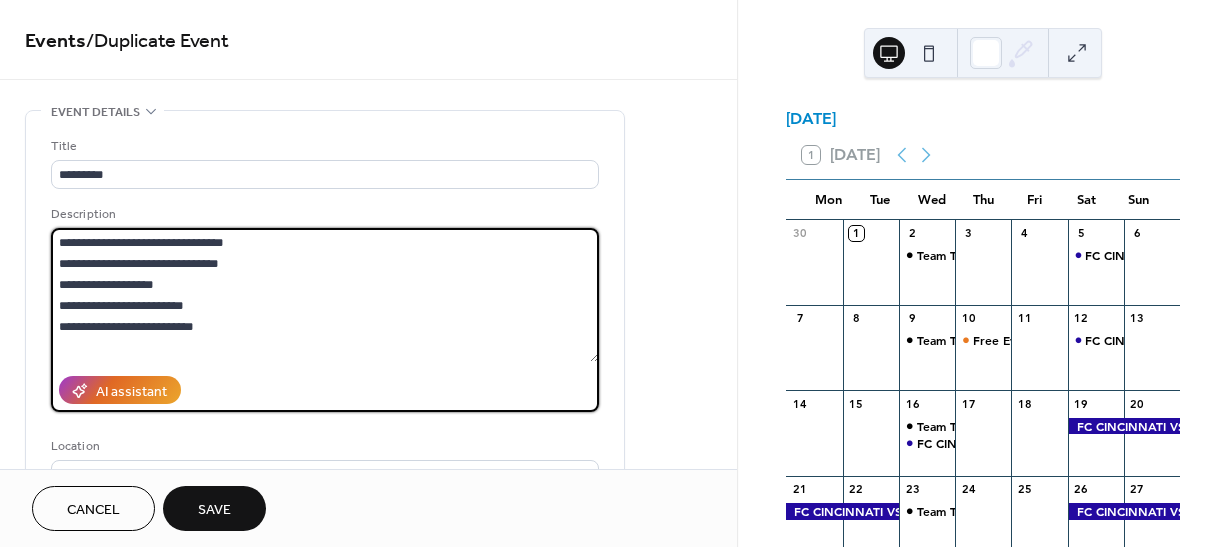 click on "**********" at bounding box center (325, 364) 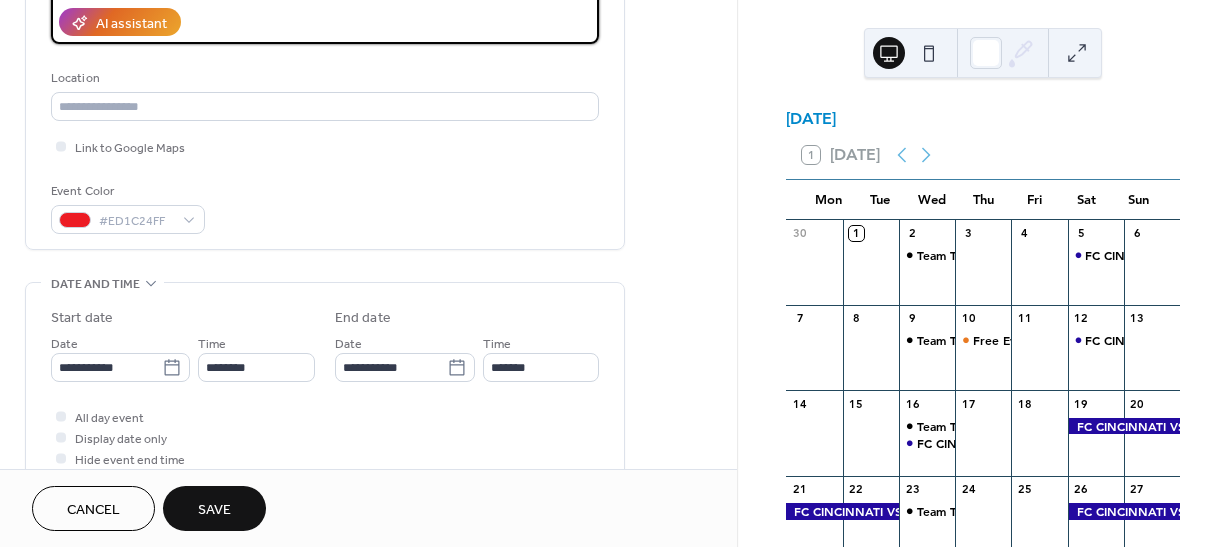 scroll, scrollTop: 400, scrollLeft: 0, axis: vertical 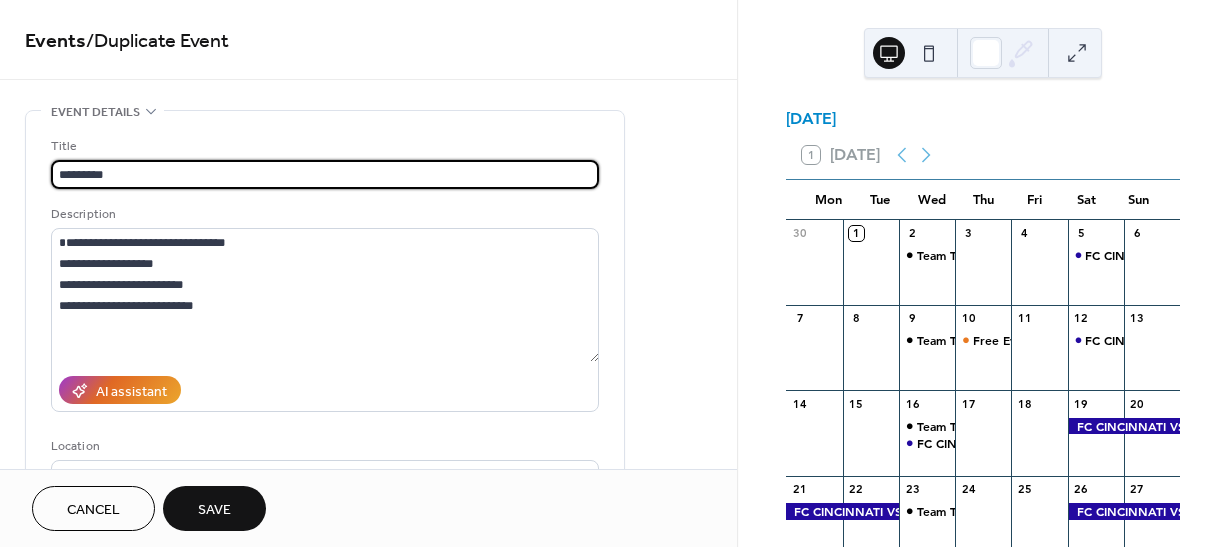 drag, startPoint x: 124, startPoint y: 166, endPoint x: 34, endPoint y: 171, distance: 90.13878 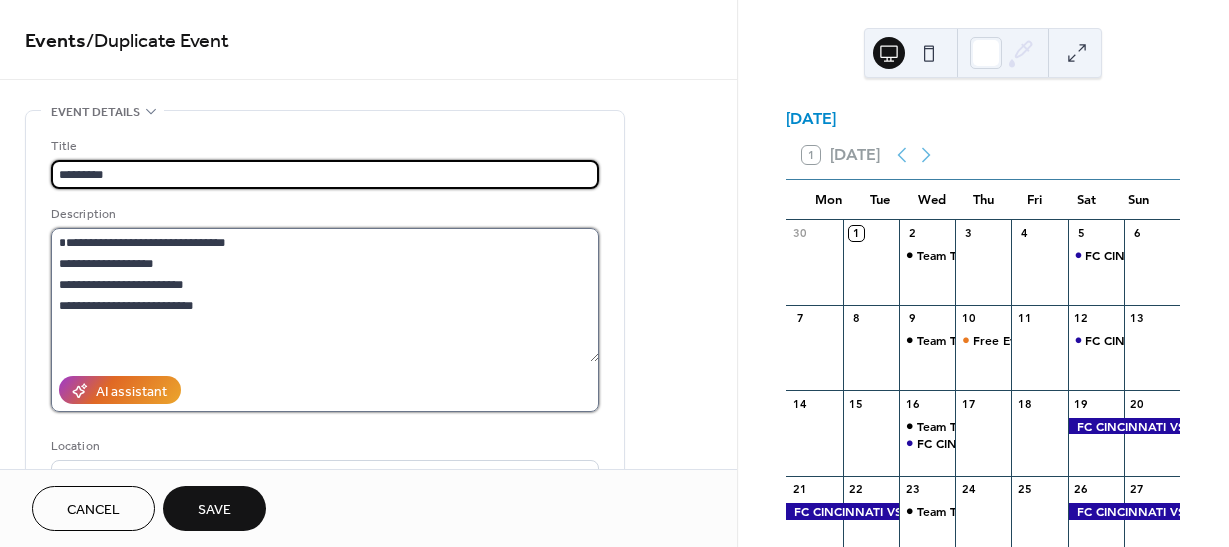 click on "**********" at bounding box center (325, 295) 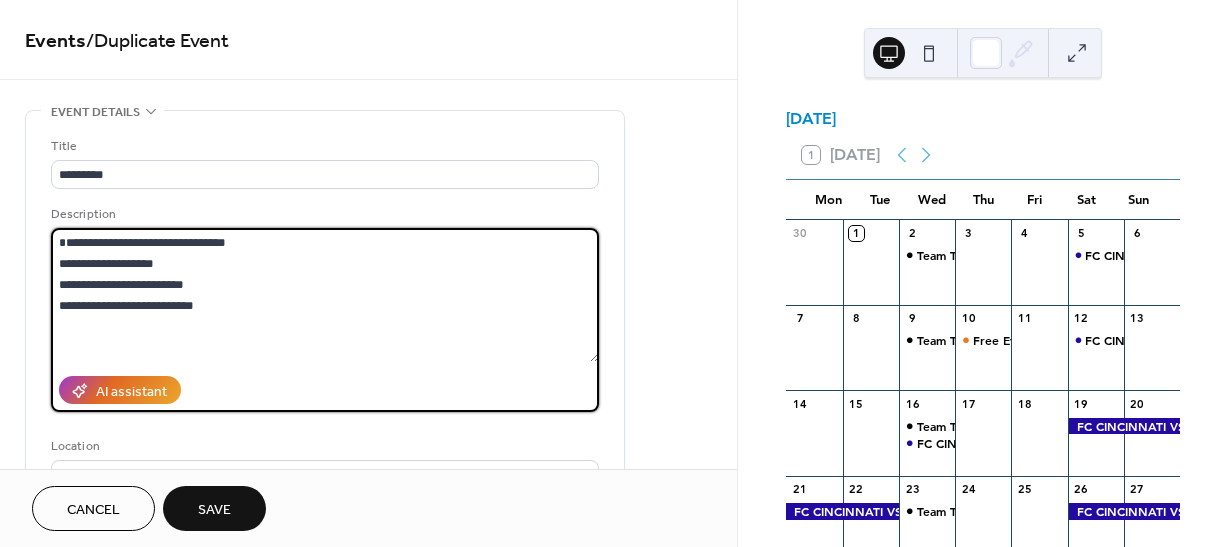 paste on "*********" 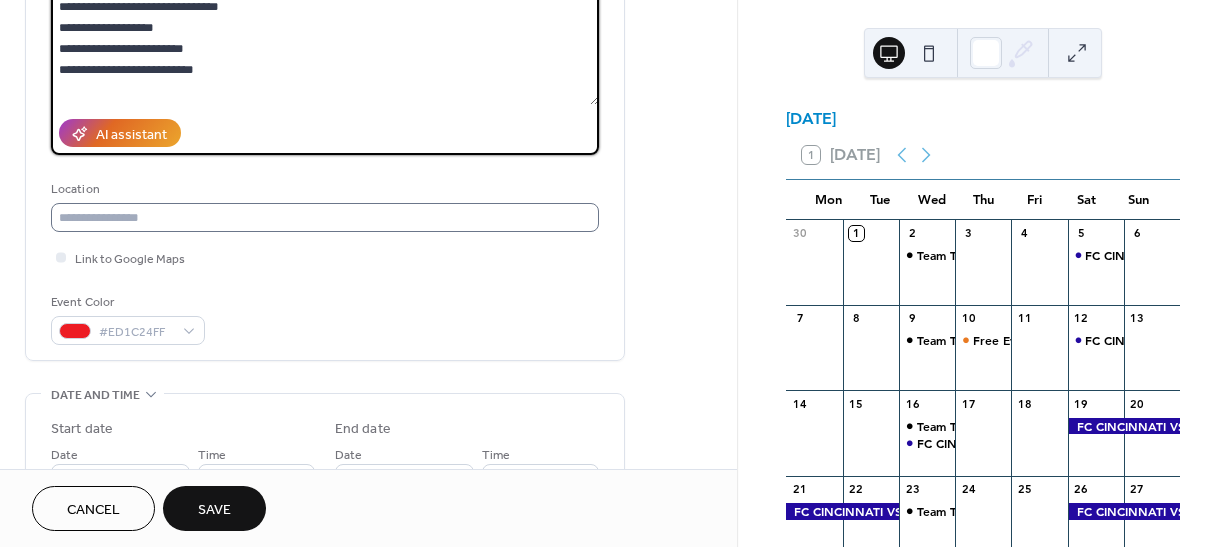scroll, scrollTop: 300, scrollLeft: 0, axis: vertical 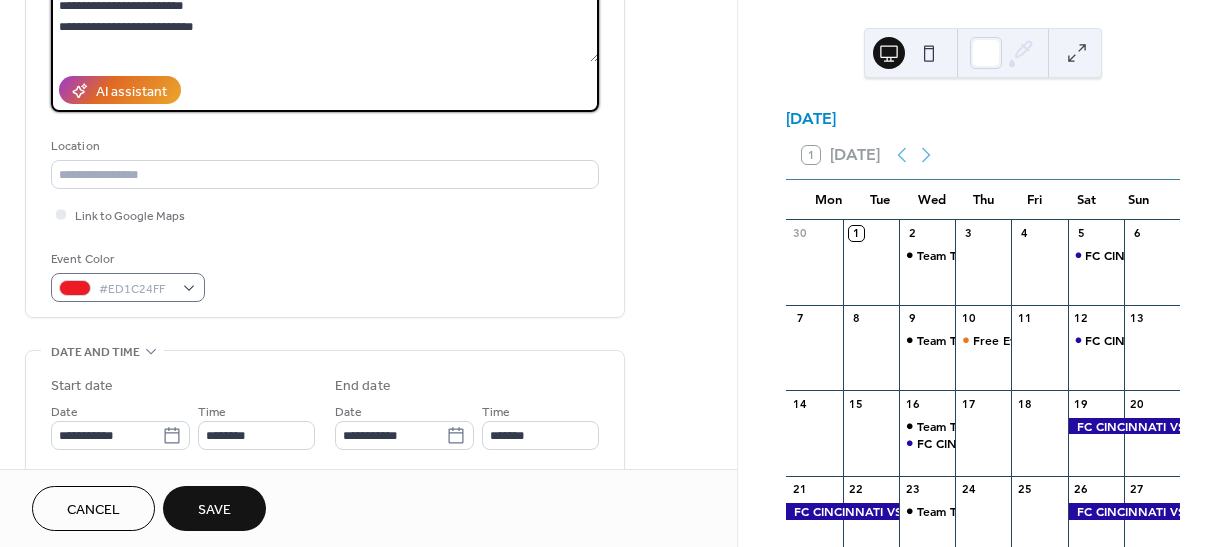 type on "**********" 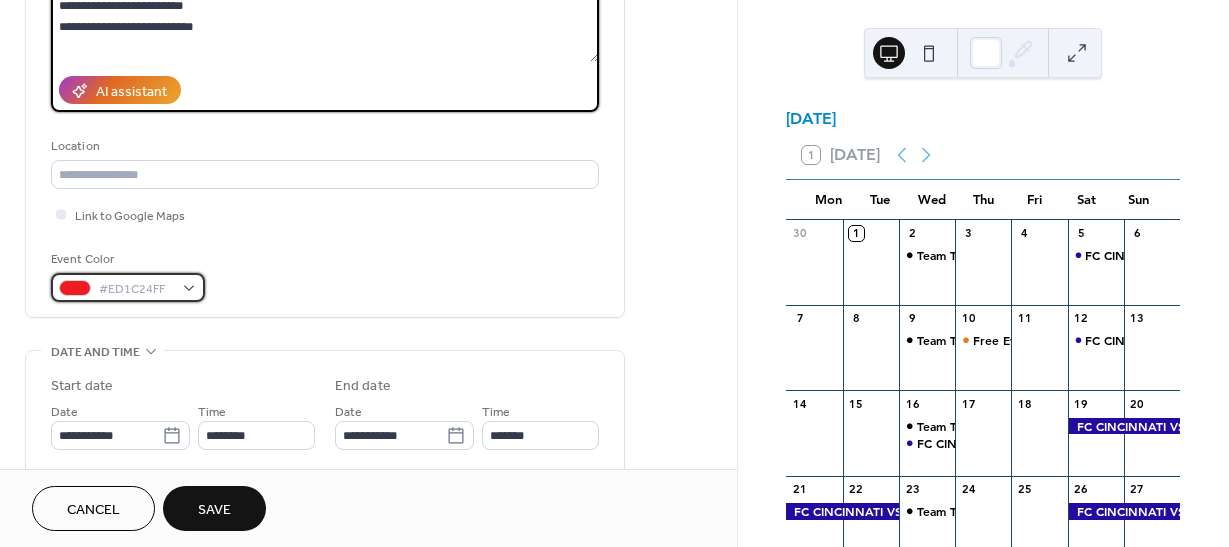click on "#ED1C24FF" at bounding box center [128, 287] 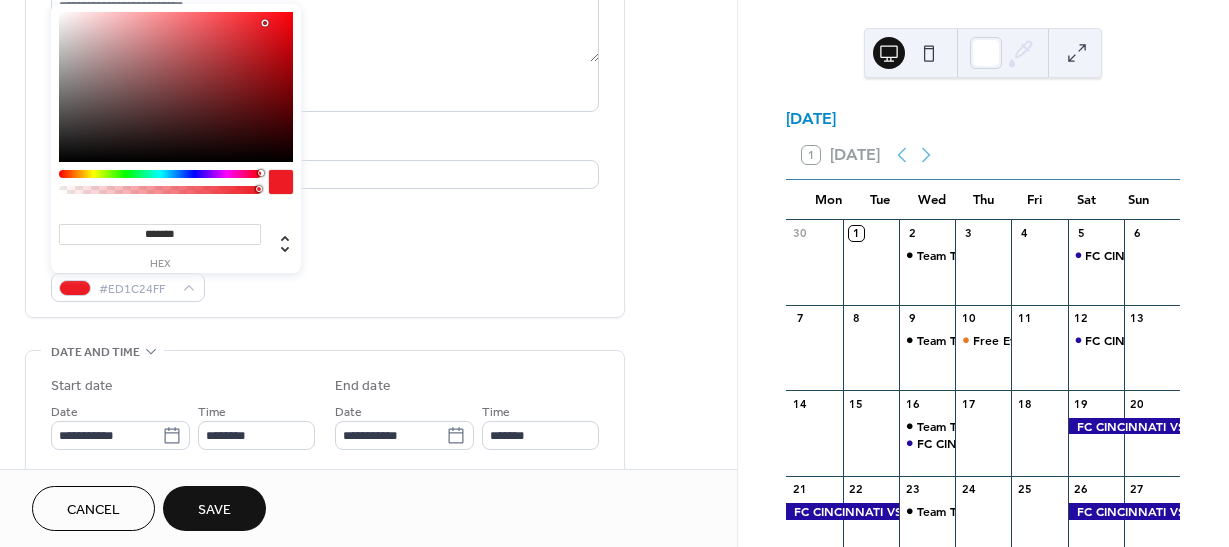 click on "**********" at bounding box center (325, 69) 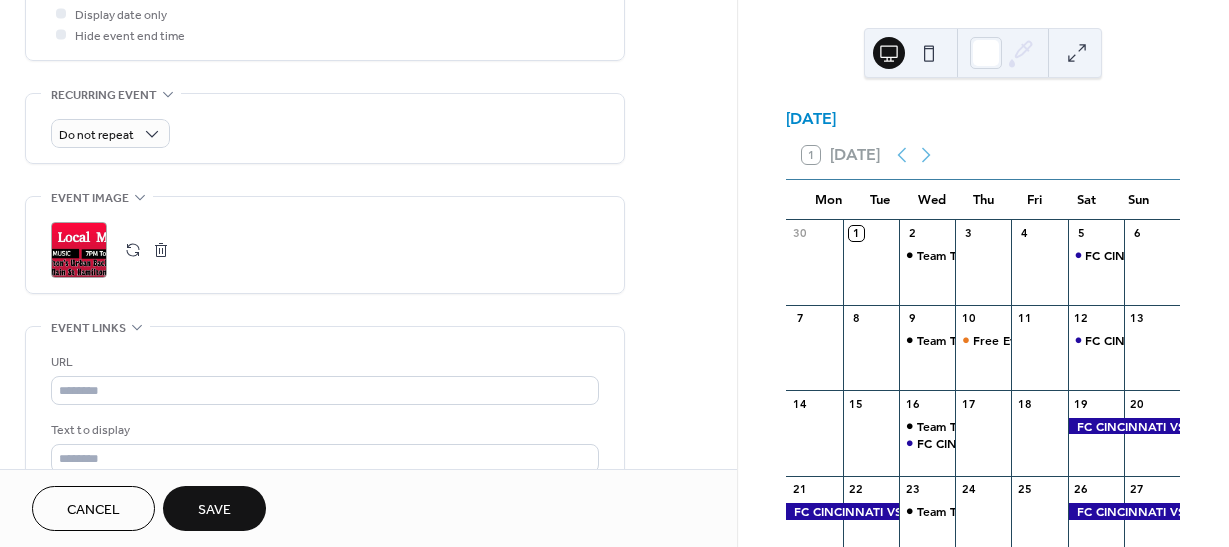 scroll, scrollTop: 800, scrollLeft: 0, axis: vertical 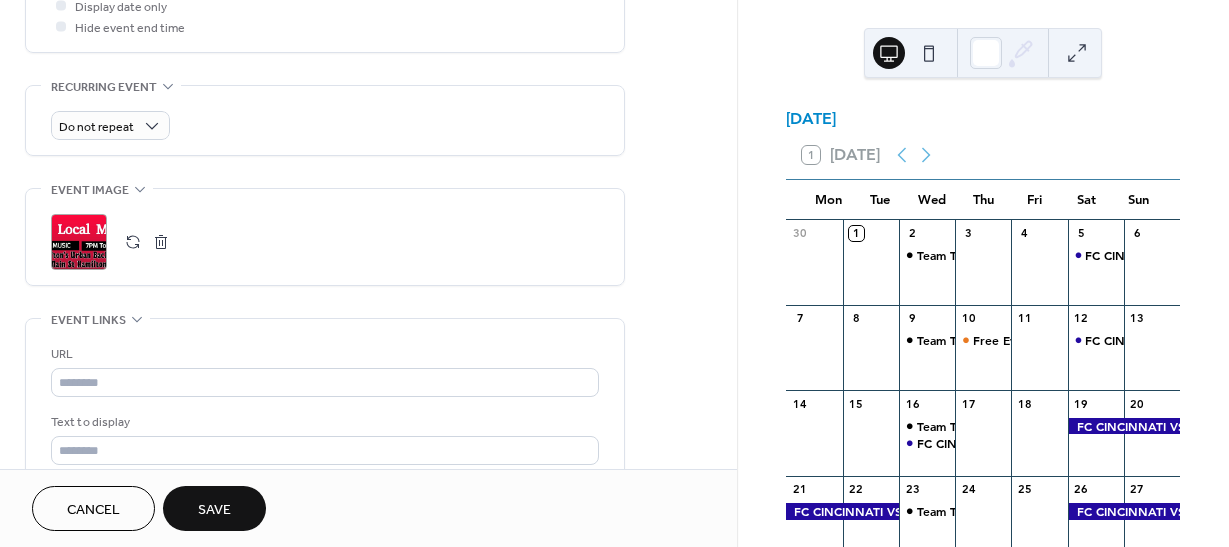 click at bounding box center [161, 242] 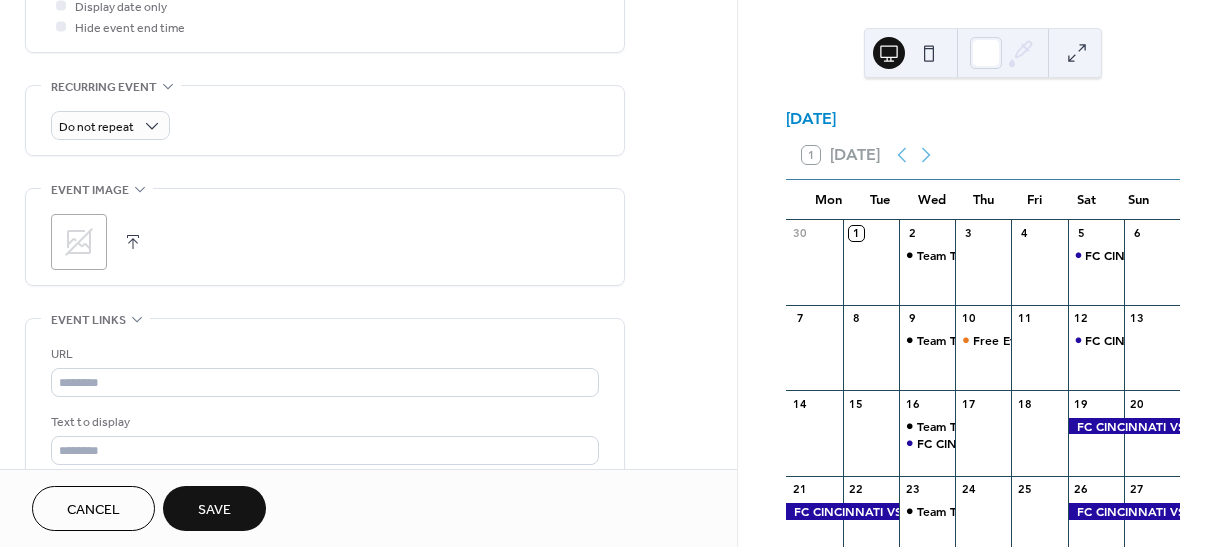 click 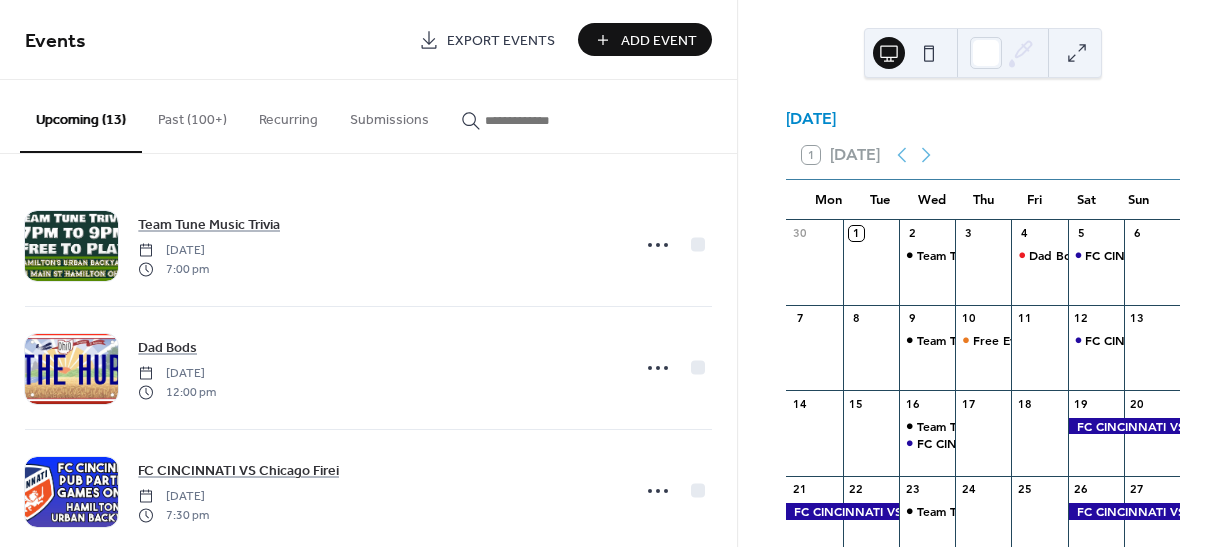 scroll, scrollTop: 0, scrollLeft: 0, axis: both 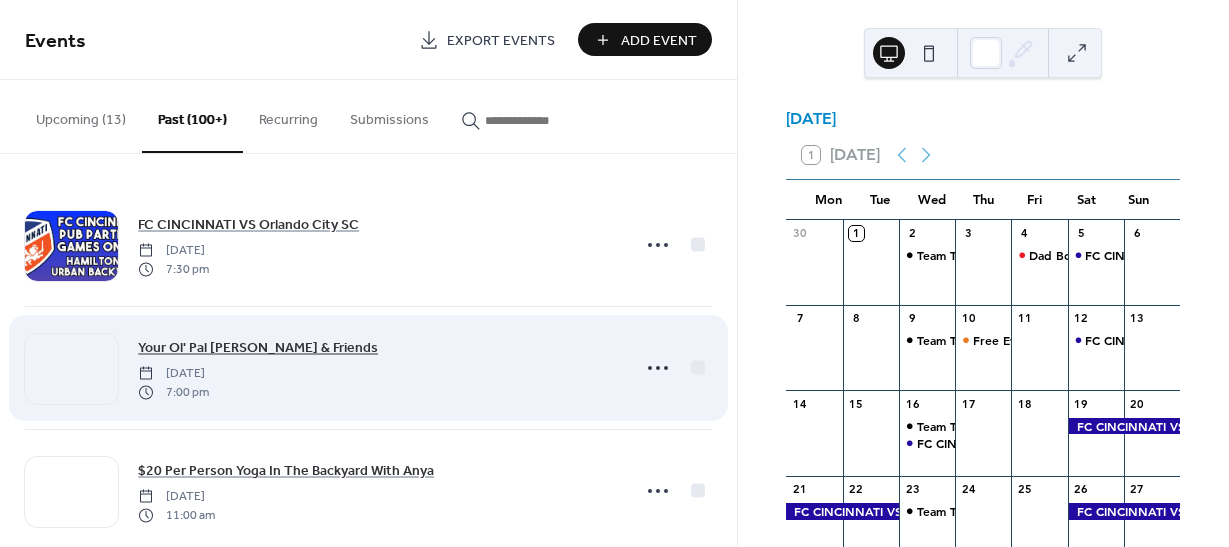 click on "Your Ol' Pal [PERSON_NAME] & Friends" at bounding box center [258, 348] 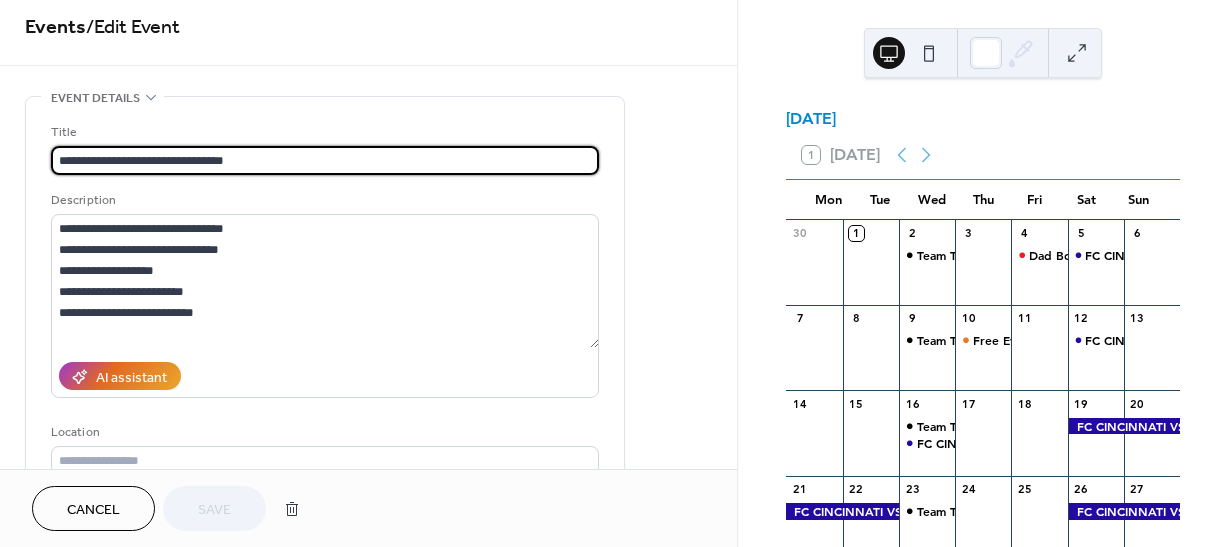scroll, scrollTop: 0, scrollLeft: 0, axis: both 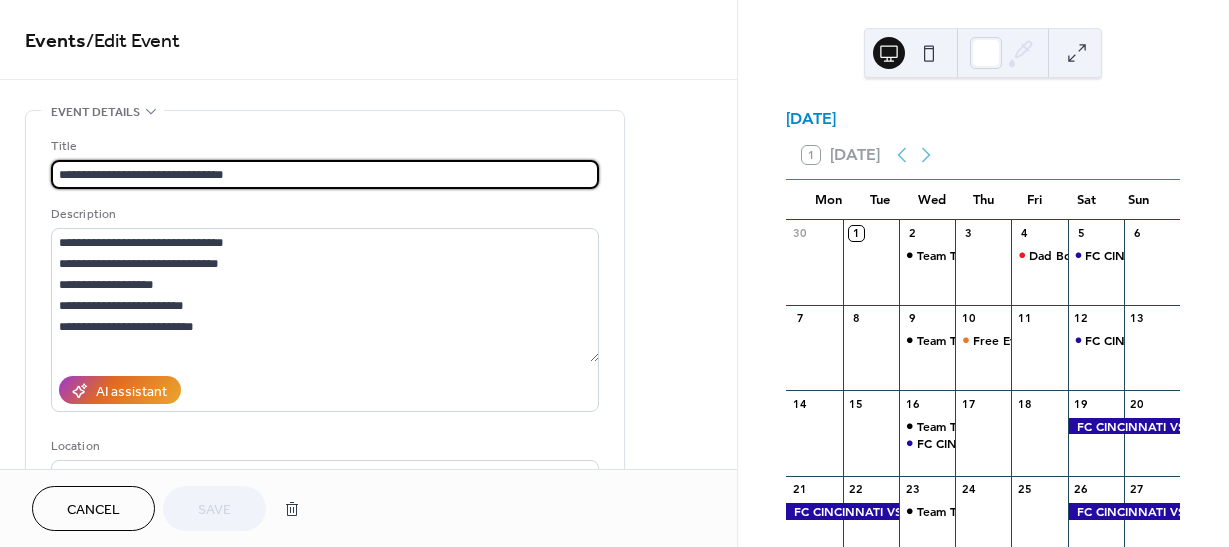 drag, startPoint x: 236, startPoint y: 170, endPoint x: 33, endPoint y: 163, distance: 203.12065 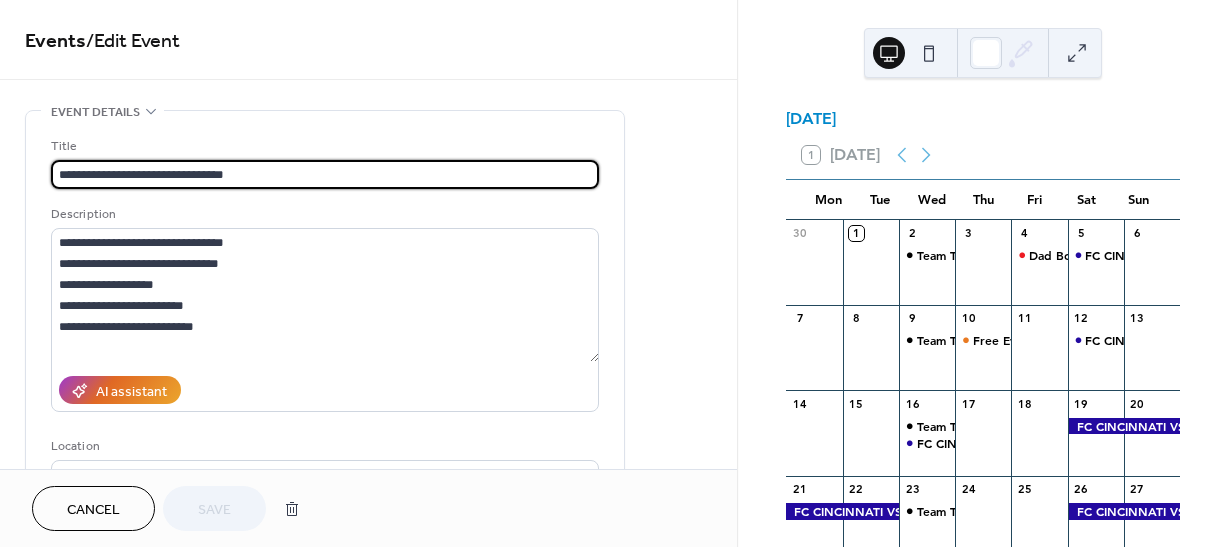 click on "**********" at bounding box center (325, 364) 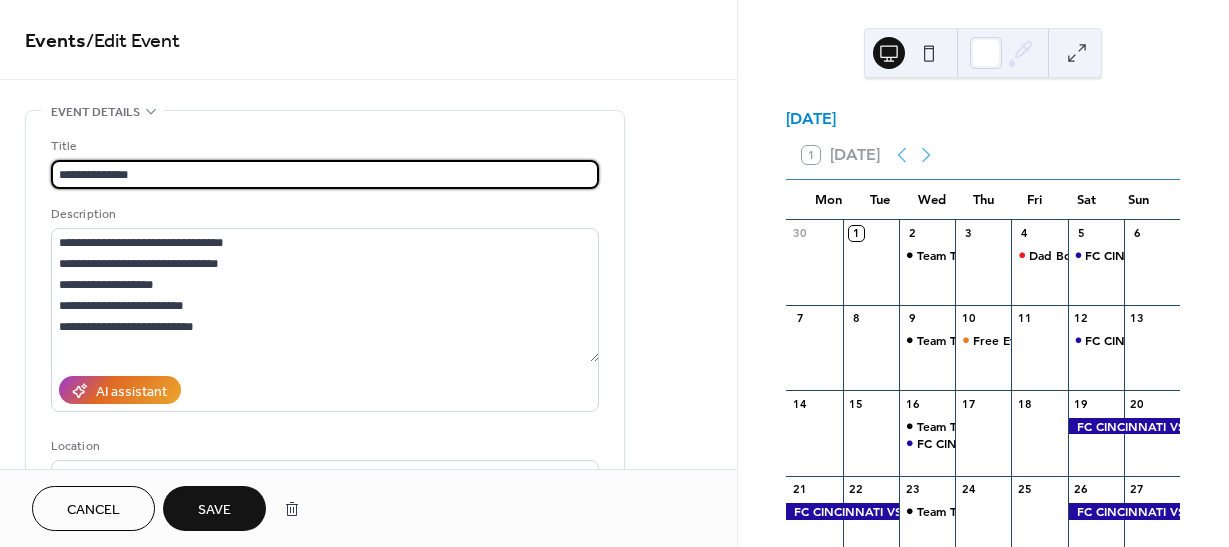 drag, startPoint x: 141, startPoint y: 174, endPoint x: 44, endPoint y: 176, distance: 97.020615 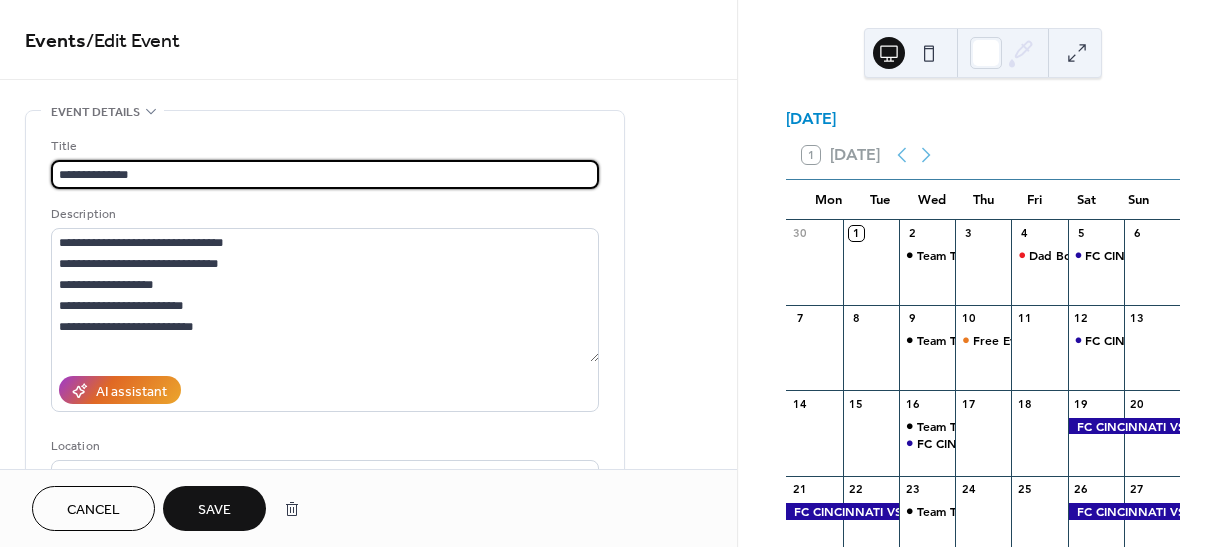 click on "**********" at bounding box center (325, 364) 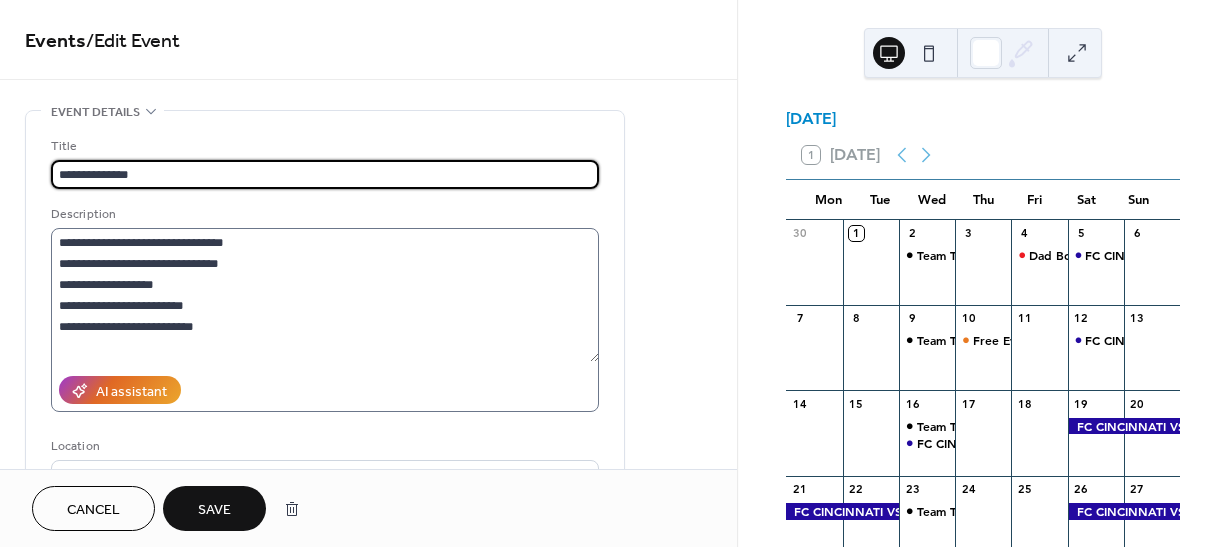 type on "**********" 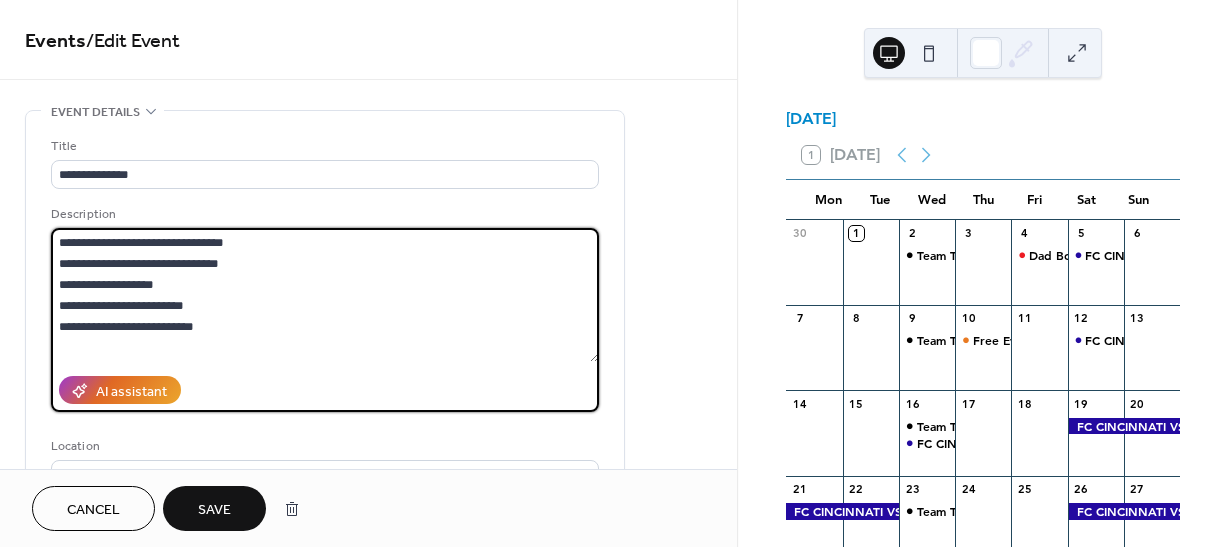 drag, startPoint x: 230, startPoint y: 246, endPoint x: 37, endPoint y: 246, distance: 193 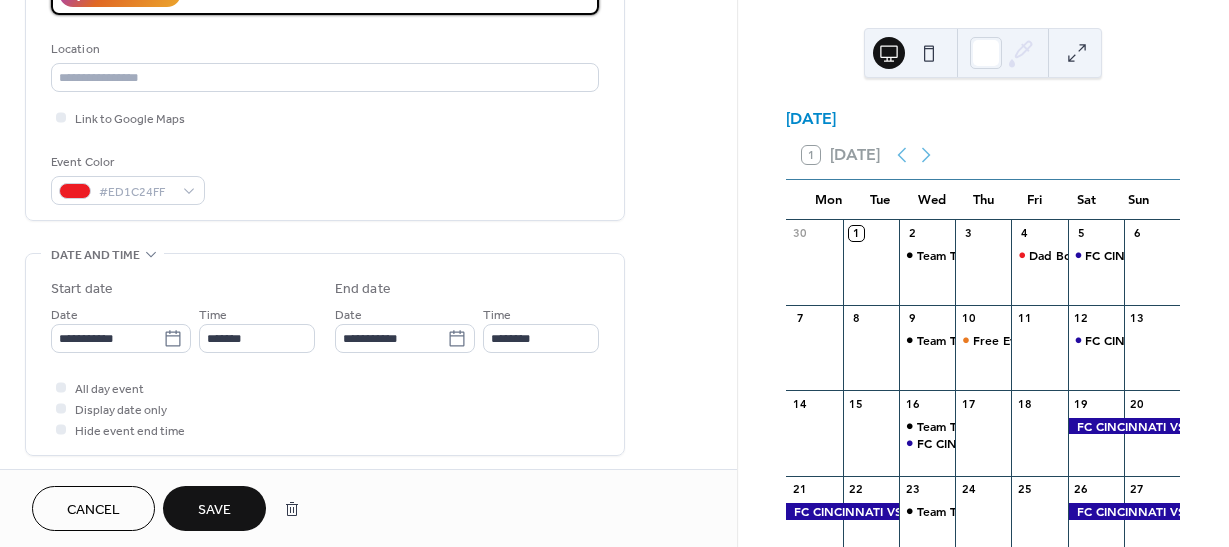 scroll, scrollTop: 400, scrollLeft: 0, axis: vertical 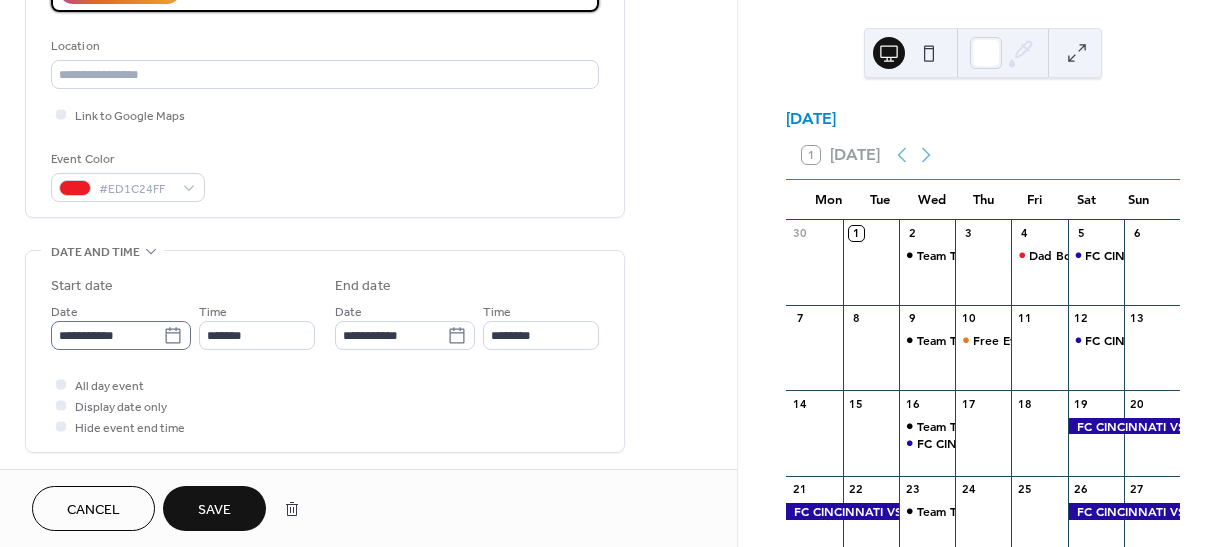 type on "**********" 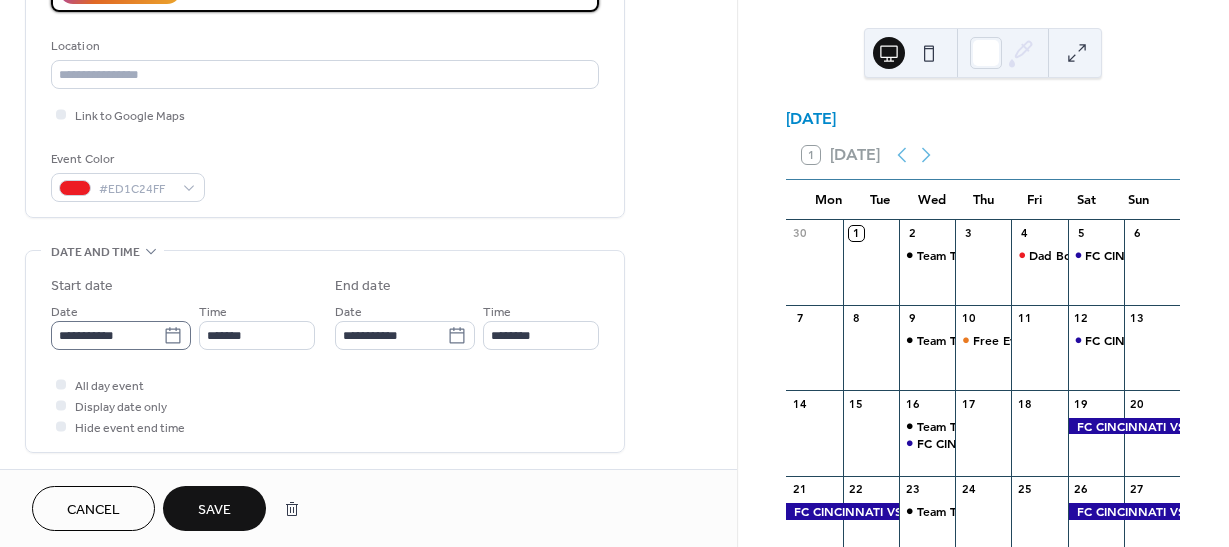 click 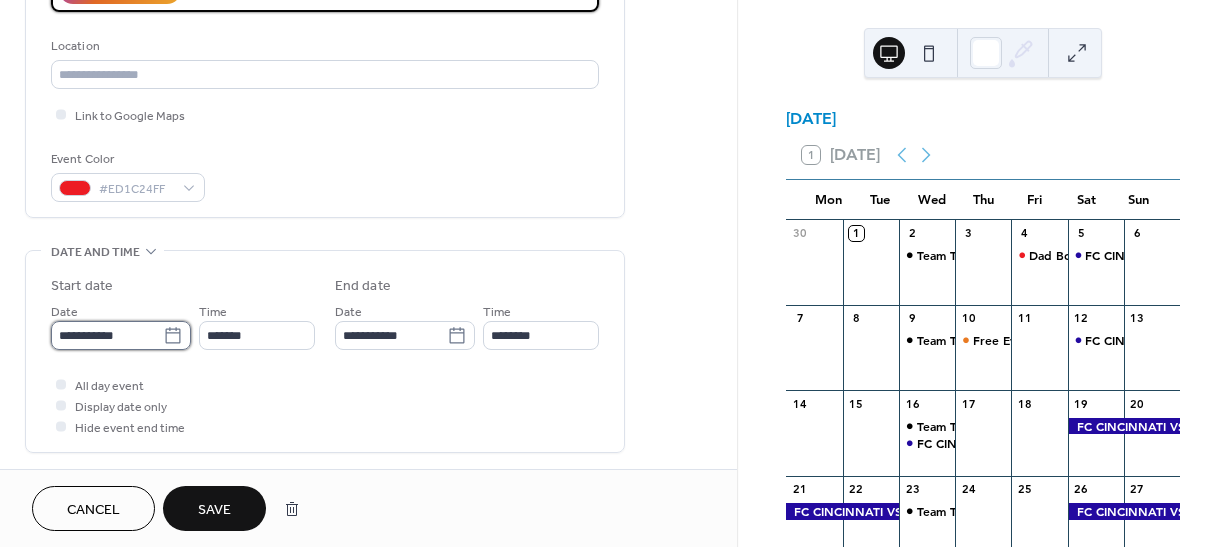 click on "**********" at bounding box center [107, 335] 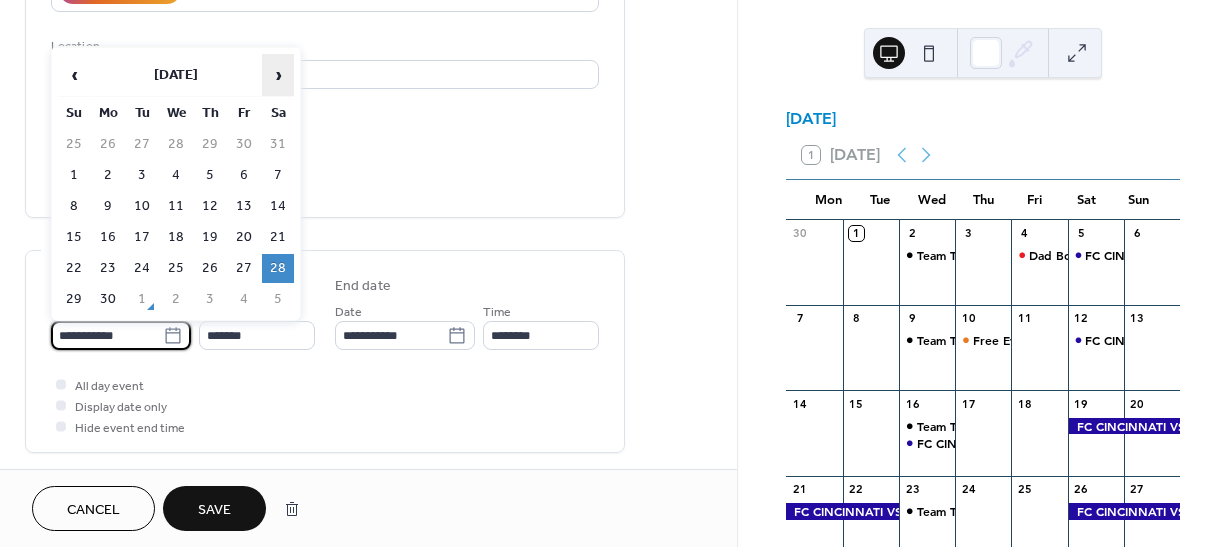 click on "›" at bounding box center [278, 75] 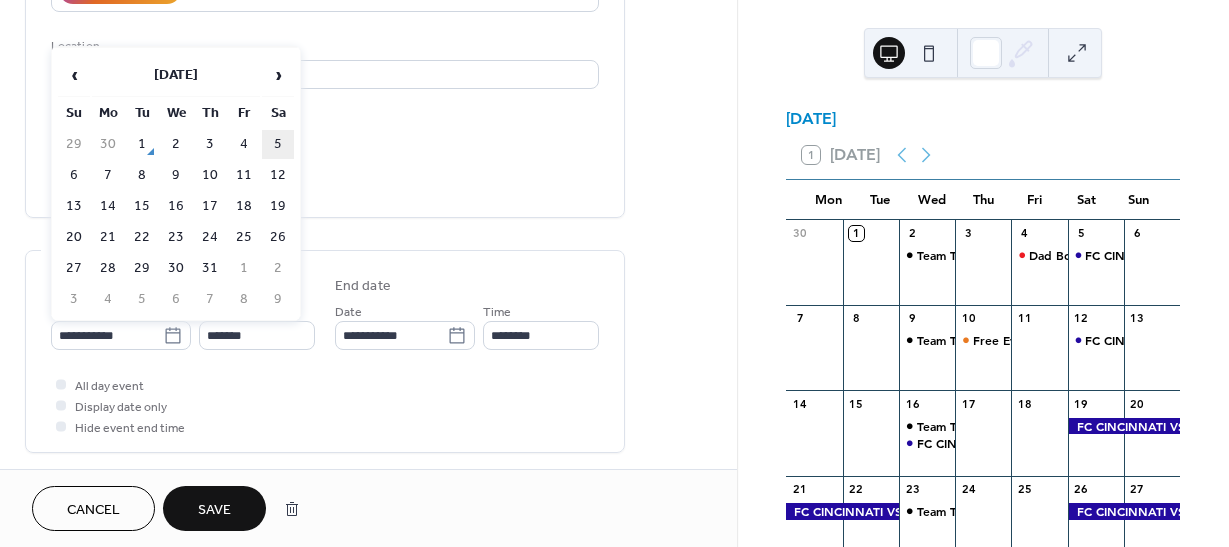 click on "5" at bounding box center (278, 144) 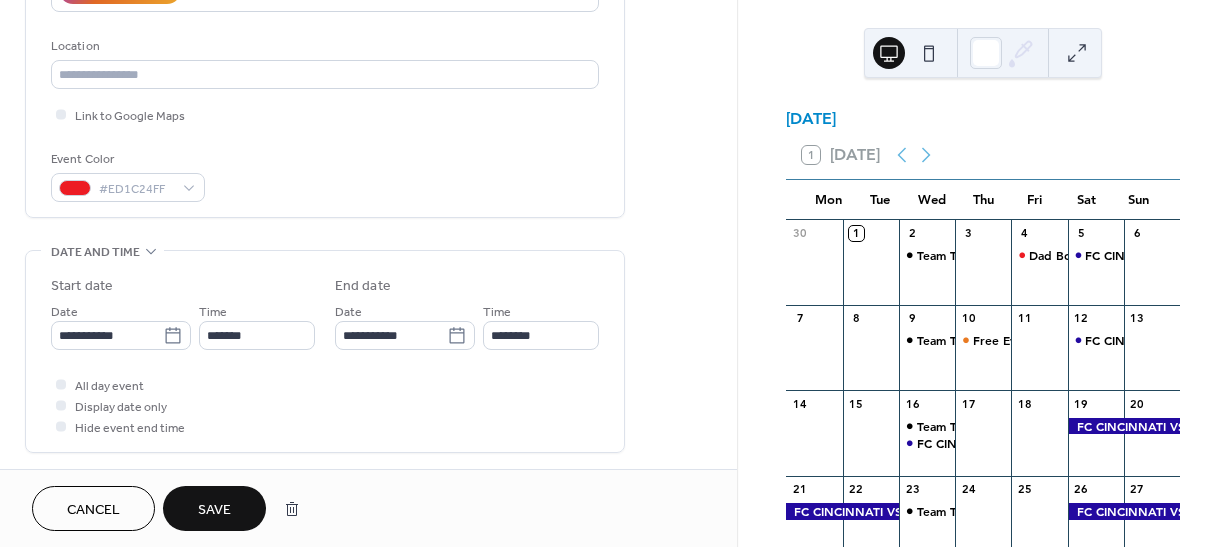 click on "Save" at bounding box center [214, 510] 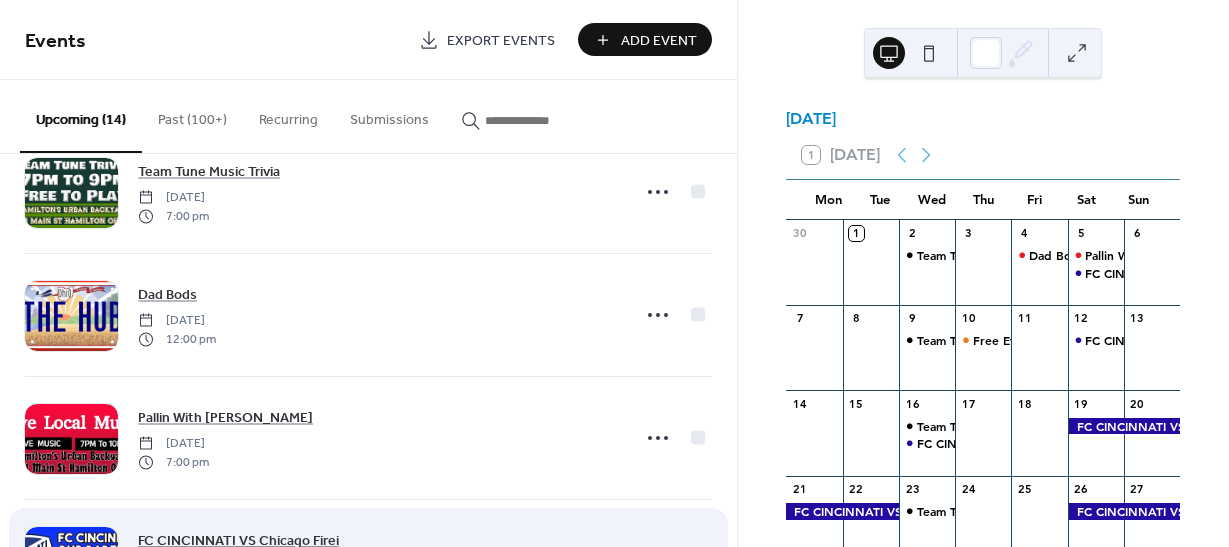 scroll, scrollTop: 100, scrollLeft: 0, axis: vertical 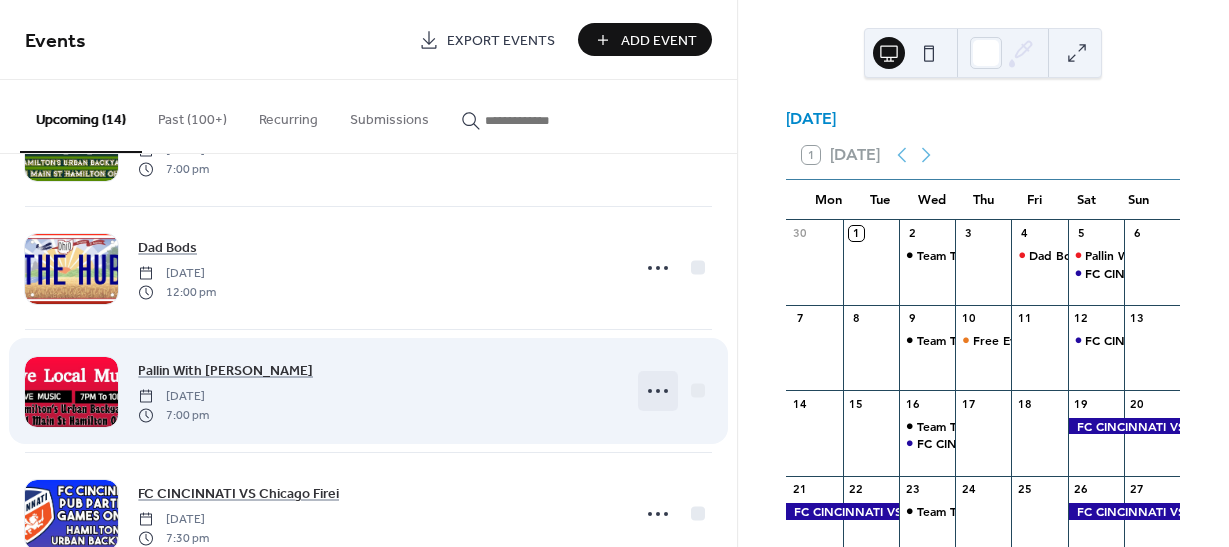 click 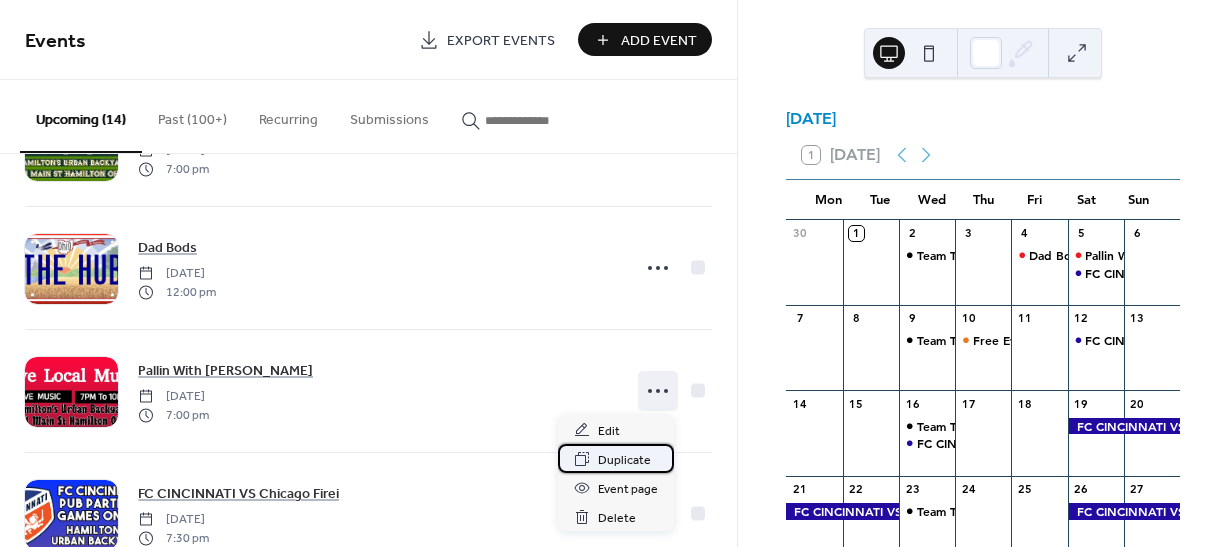 click on "Duplicate" at bounding box center (624, 460) 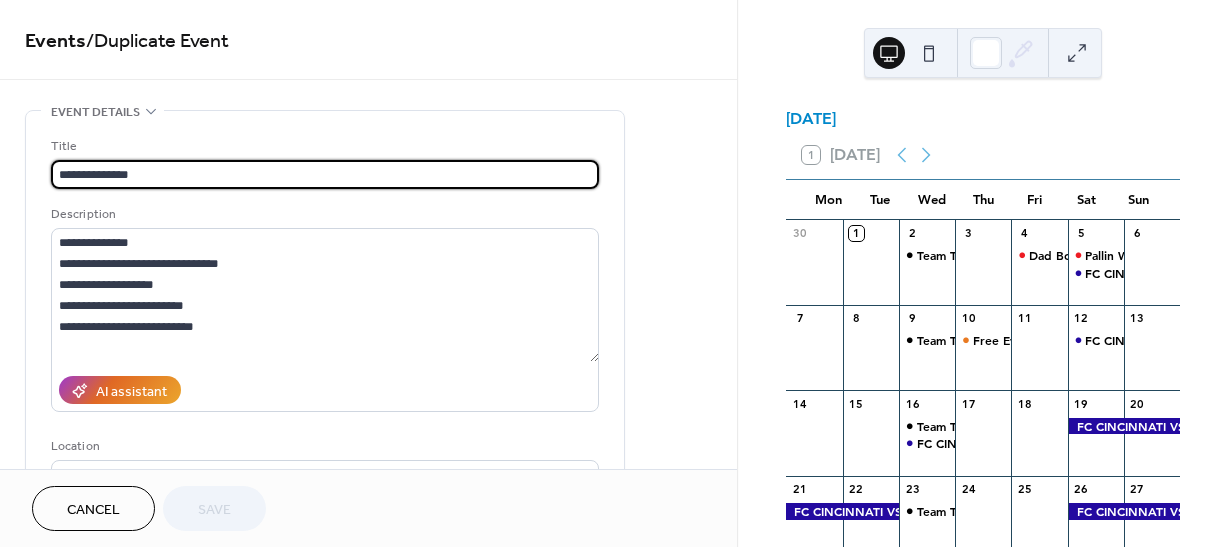 drag, startPoint x: 148, startPoint y: 168, endPoint x: 0, endPoint y: 172, distance: 148.05405 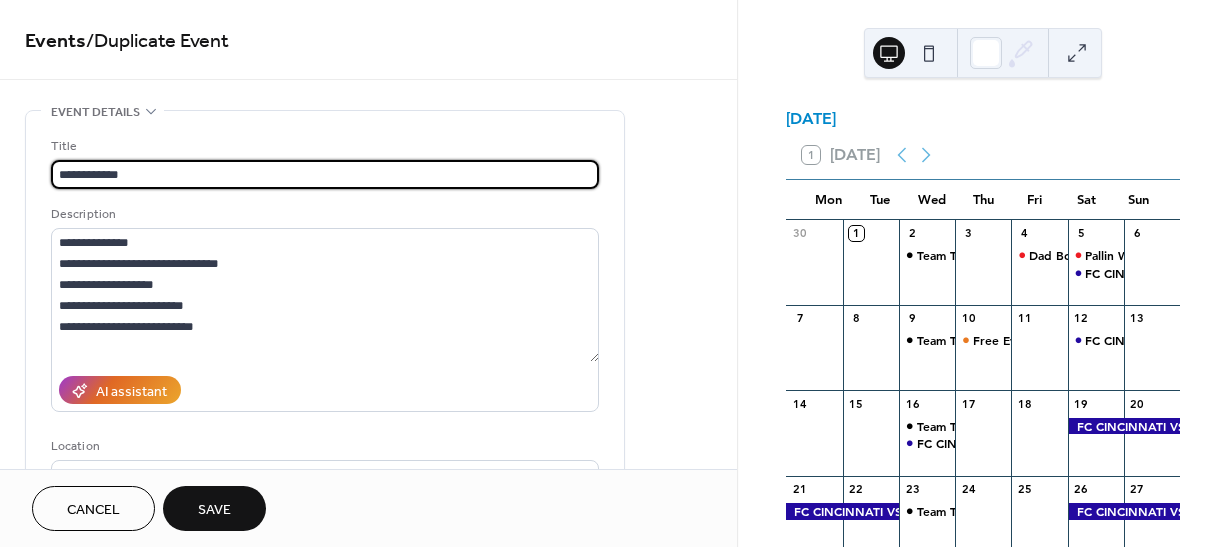drag, startPoint x: 129, startPoint y: 169, endPoint x: 32, endPoint y: 177, distance: 97.32934 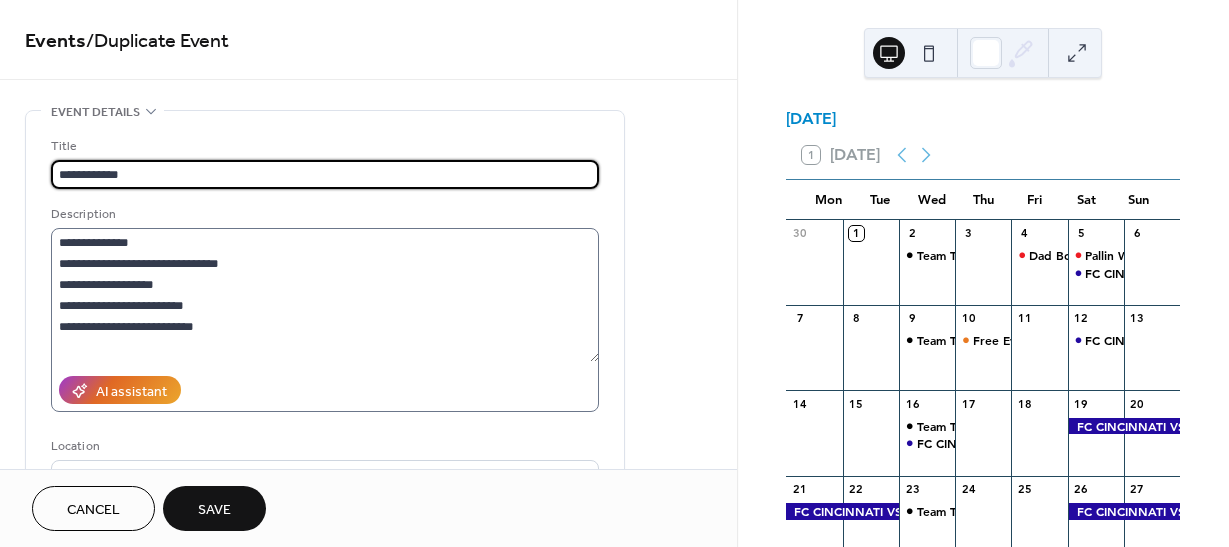 type on "**********" 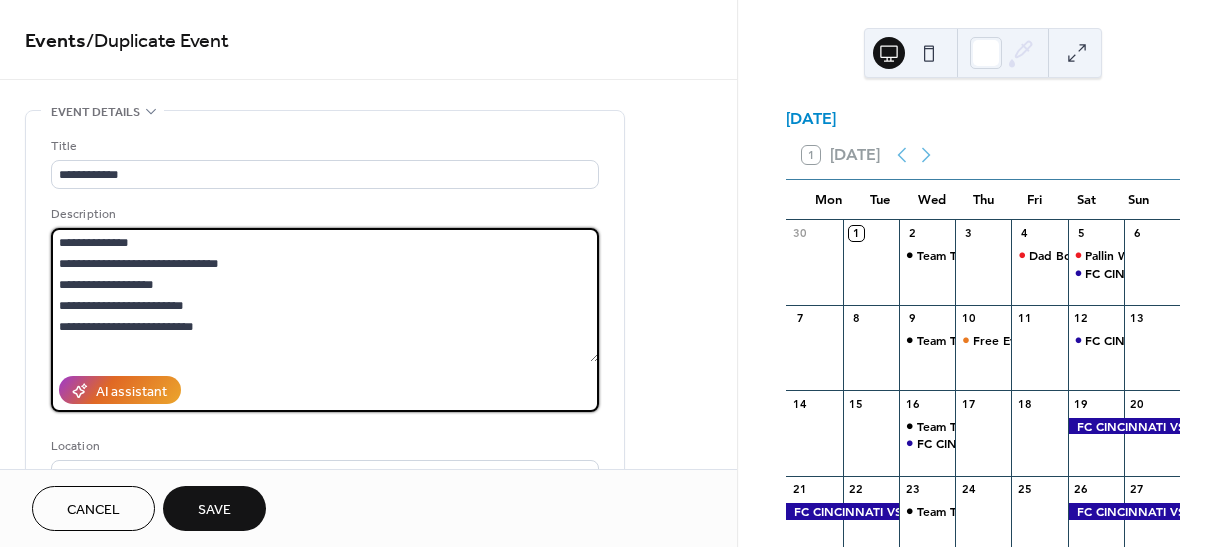 drag, startPoint x: 158, startPoint y: 237, endPoint x: 28, endPoint y: 240, distance: 130.0346 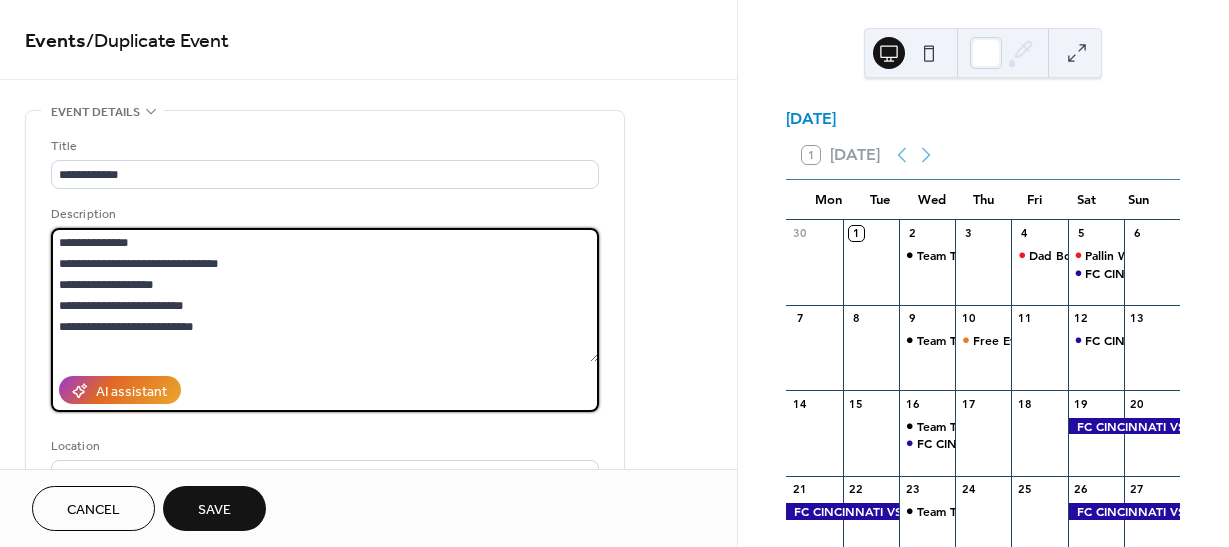 click on "**********" at bounding box center [325, 364] 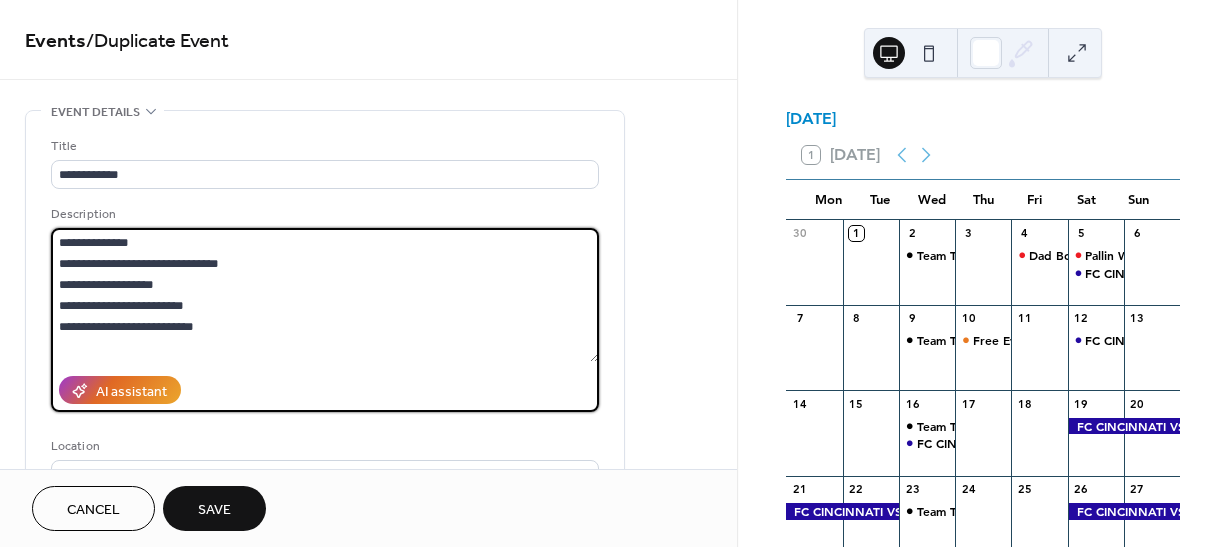 paste 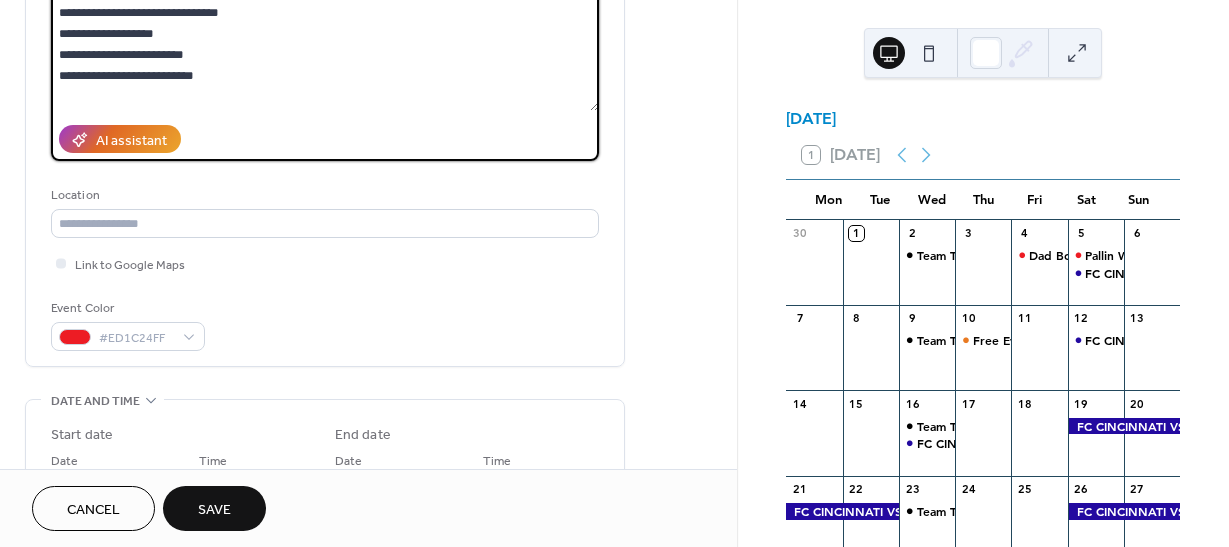 scroll, scrollTop: 300, scrollLeft: 0, axis: vertical 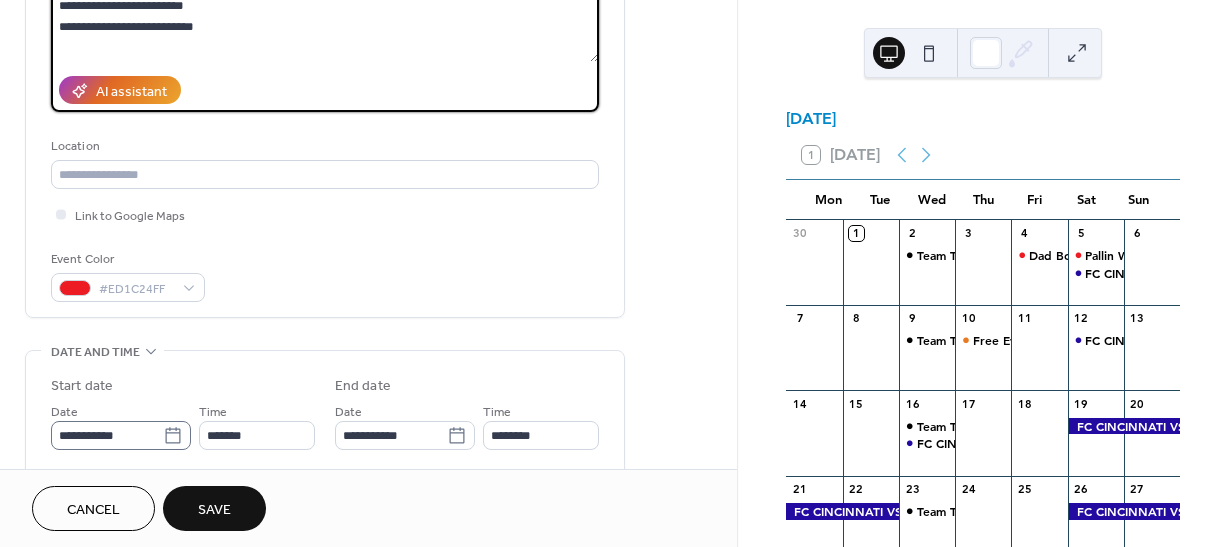 type on "**********" 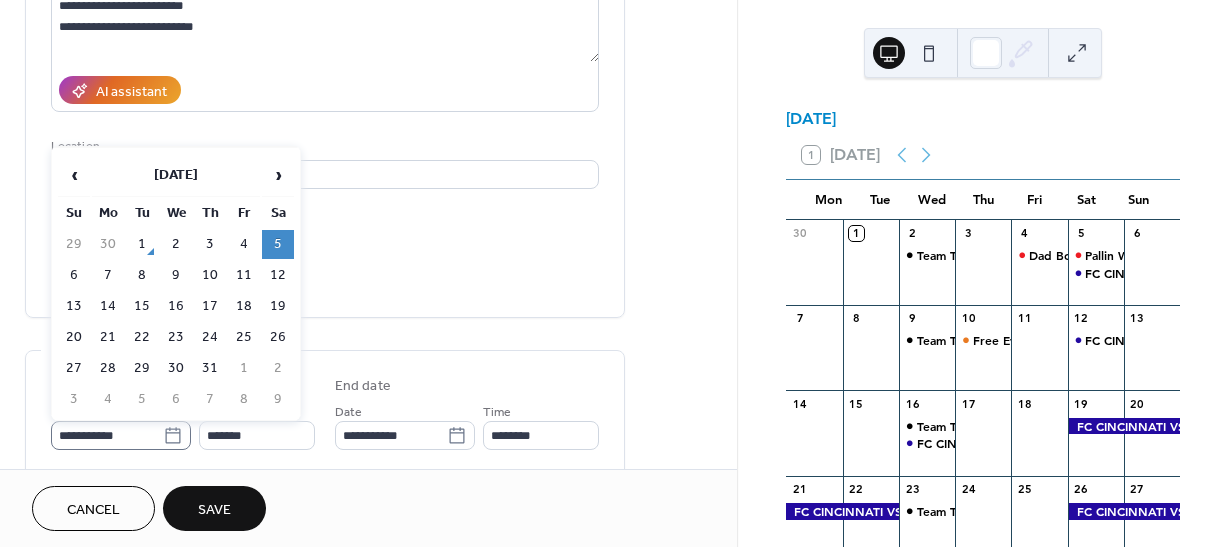click 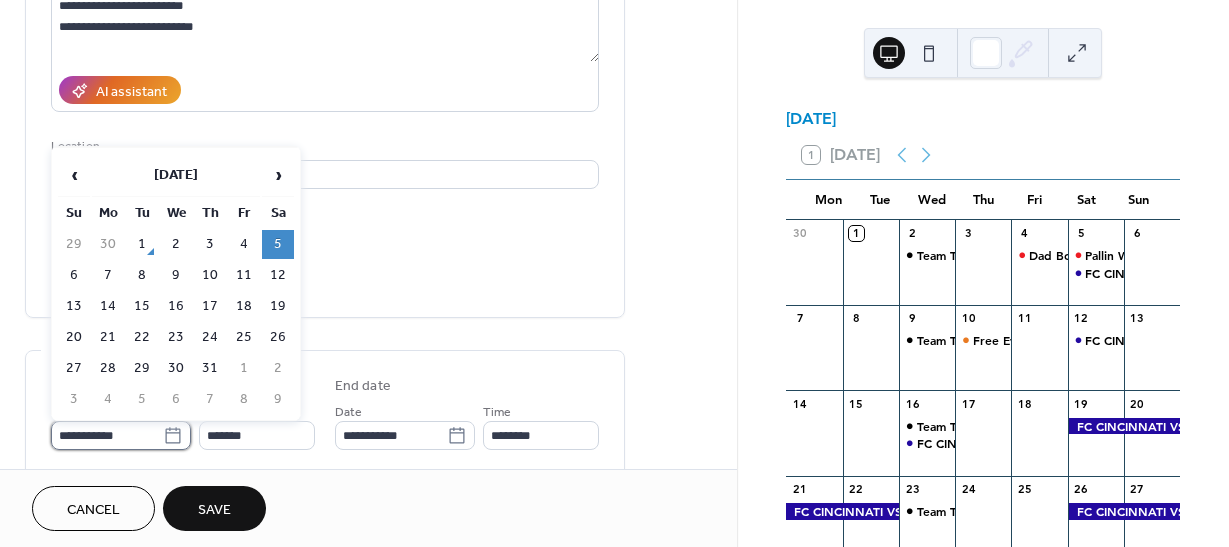 click on "**********" at bounding box center [107, 435] 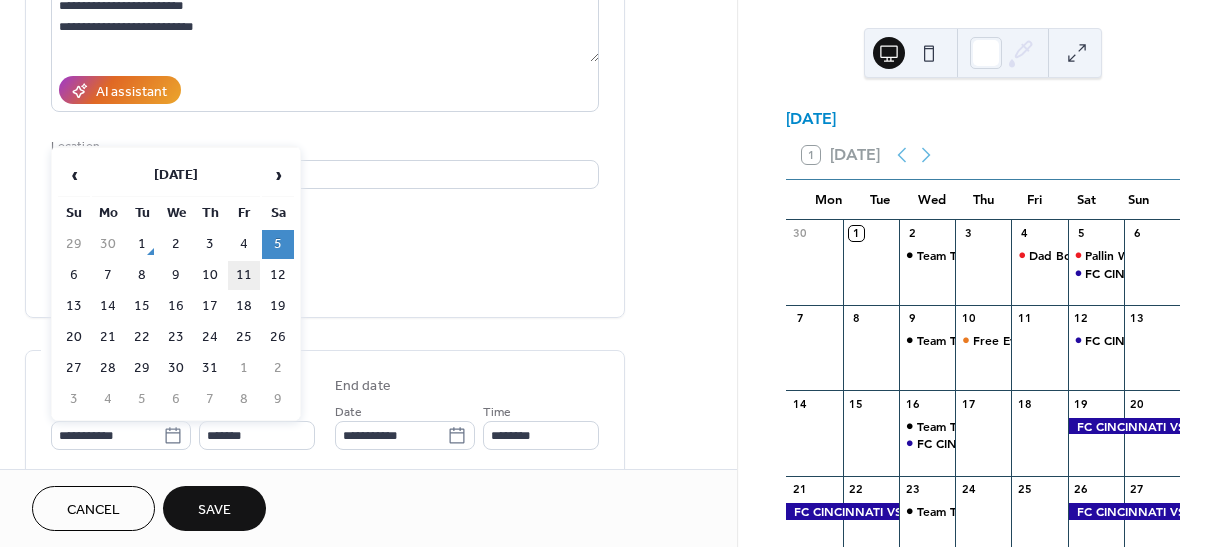 click on "11" at bounding box center [244, 275] 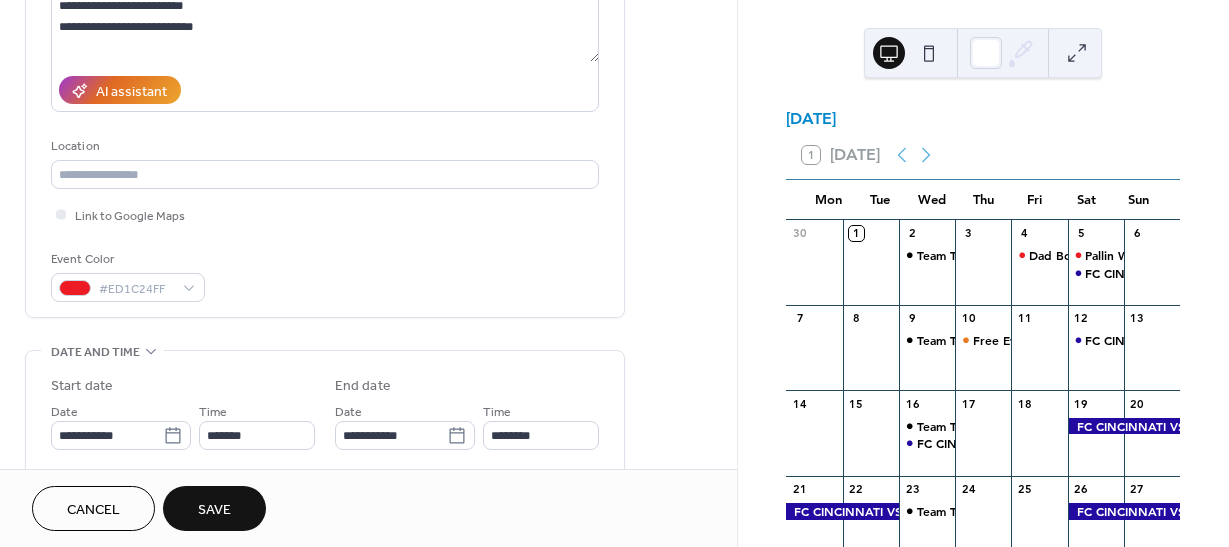 click on "Save" at bounding box center [214, 508] 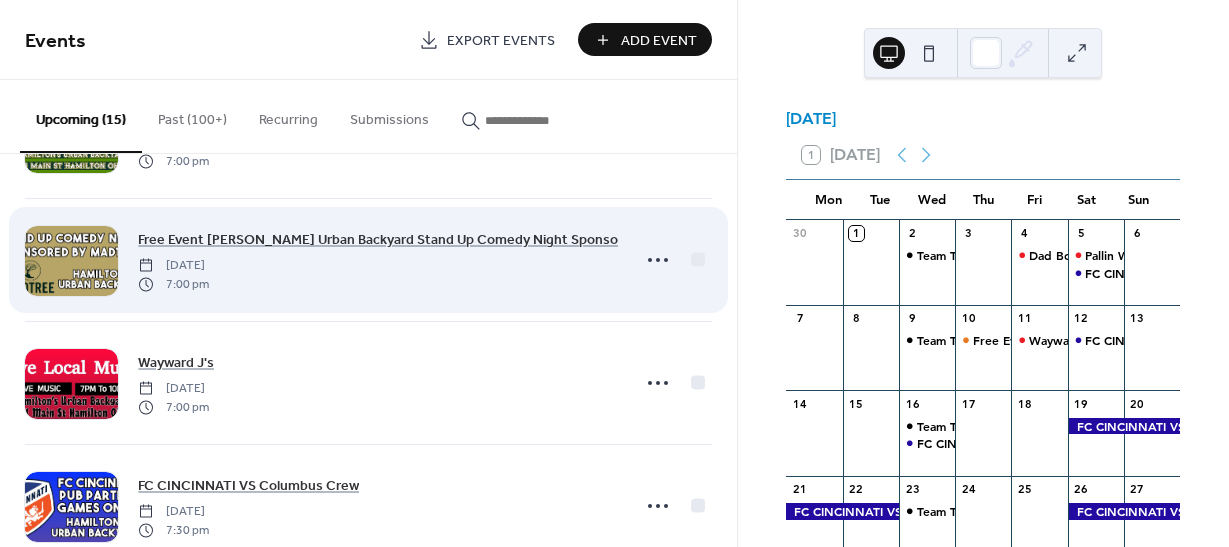 scroll, scrollTop: 700, scrollLeft: 0, axis: vertical 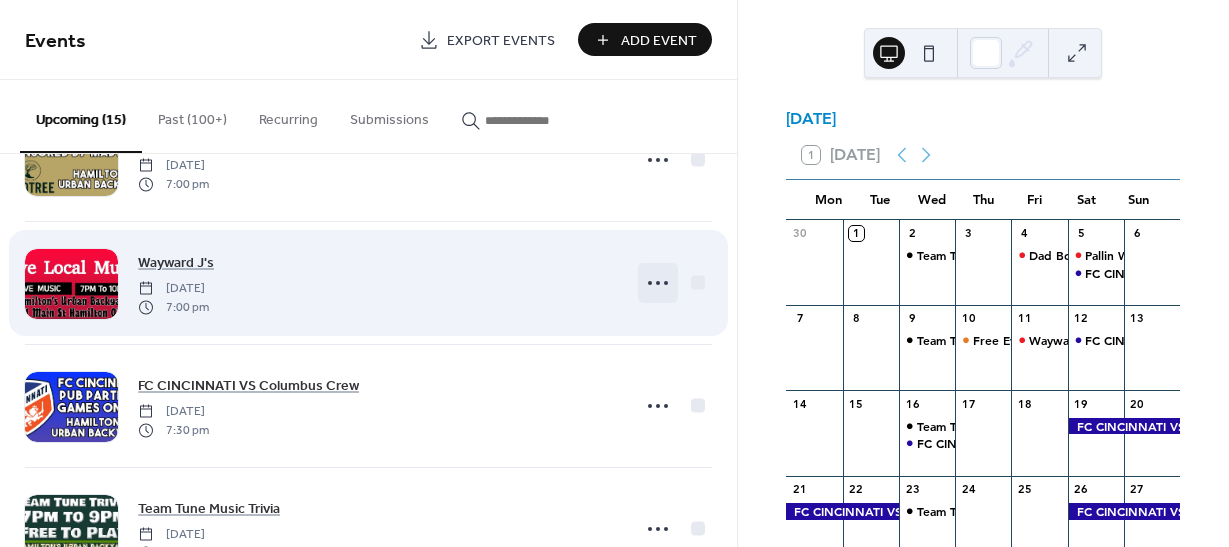 click 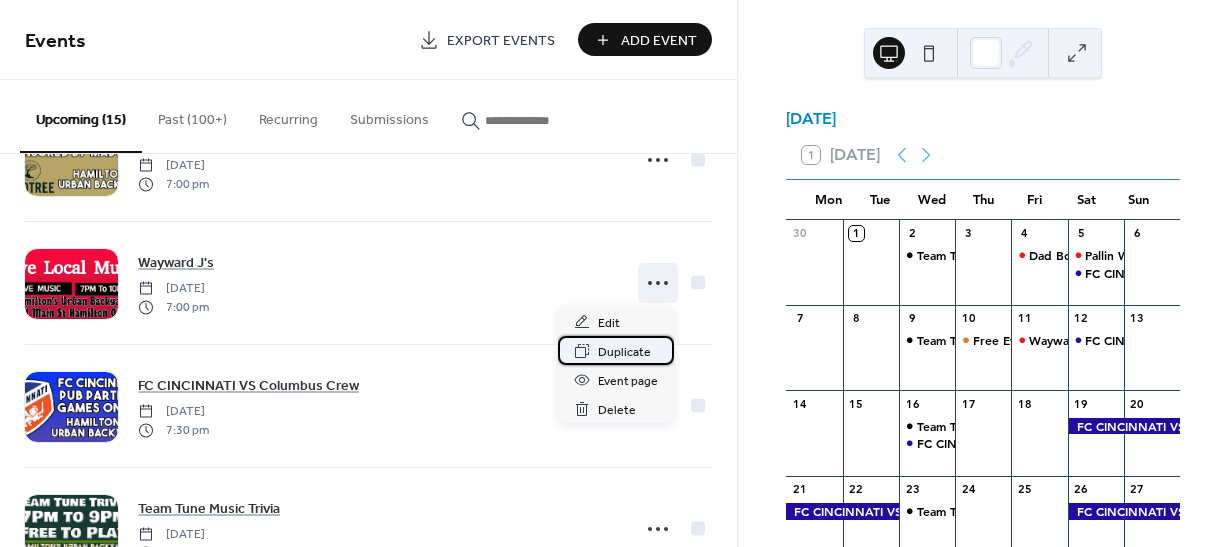click on "Duplicate" at bounding box center (624, 352) 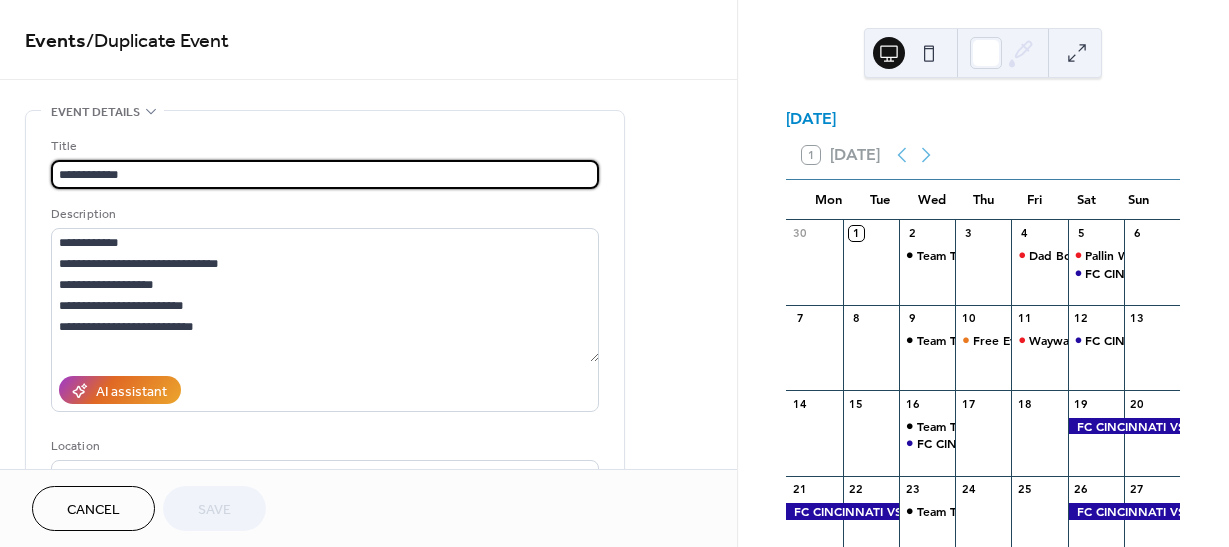 drag, startPoint x: 149, startPoint y: 175, endPoint x: -8, endPoint y: 182, distance: 157.15598 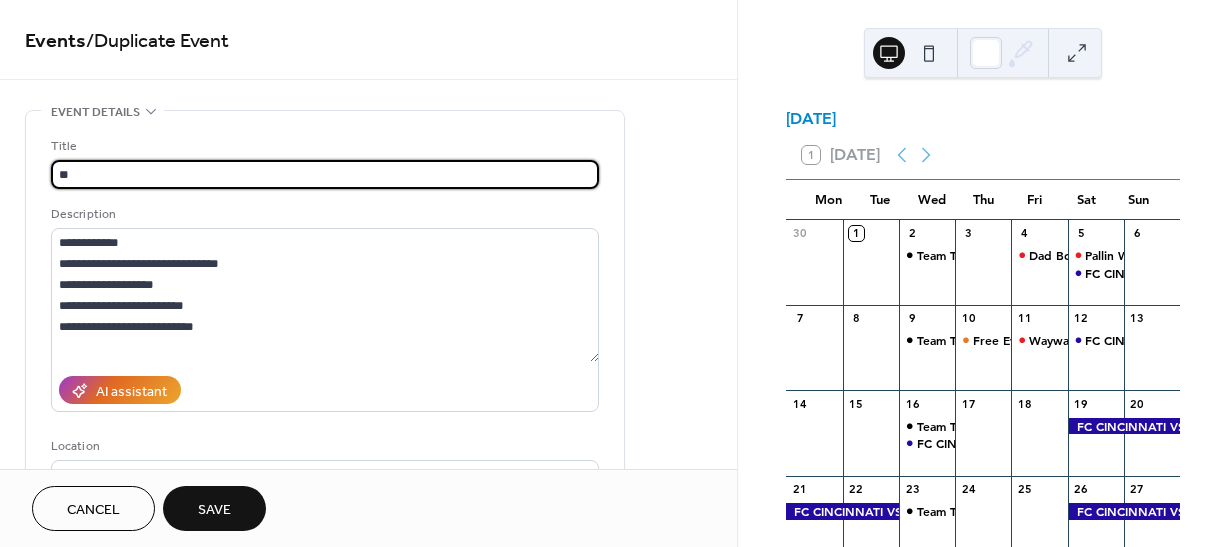 type on "*" 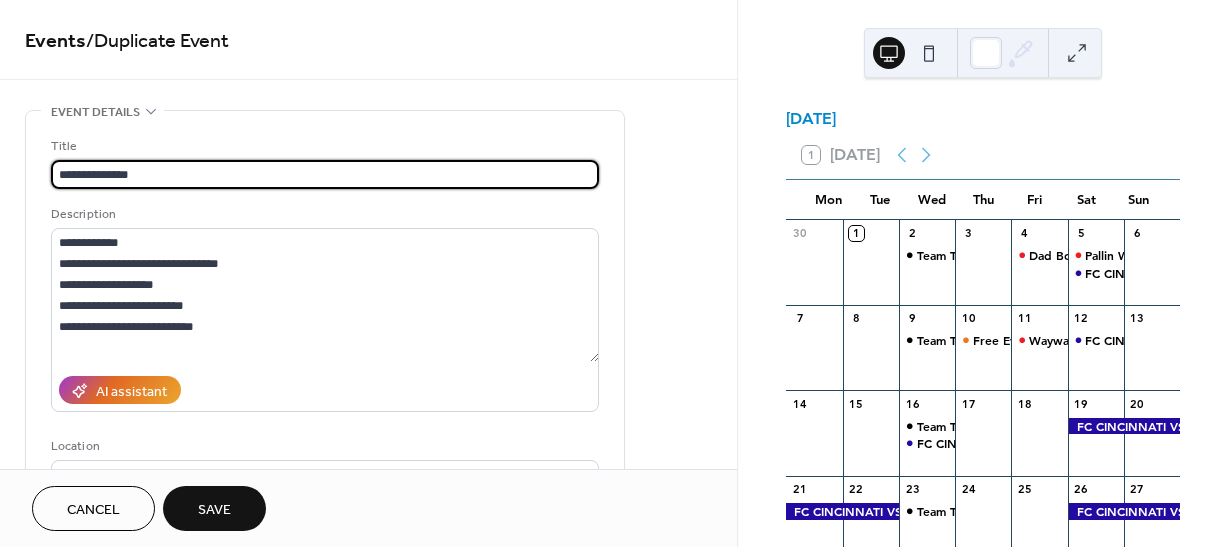 drag, startPoint x: 136, startPoint y: 179, endPoint x: 22, endPoint y: 177, distance: 114.01754 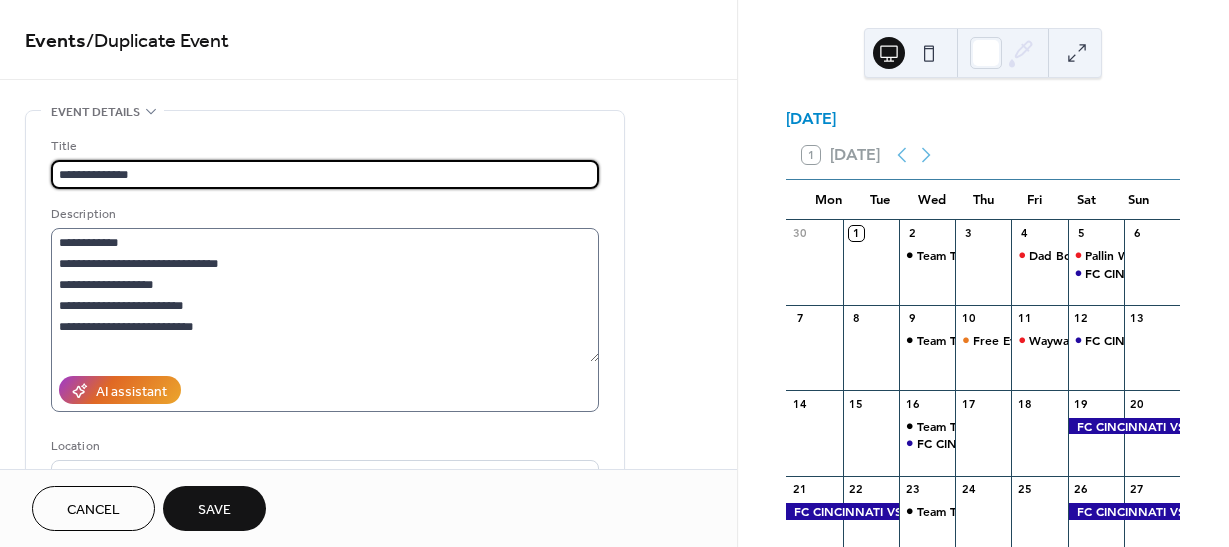 type on "**********" 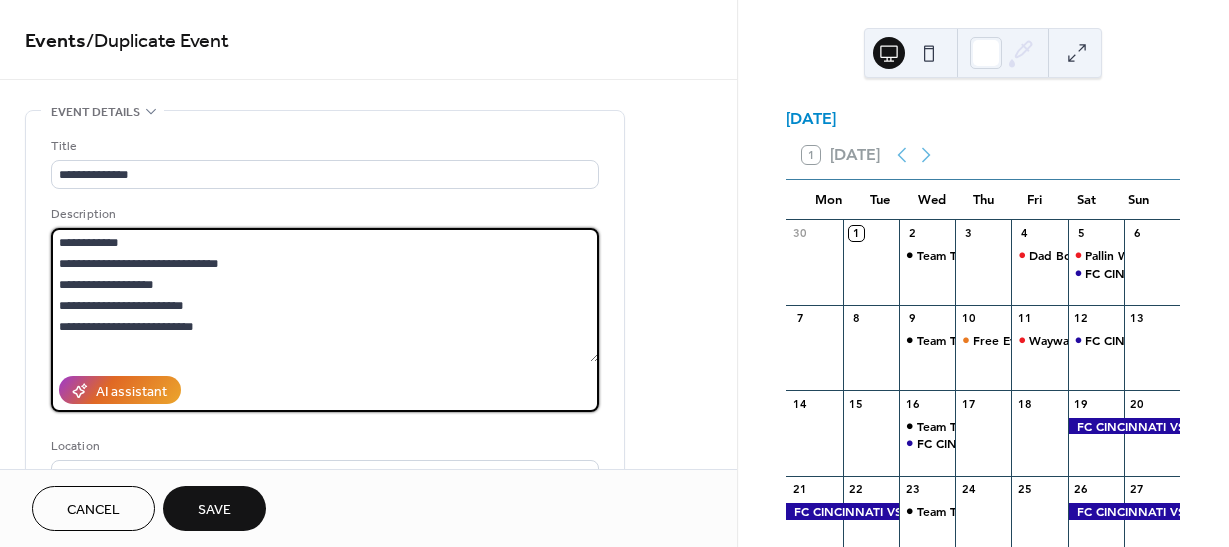 drag, startPoint x: 122, startPoint y: 240, endPoint x: 16, endPoint y: 242, distance: 106.01887 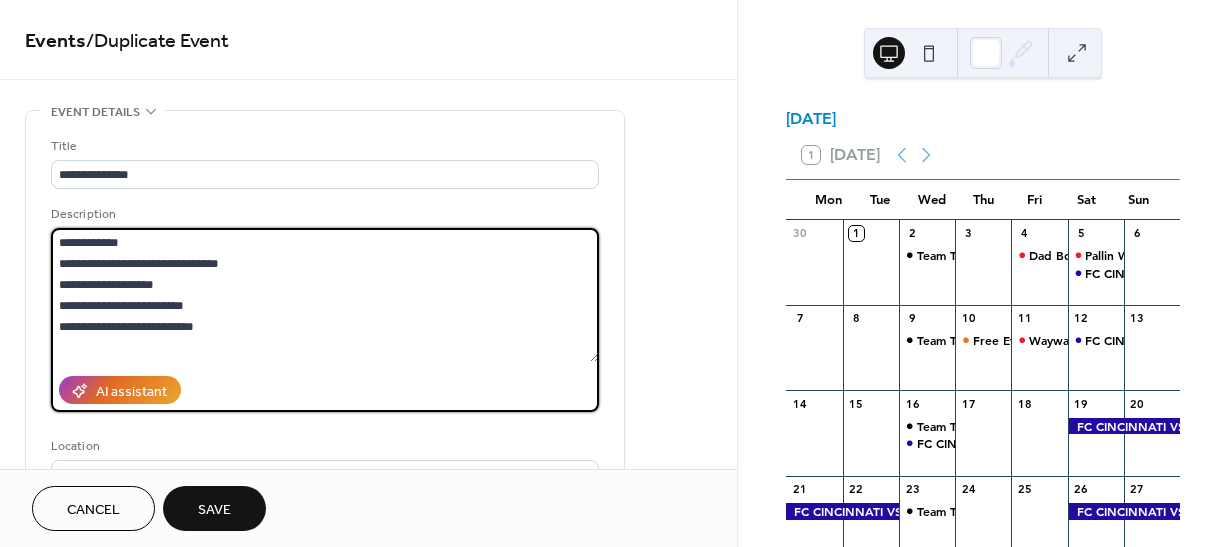click on "**********" at bounding box center (368, 839) 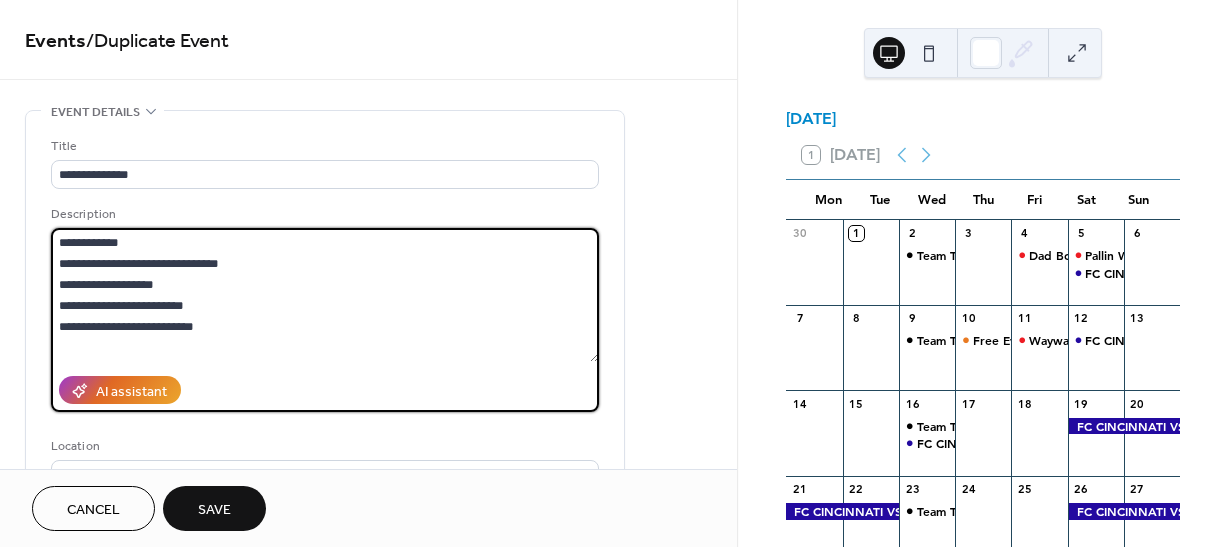 paste on "***" 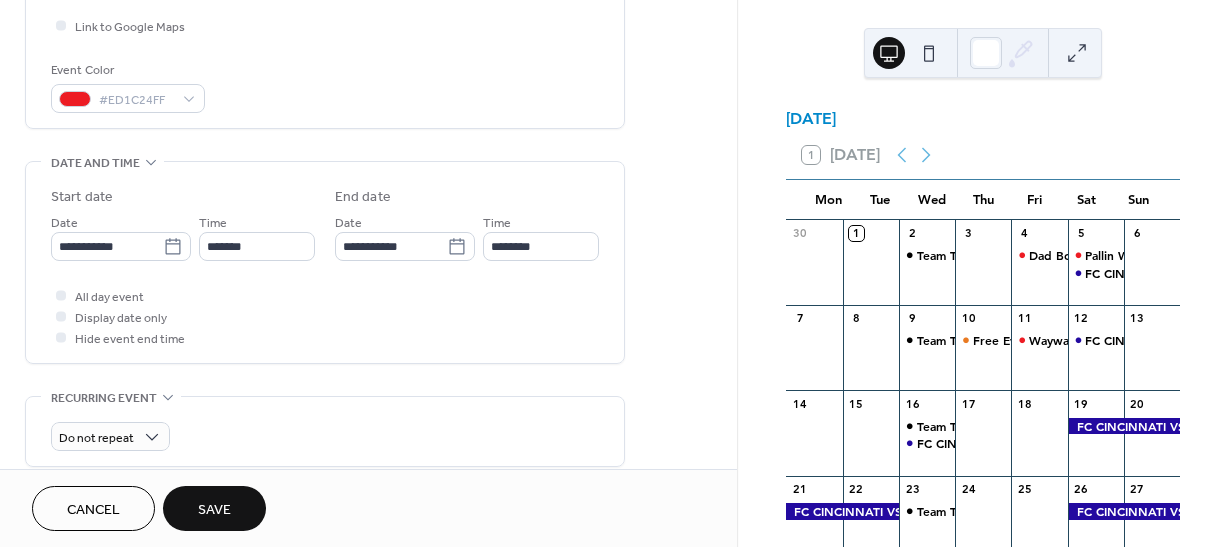 scroll, scrollTop: 500, scrollLeft: 0, axis: vertical 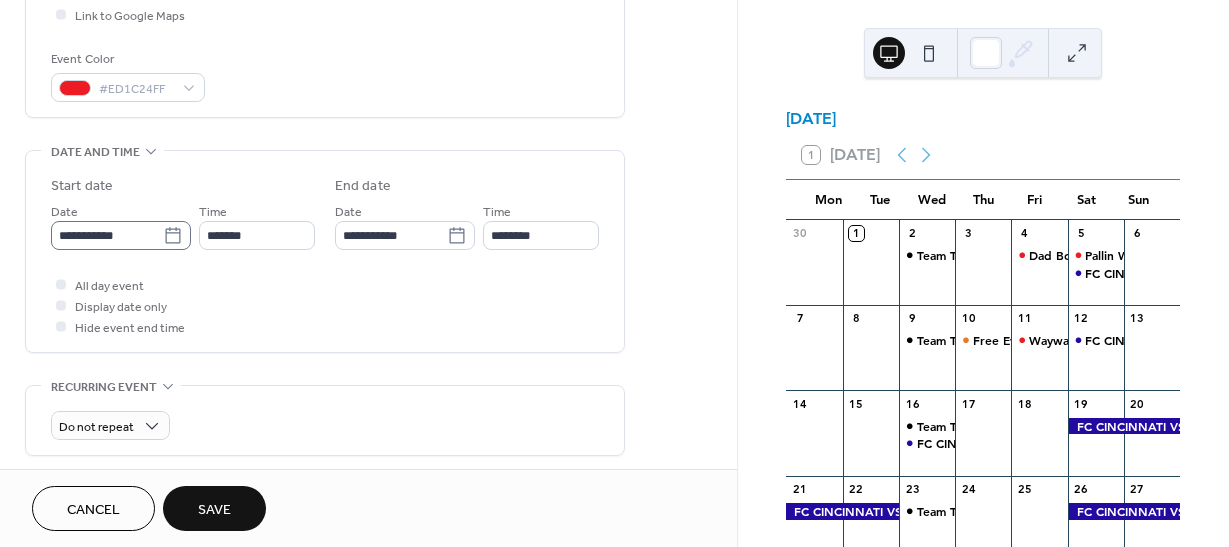 type on "**********" 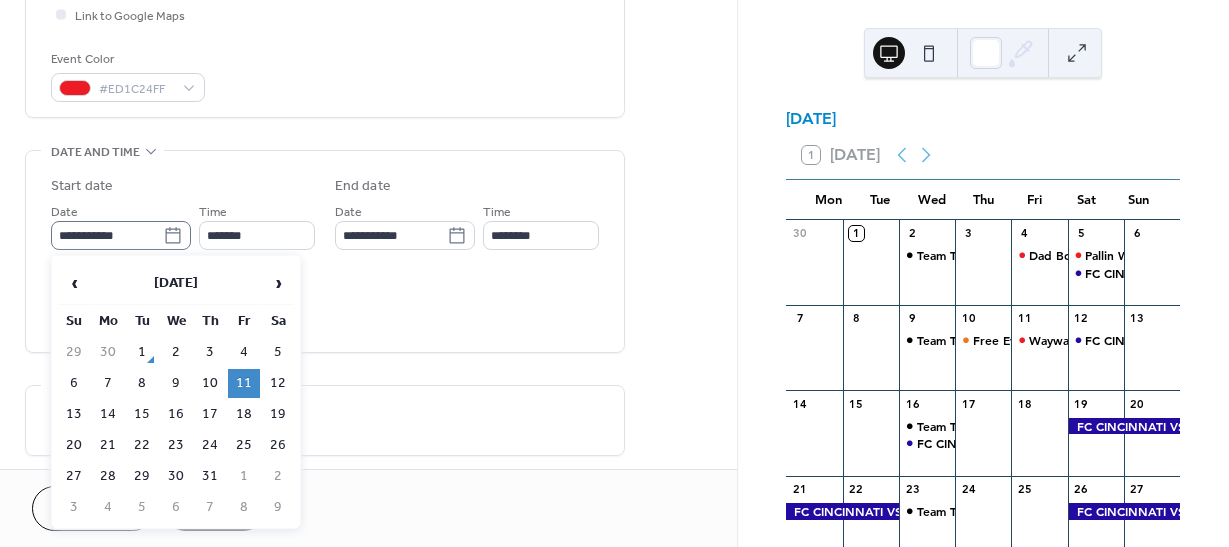 click 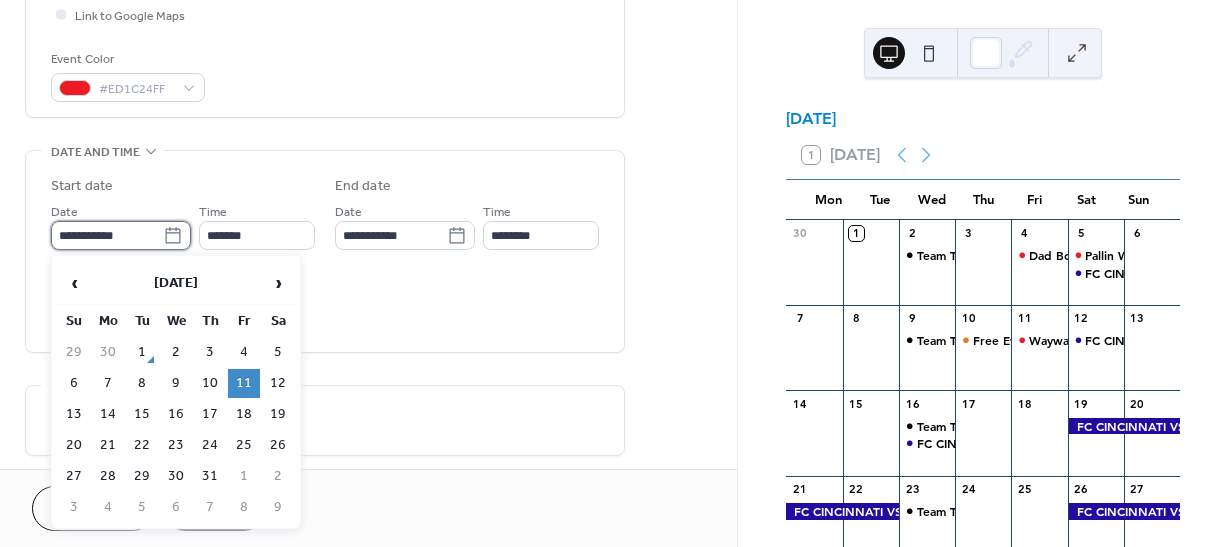 click on "**********" at bounding box center (107, 235) 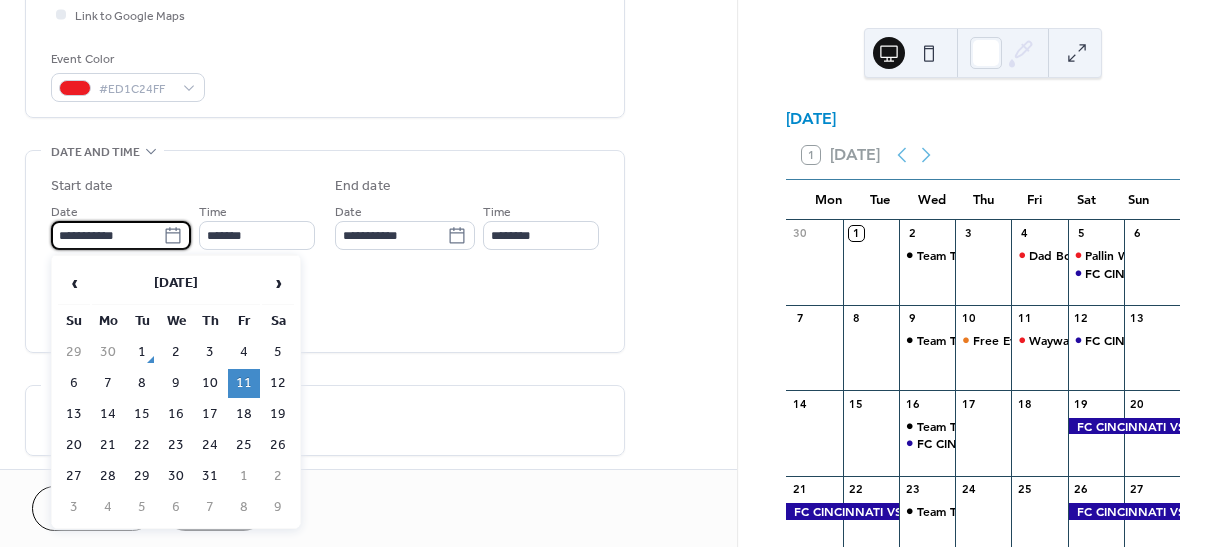 click on "12" at bounding box center [278, 383] 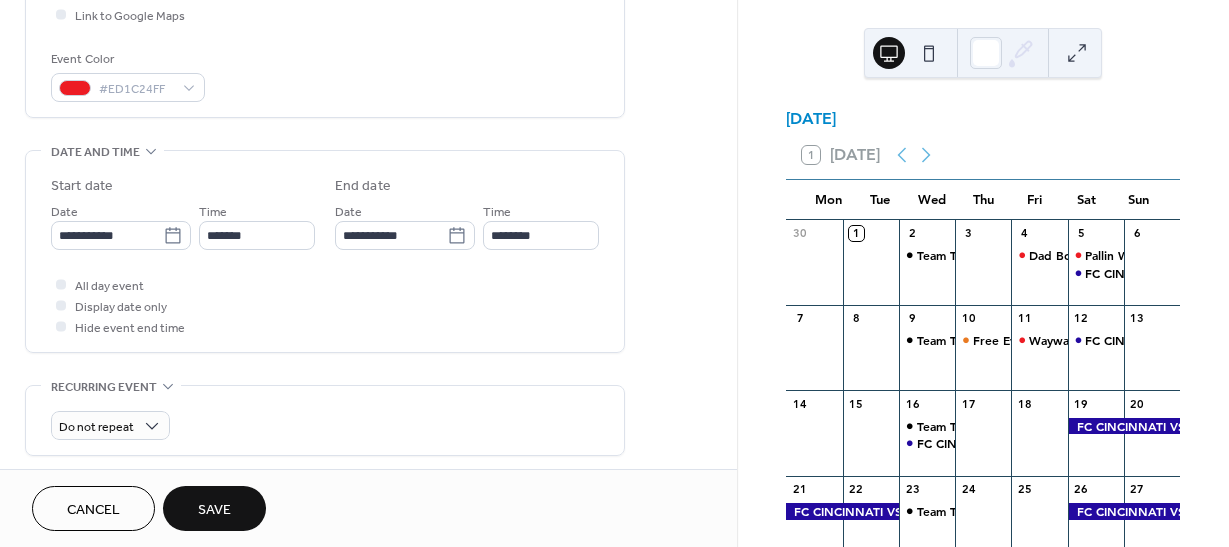 click on "Save" at bounding box center [214, 510] 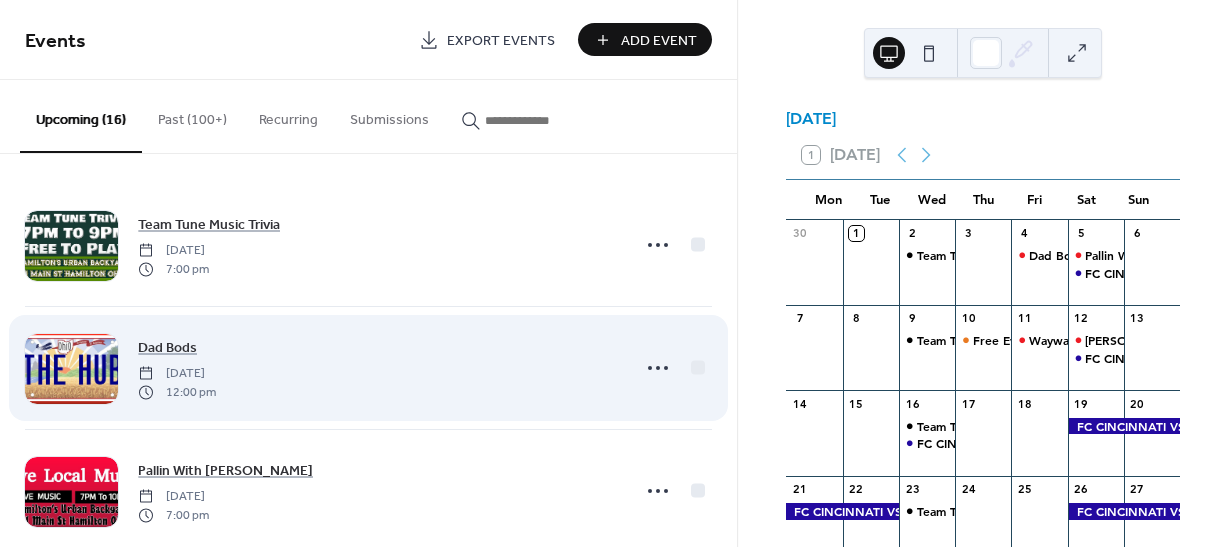 scroll, scrollTop: 100, scrollLeft: 0, axis: vertical 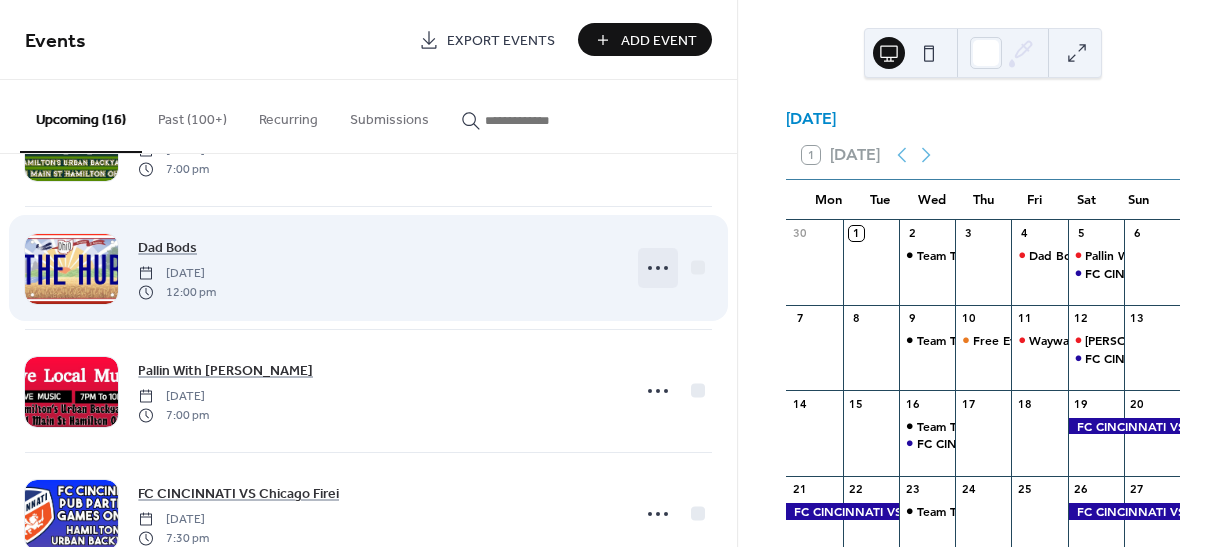 click 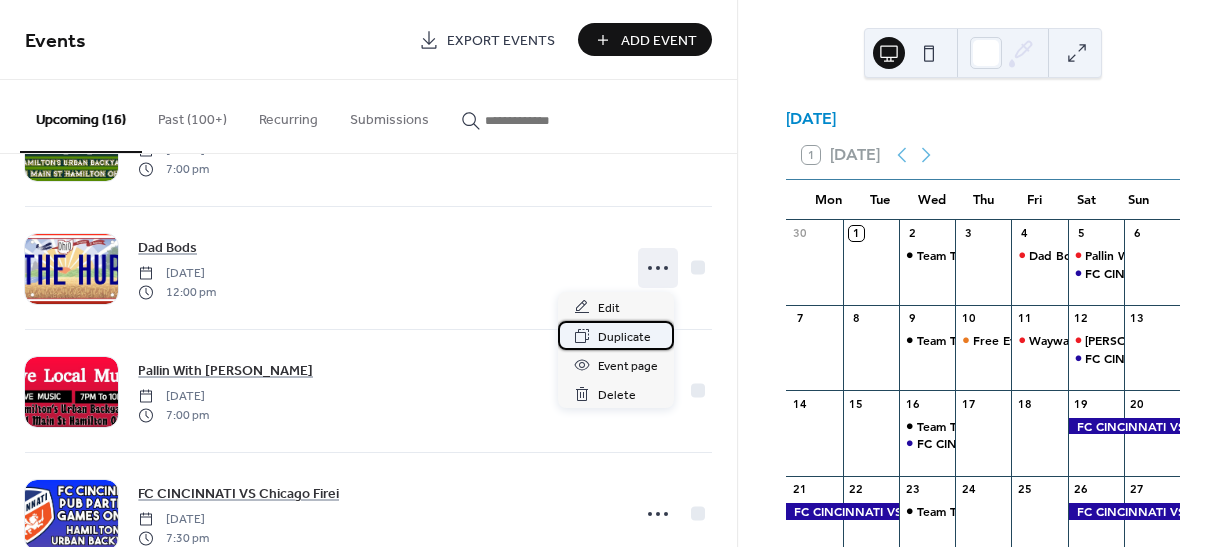 click on "Duplicate" at bounding box center [624, 337] 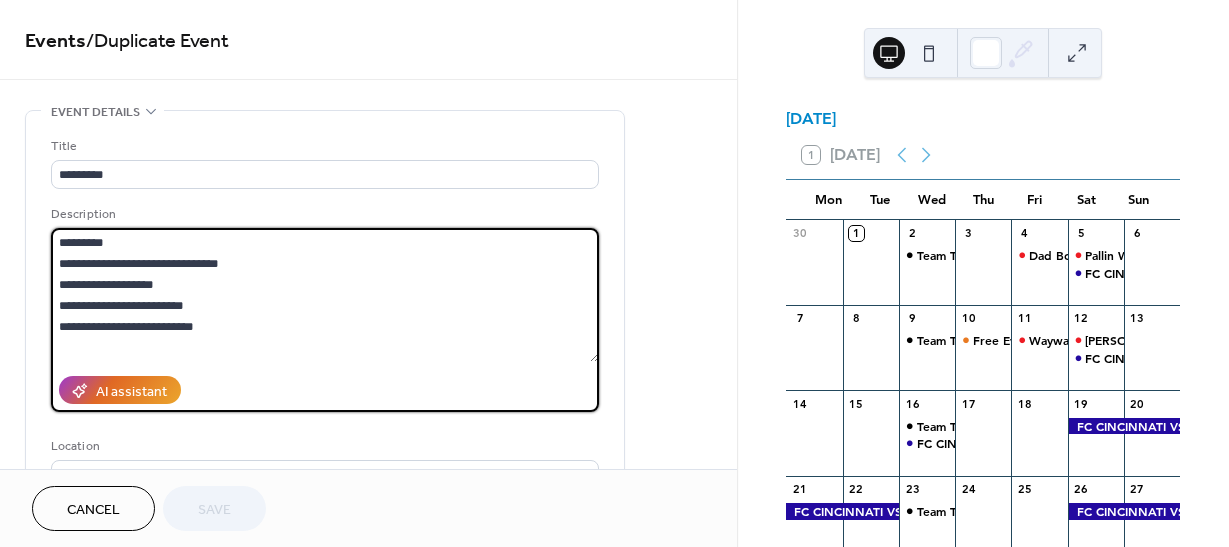 drag, startPoint x: 152, startPoint y: 235, endPoint x: 47, endPoint y: 232, distance: 105.04285 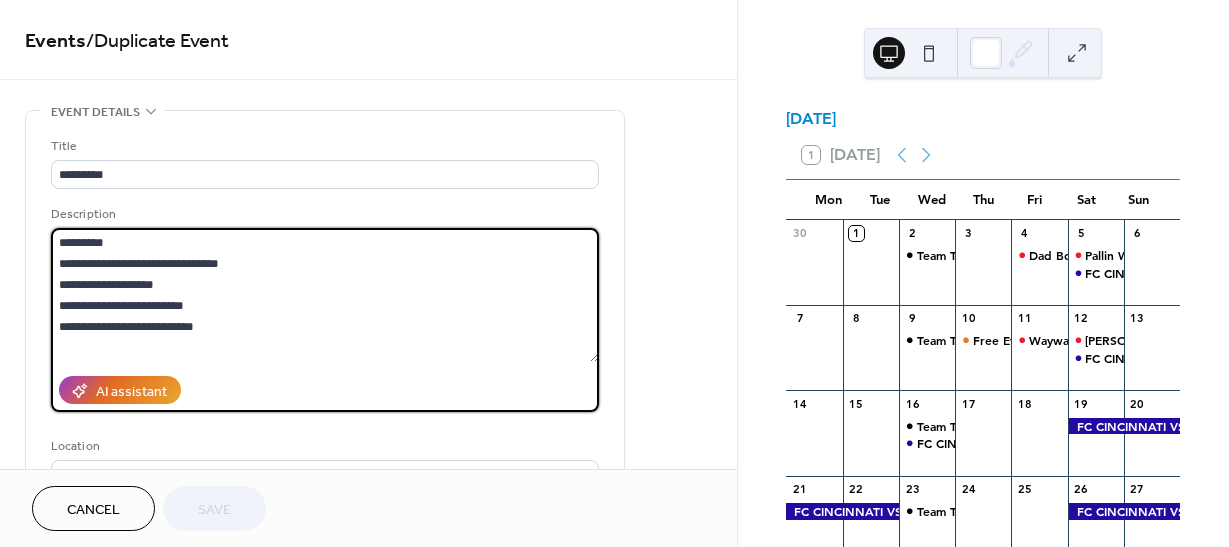 click on "**********" at bounding box center [325, 364] 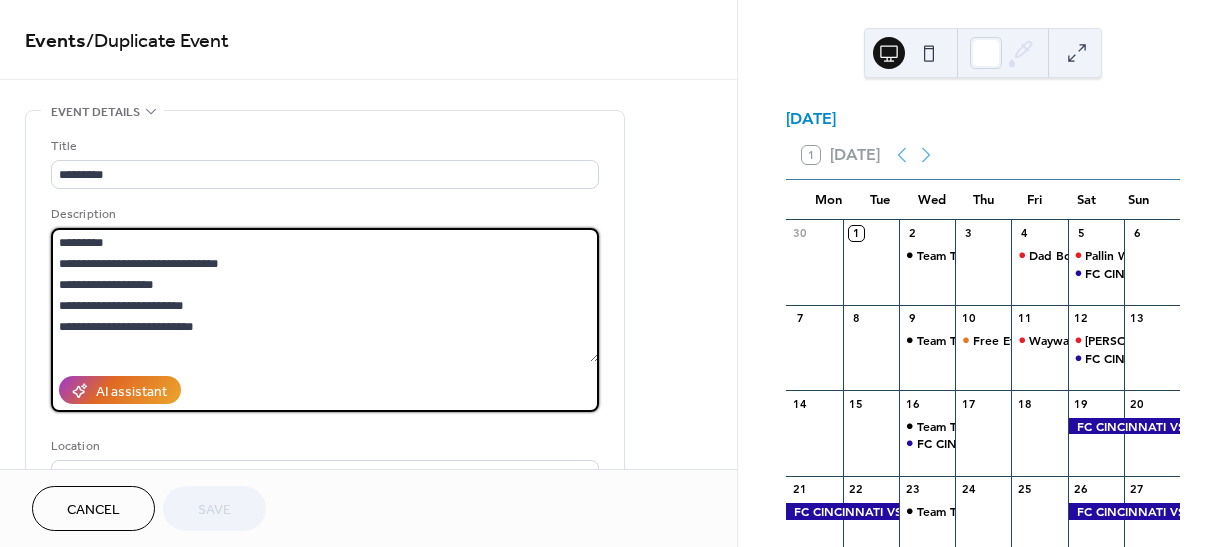 paste on "**********" 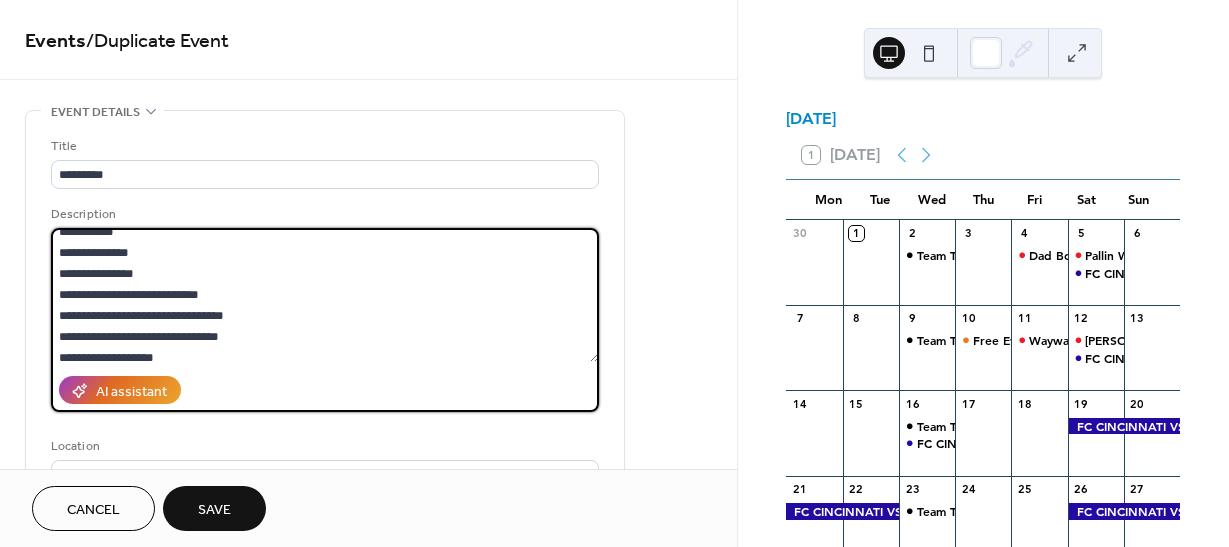 scroll, scrollTop: 147, scrollLeft: 0, axis: vertical 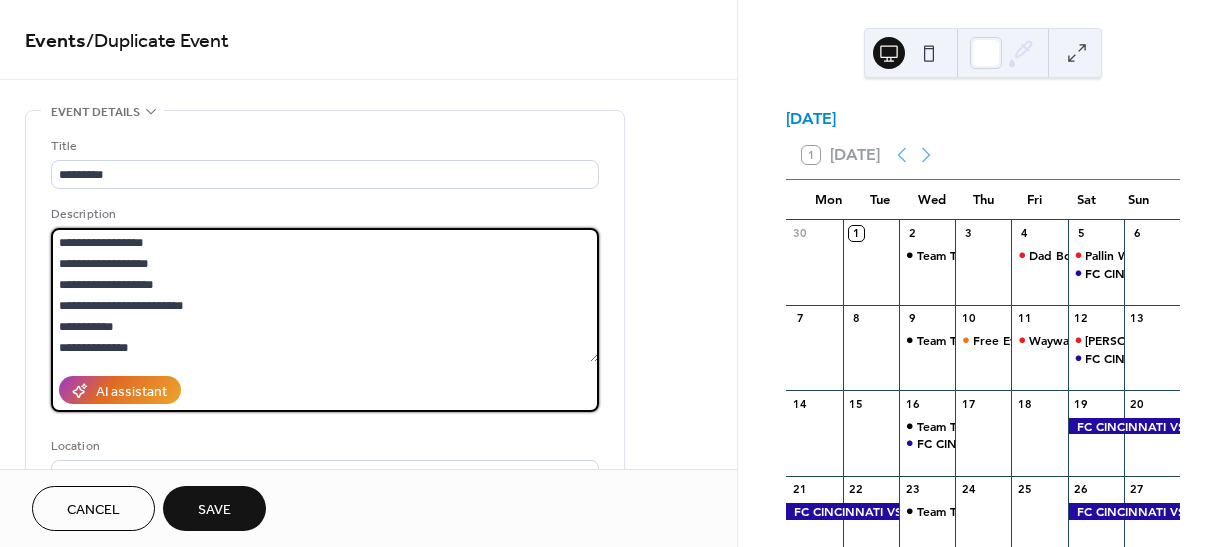 drag, startPoint x: 191, startPoint y: 281, endPoint x: 45, endPoint y: 241, distance: 151.38031 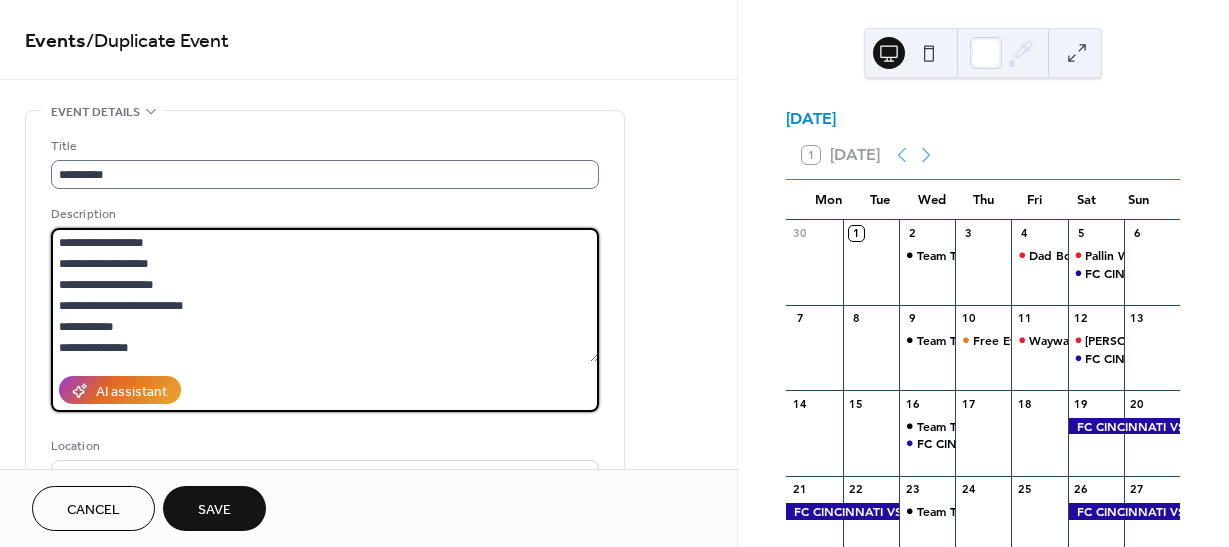 type on "**********" 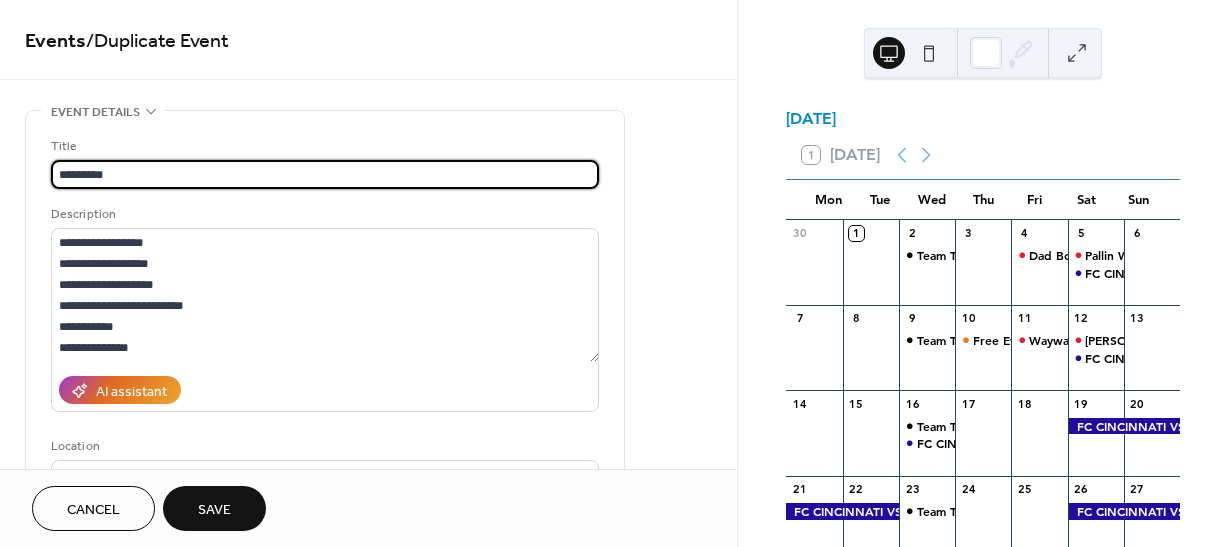 drag, startPoint x: 124, startPoint y: 174, endPoint x: 42, endPoint y: 172, distance: 82.02438 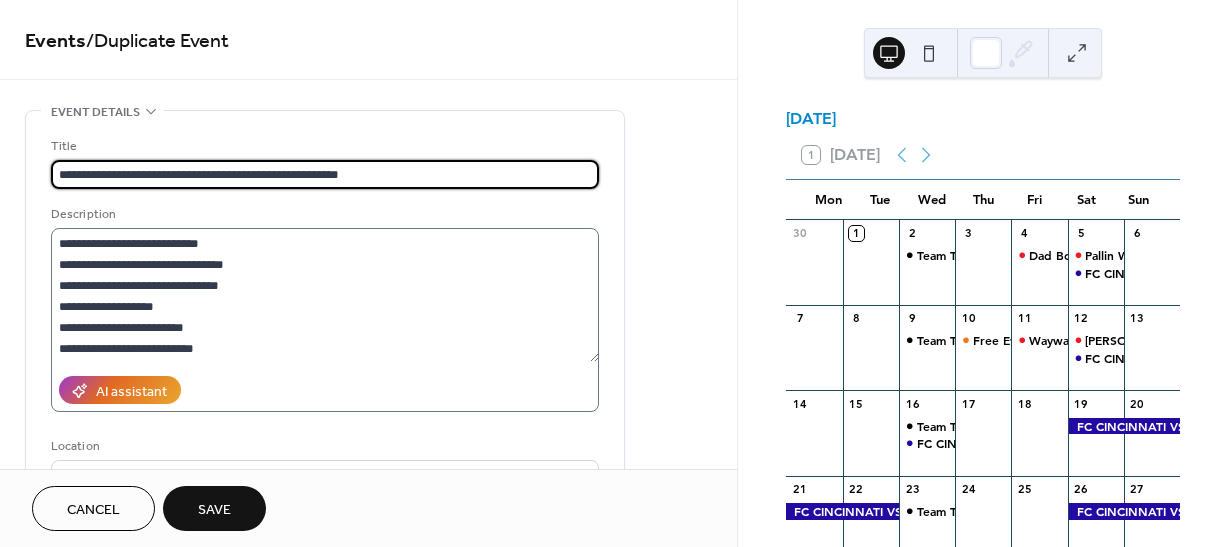 scroll, scrollTop: 147, scrollLeft: 0, axis: vertical 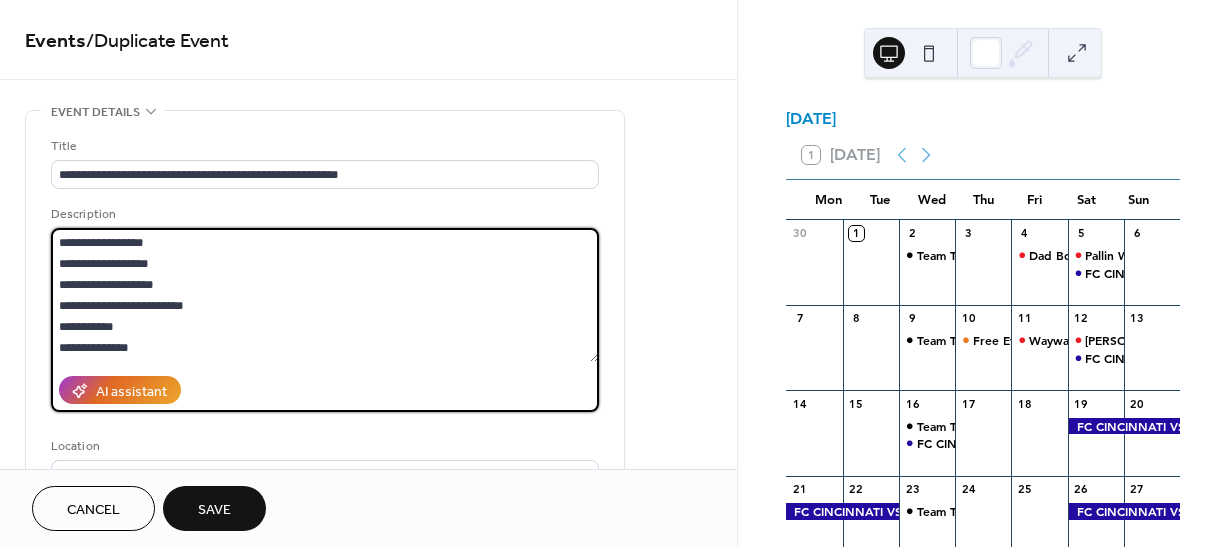 drag, startPoint x: 254, startPoint y: 238, endPoint x: 94, endPoint y: 236, distance: 160.0125 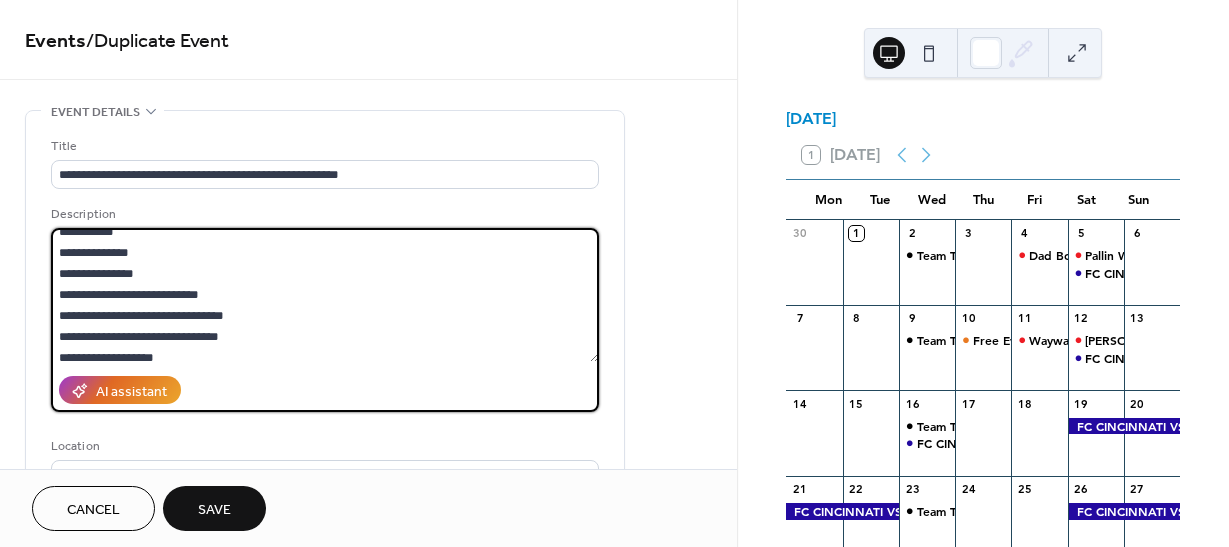 scroll, scrollTop: 100, scrollLeft: 0, axis: vertical 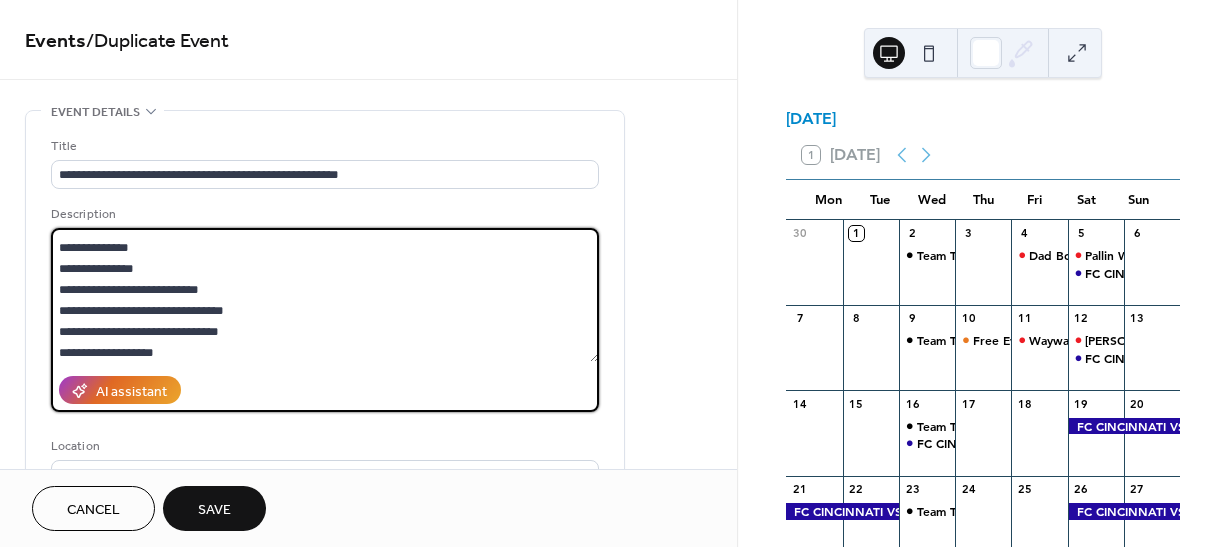 drag, startPoint x: 260, startPoint y: 307, endPoint x: 42, endPoint y: 296, distance: 218.27734 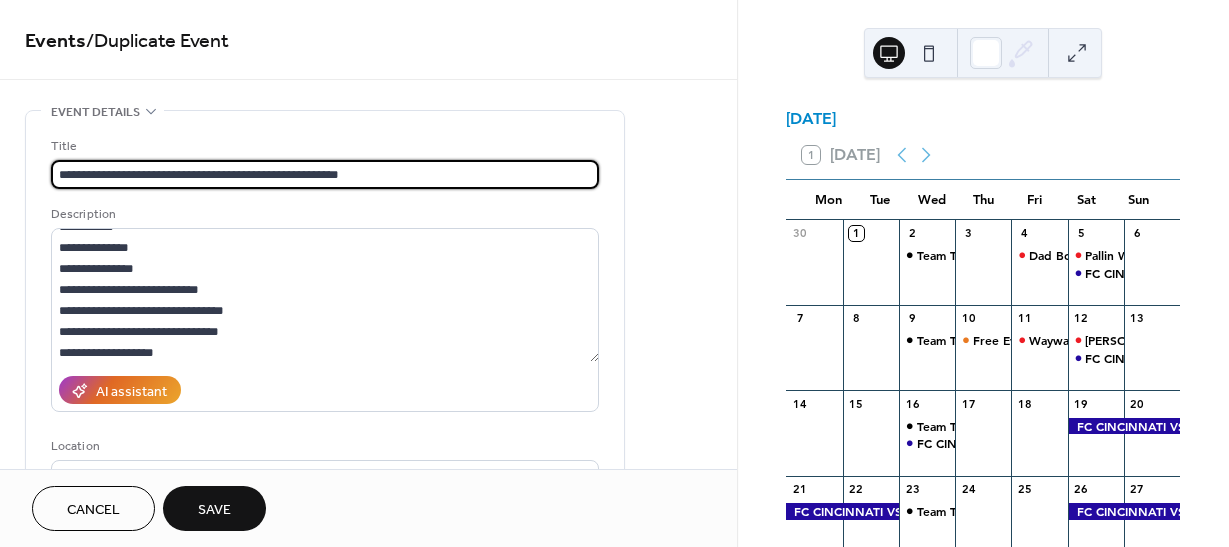 click on "**********" at bounding box center [325, 174] 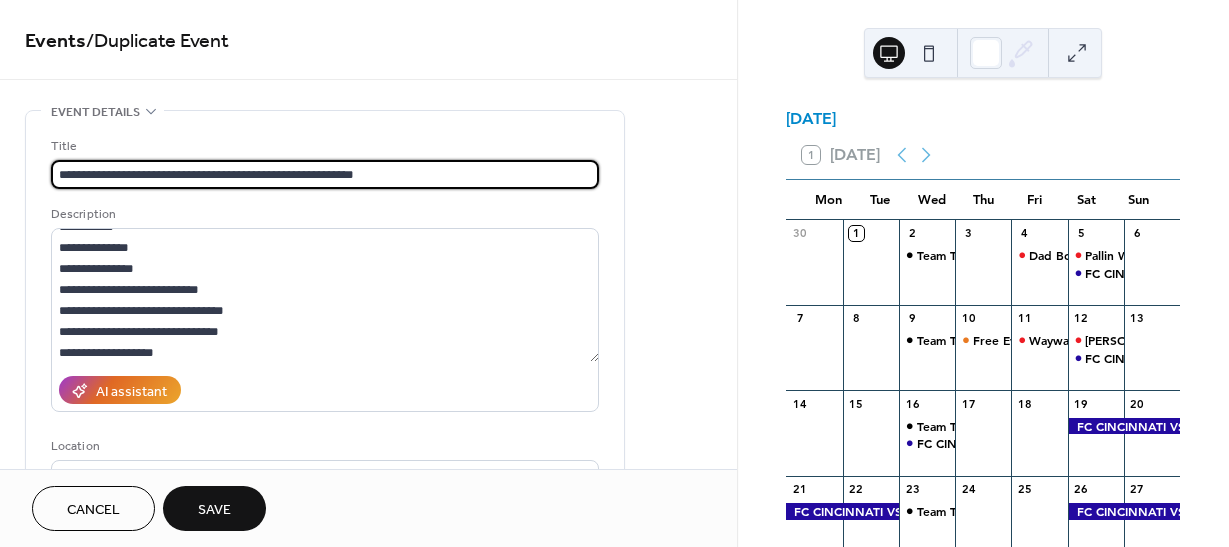 paste on "**********" 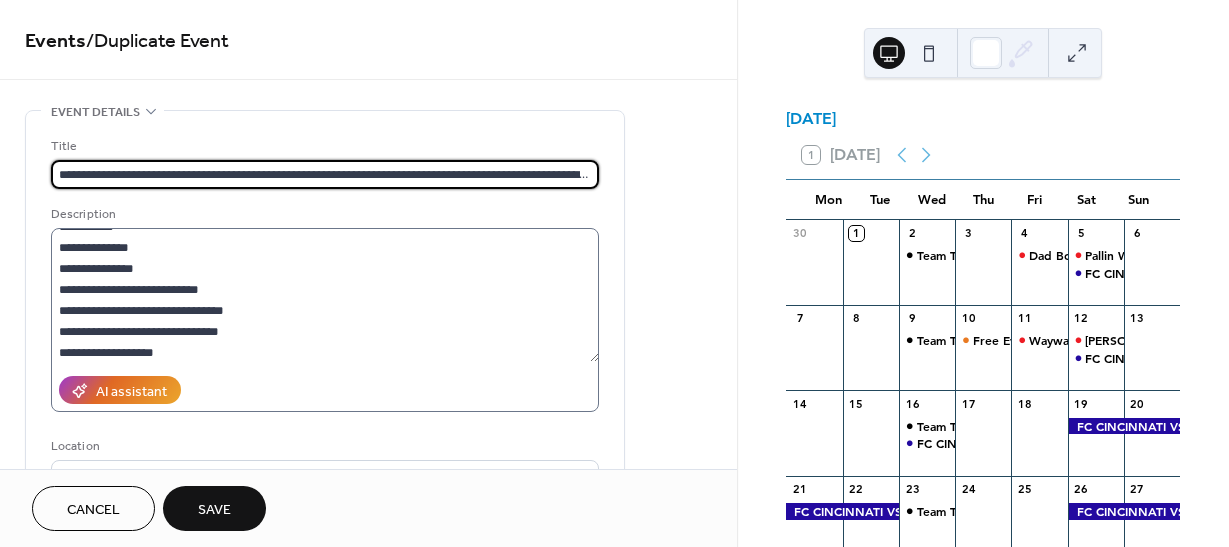 scroll, scrollTop: 0, scrollLeft: 213, axis: horizontal 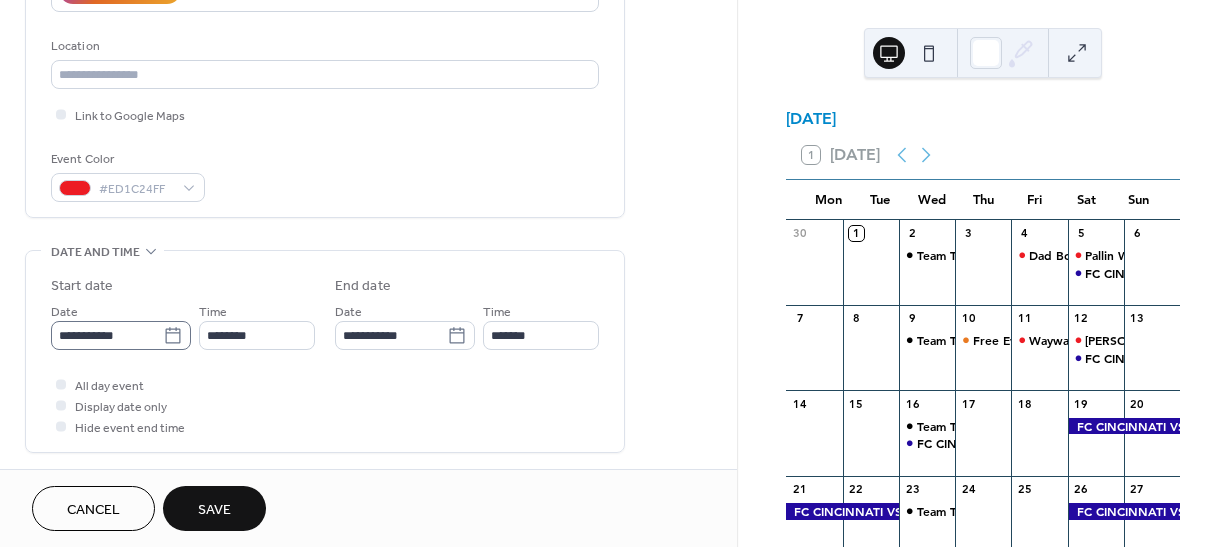 type on "**********" 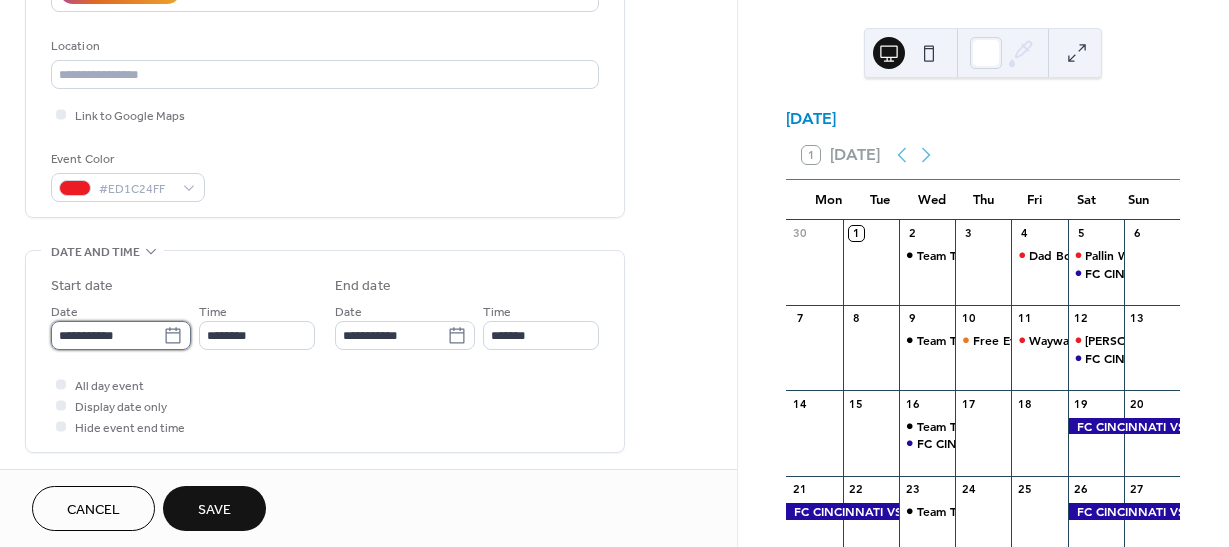 click on "**********" at bounding box center (107, 335) 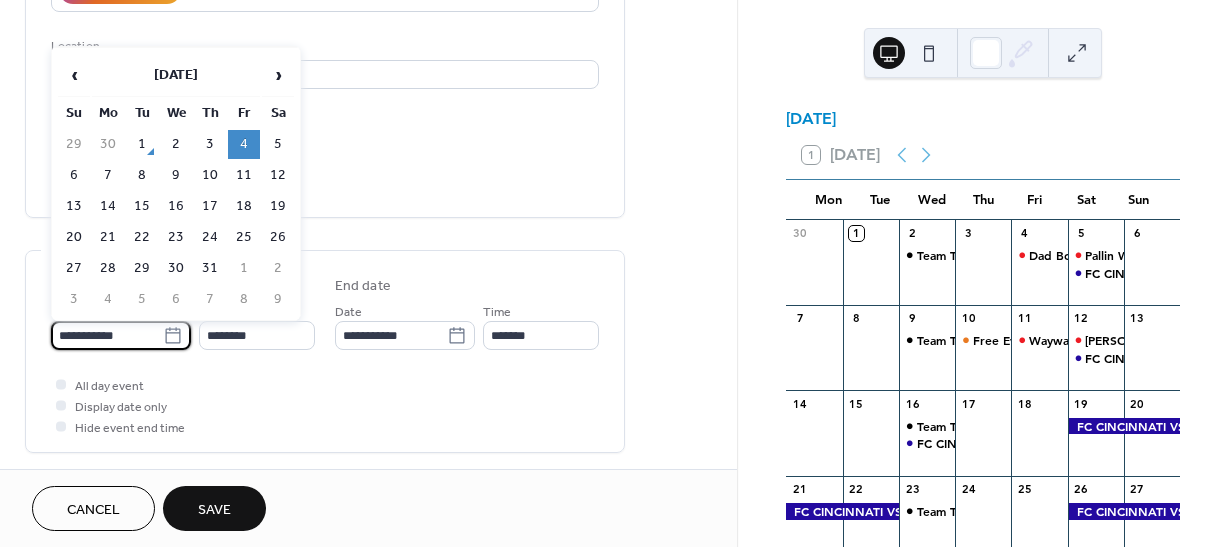 scroll, scrollTop: 0, scrollLeft: 0, axis: both 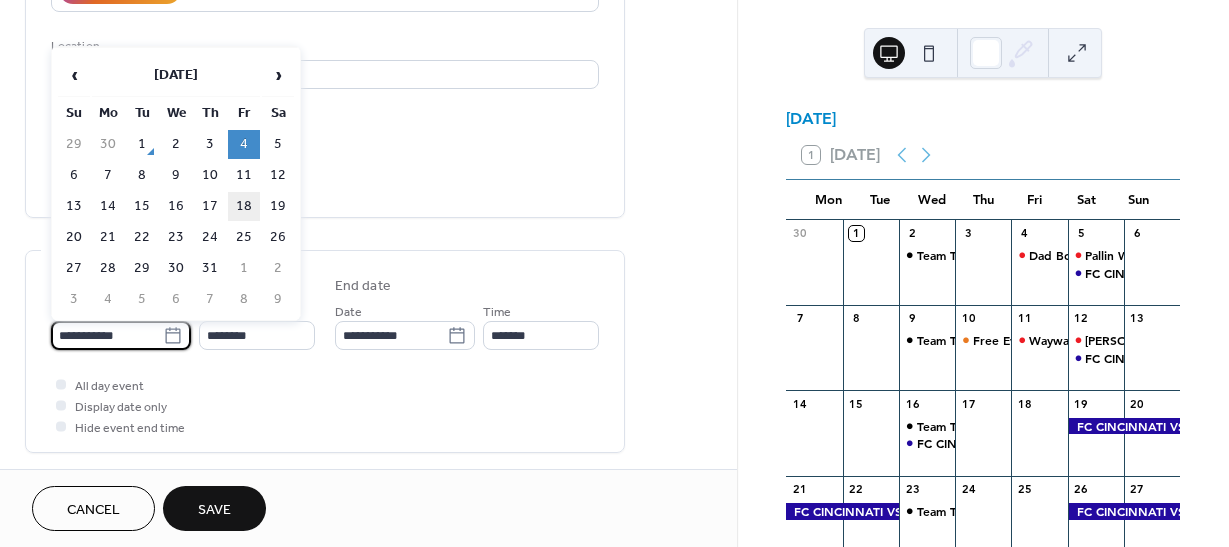 click on "18" at bounding box center [244, 206] 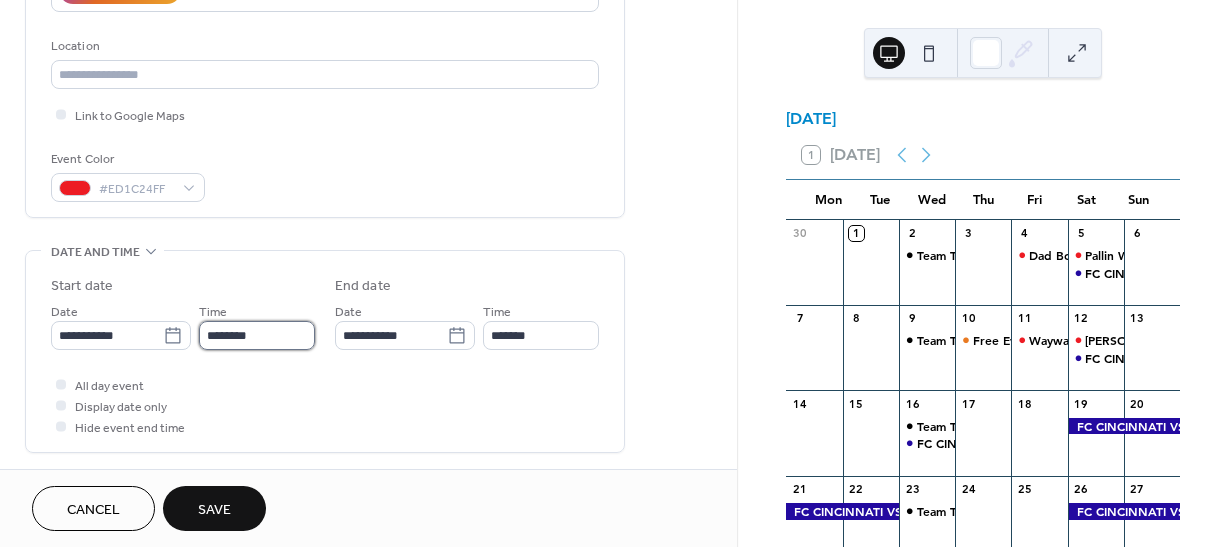 click on "********" at bounding box center (257, 335) 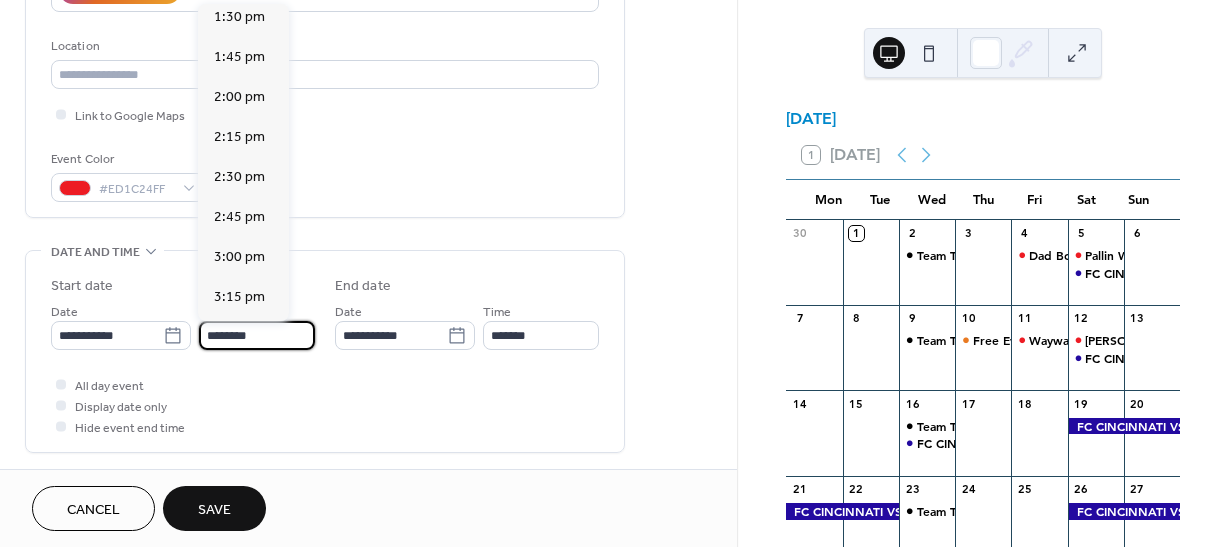 scroll, scrollTop: 2168, scrollLeft: 0, axis: vertical 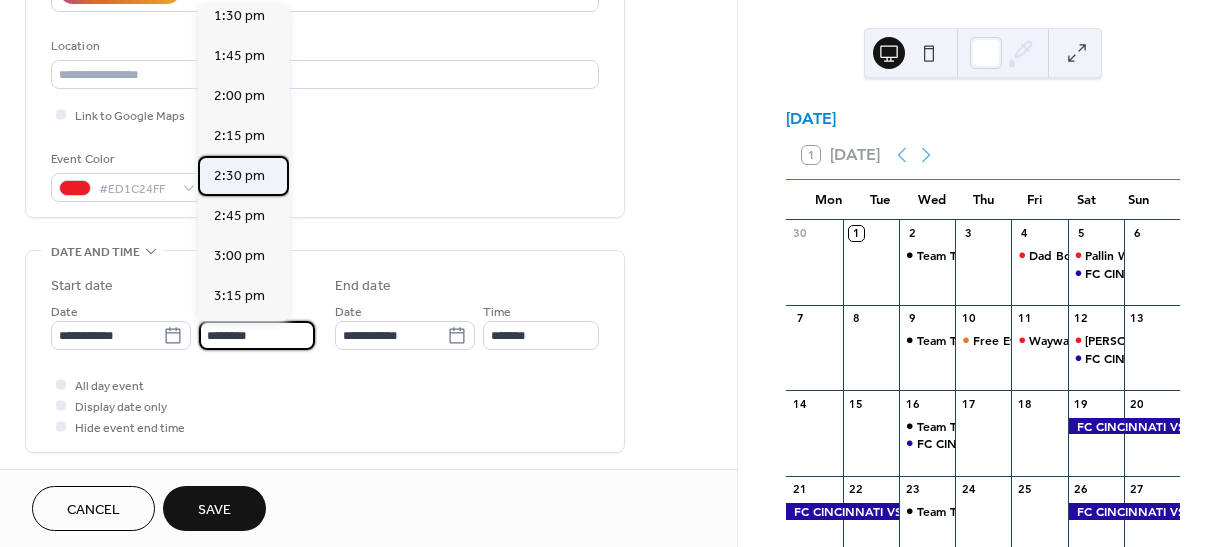 click on "2:30 pm" at bounding box center (239, 176) 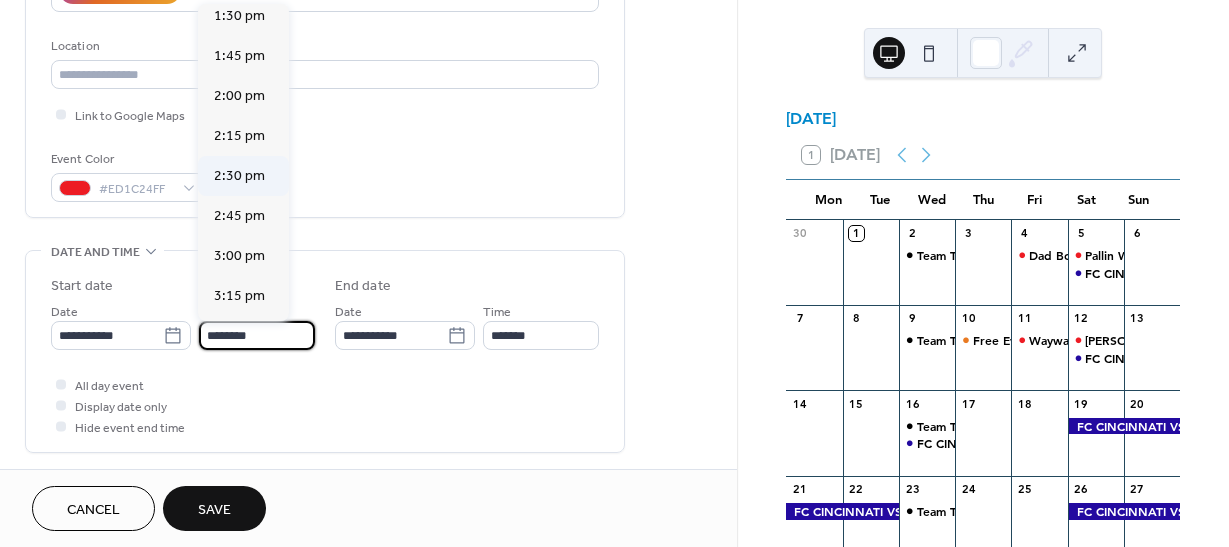 type on "*******" 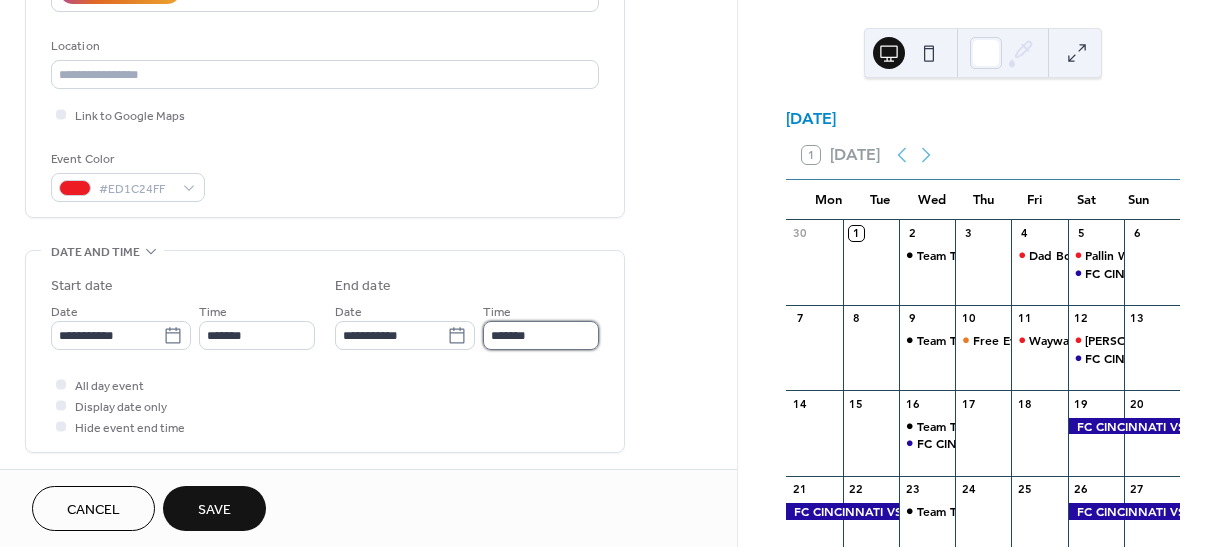 click on "*******" at bounding box center (541, 335) 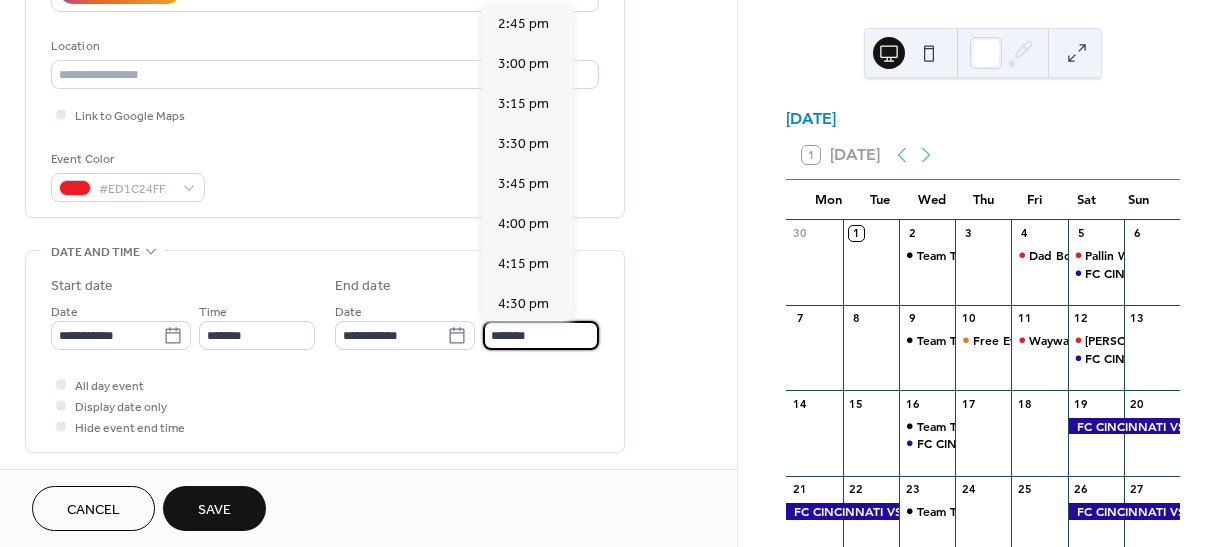 scroll, scrollTop: 451, scrollLeft: 0, axis: vertical 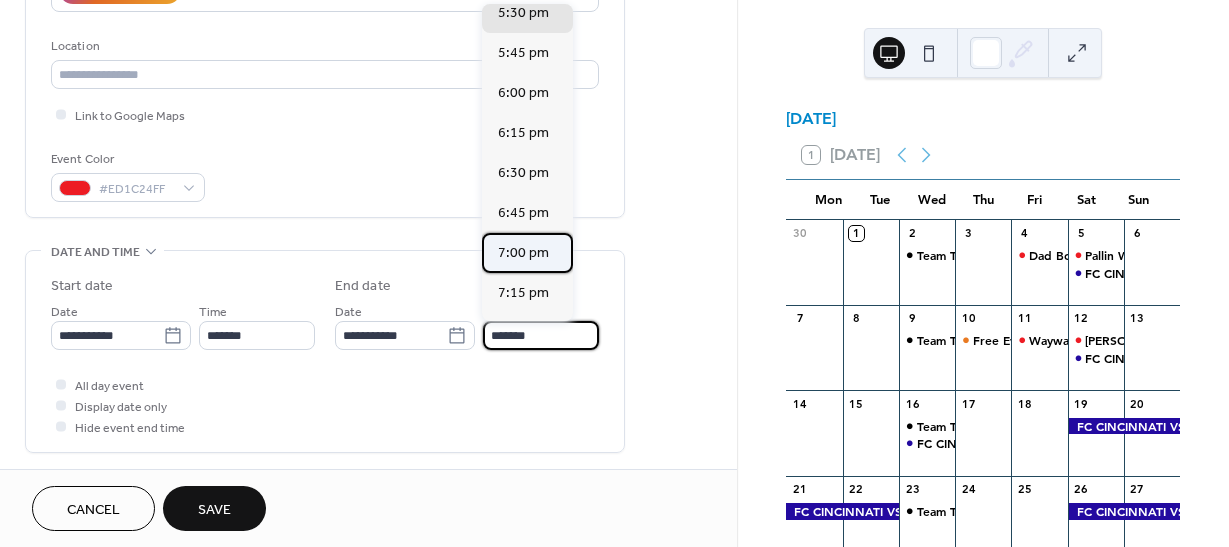 click on "7:00 pm" at bounding box center [523, 253] 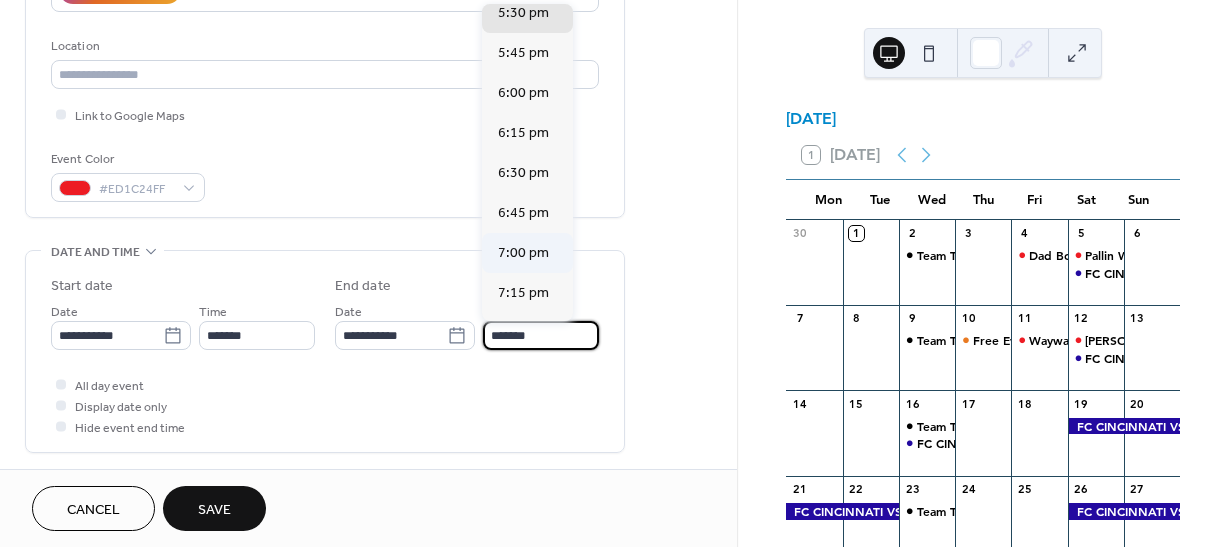 type on "*******" 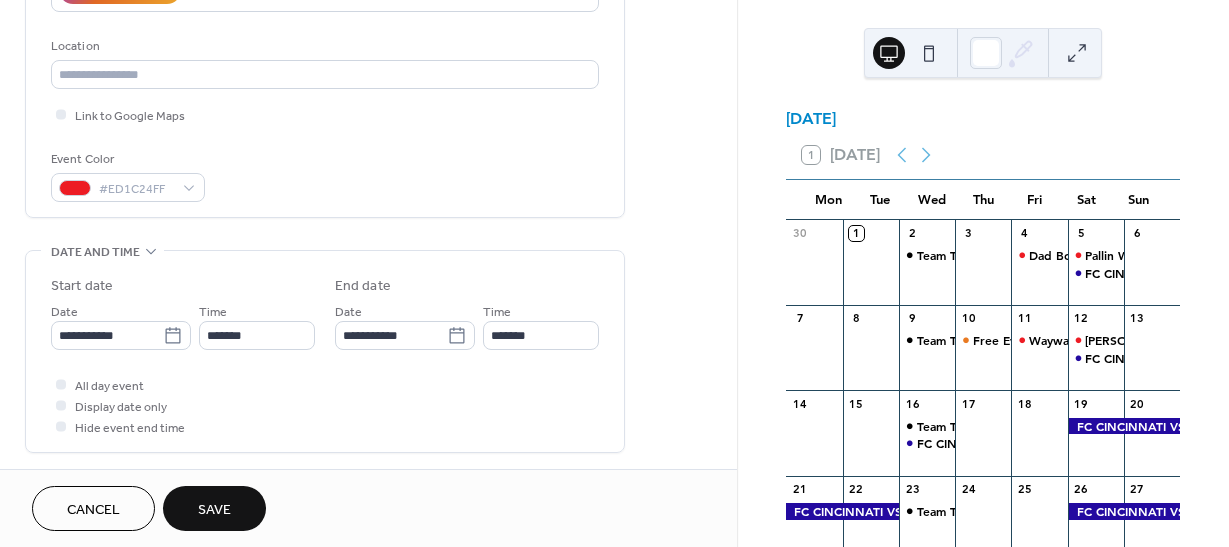 click on "Save" at bounding box center (214, 510) 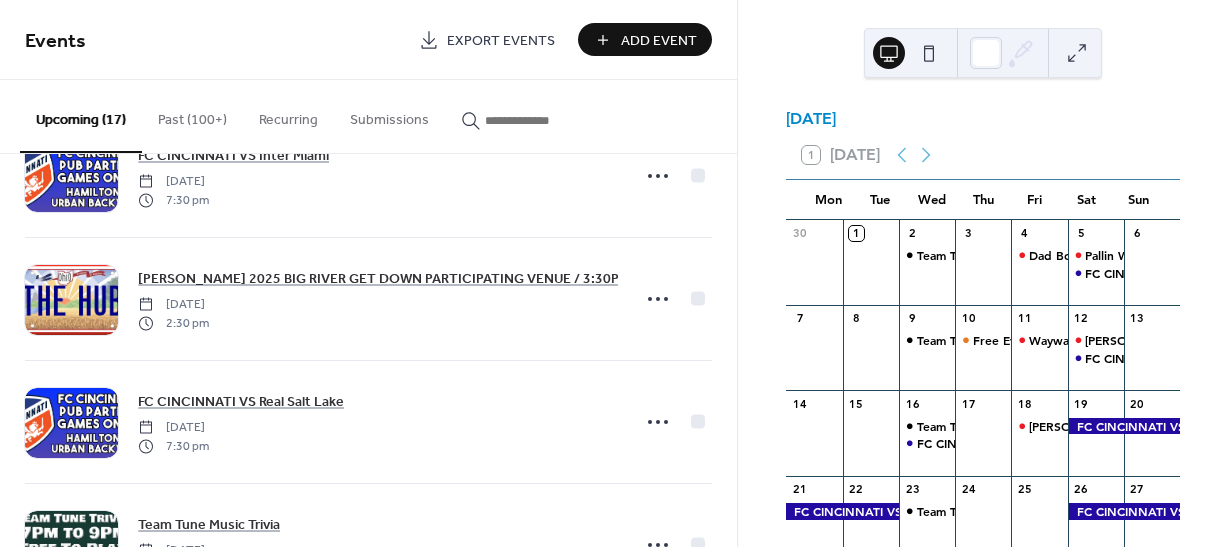scroll, scrollTop: 1300, scrollLeft: 0, axis: vertical 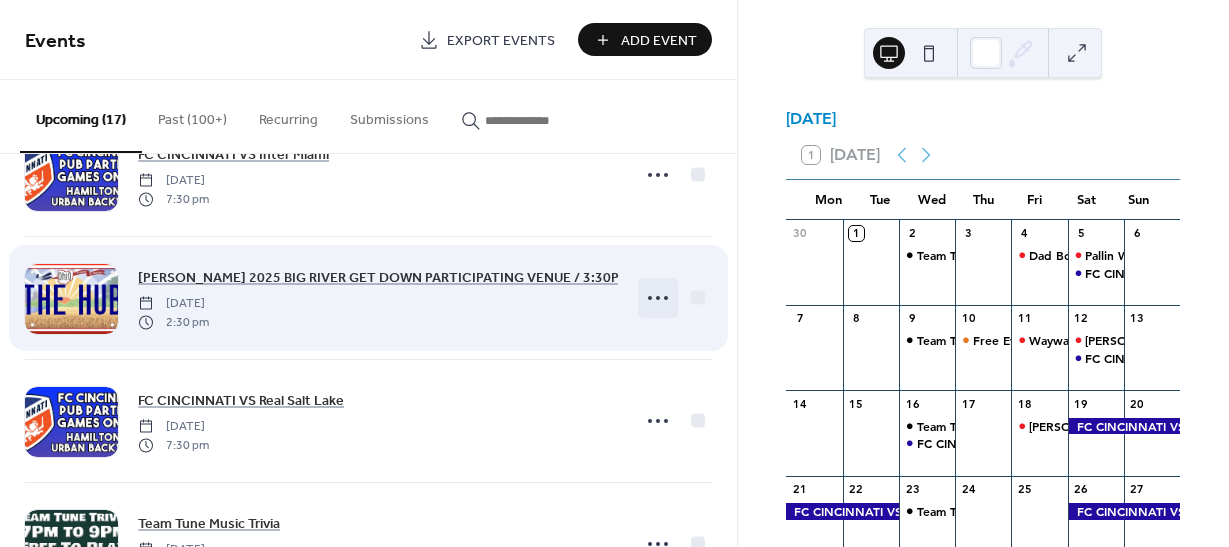 click 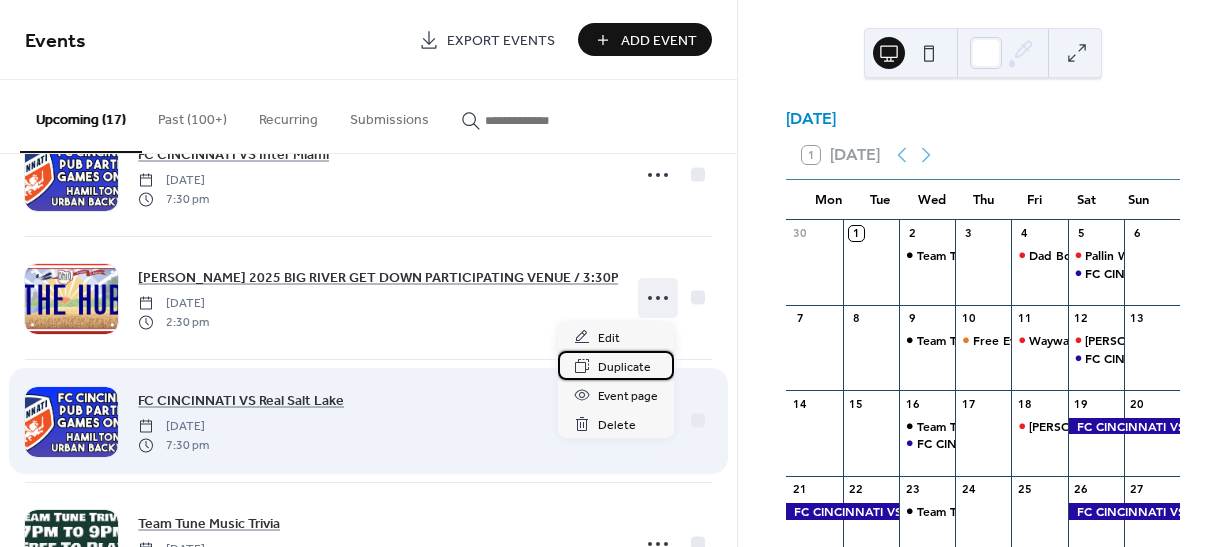click on "Duplicate" at bounding box center (624, 367) 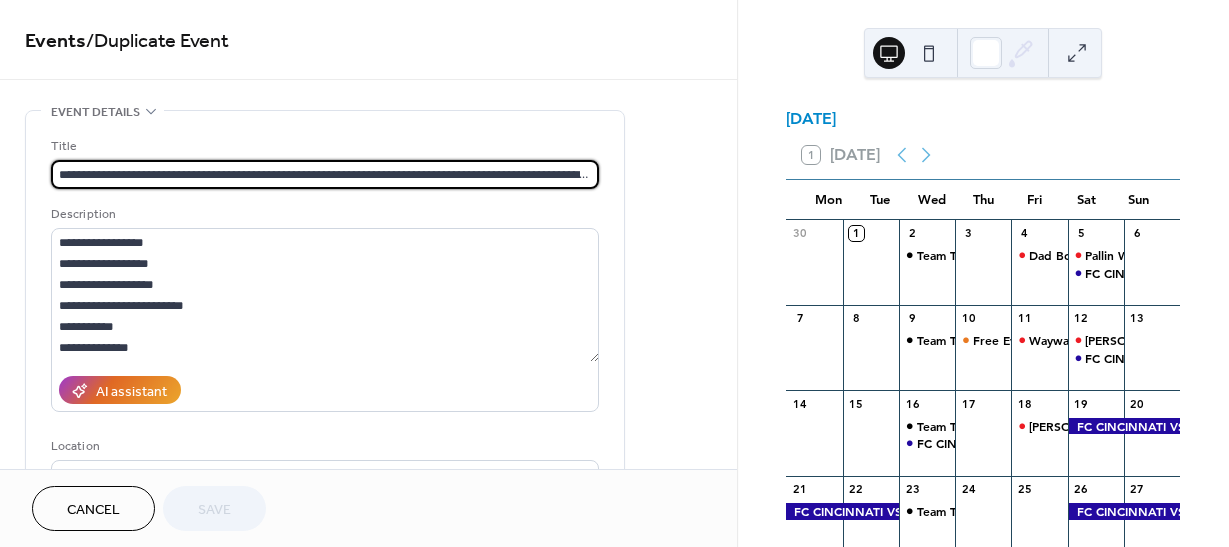 scroll, scrollTop: 0, scrollLeft: 214, axis: horizontal 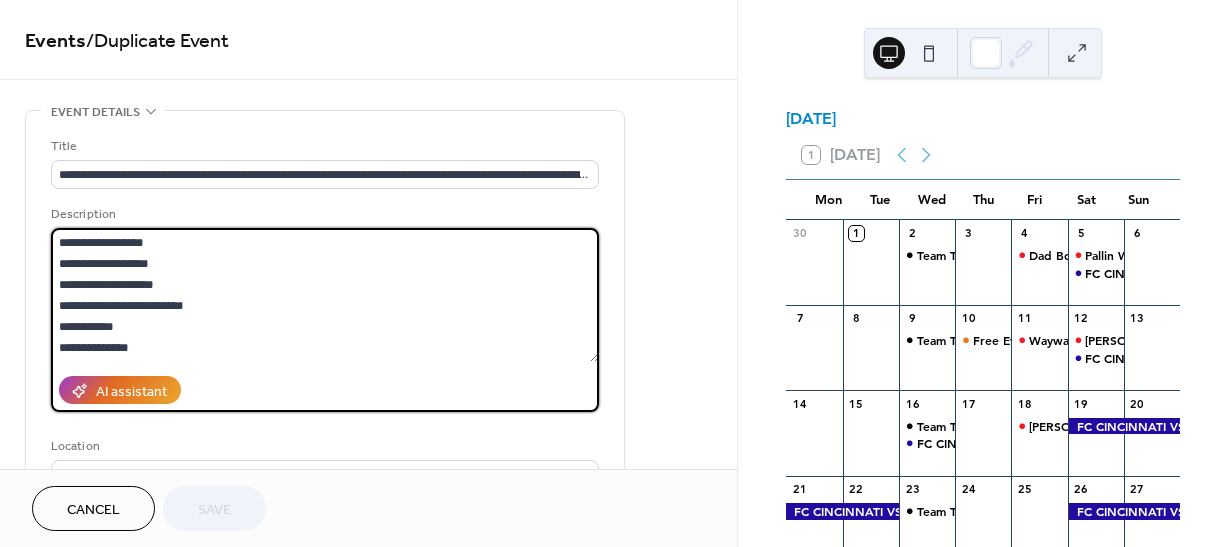 drag, startPoint x: 266, startPoint y: 263, endPoint x: 46, endPoint y: 225, distance: 223.2577 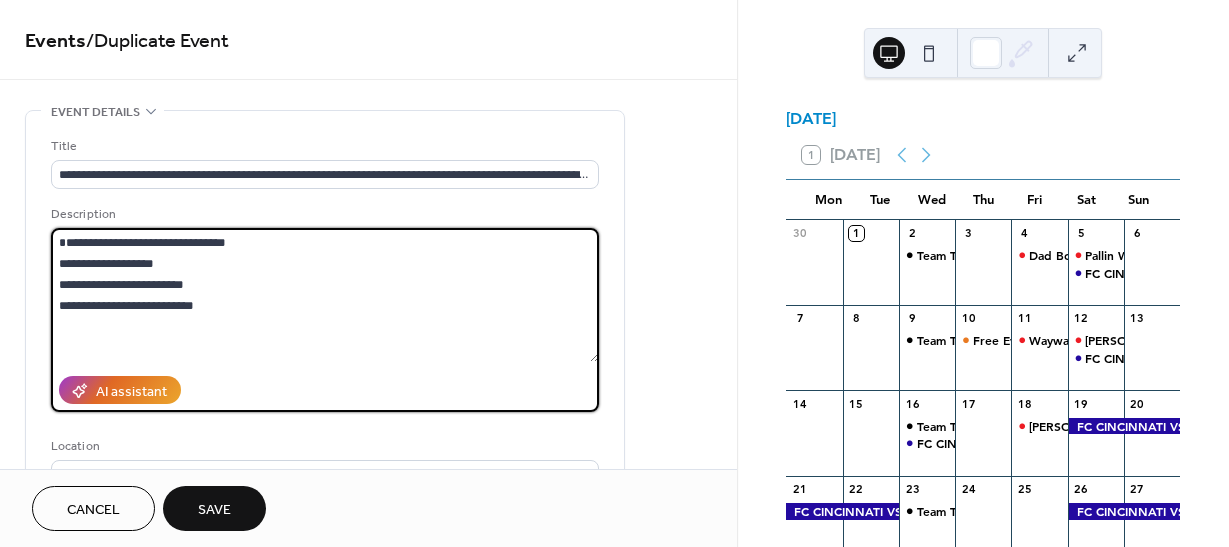 click on "**********" at bounding box center [325, 295] 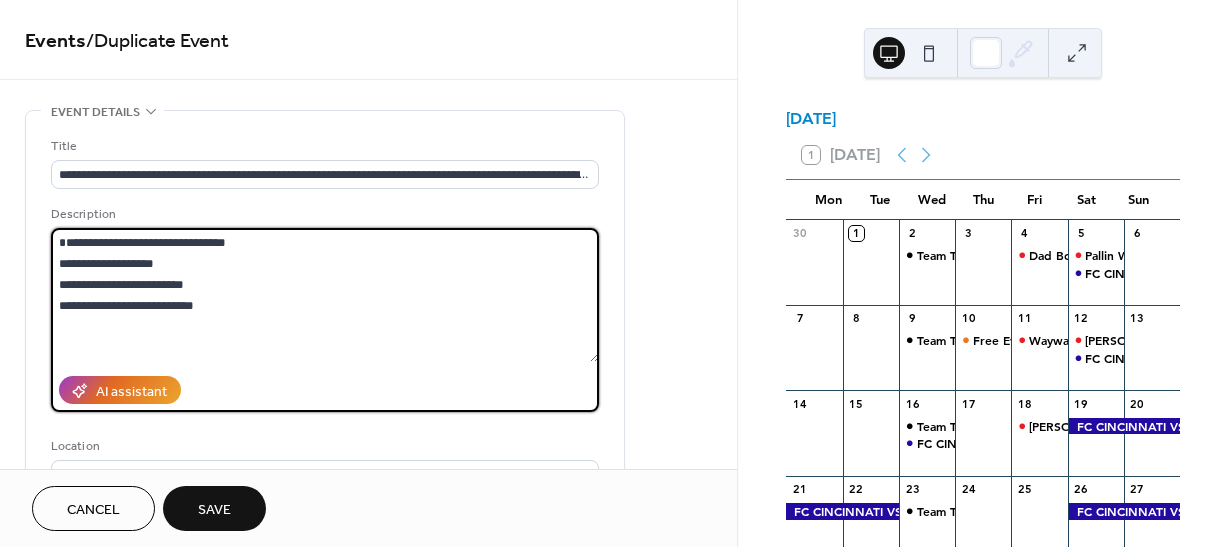 paste on "**********" 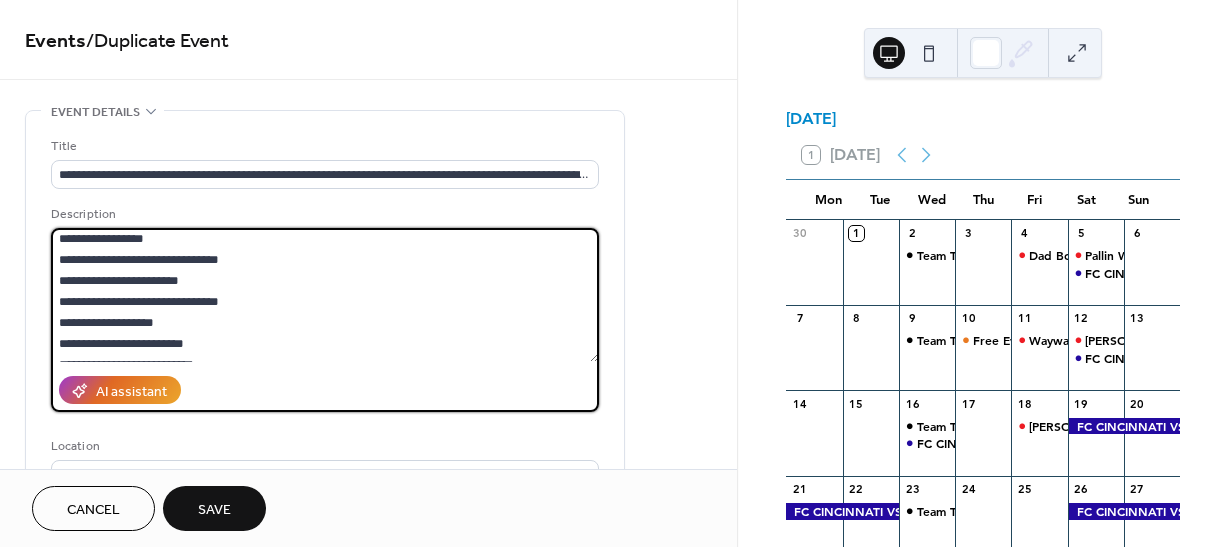 scroll, scrollTop: 147, scrollLeft: 0, axis: vertical 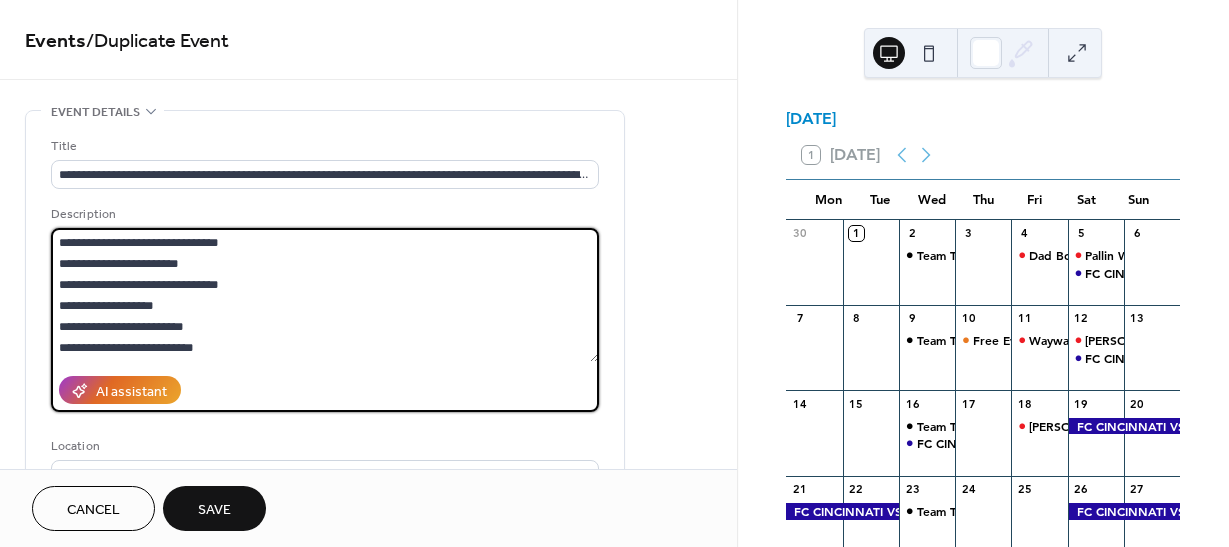 drag, startPoint x: 216, startPoint y: 263, endPoint x: 45, endPoint y: 366, distance: 199.62465 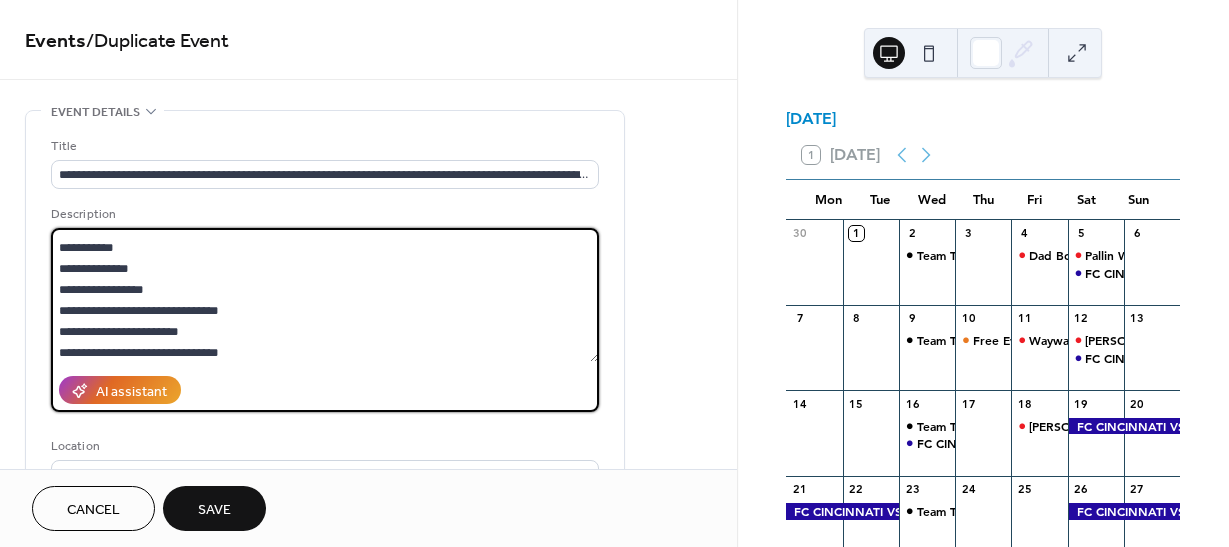 drag, startPoint x: 211, startPoint y: 261, endPoint x: 55, endPoint y: 305, distance: 162.0864 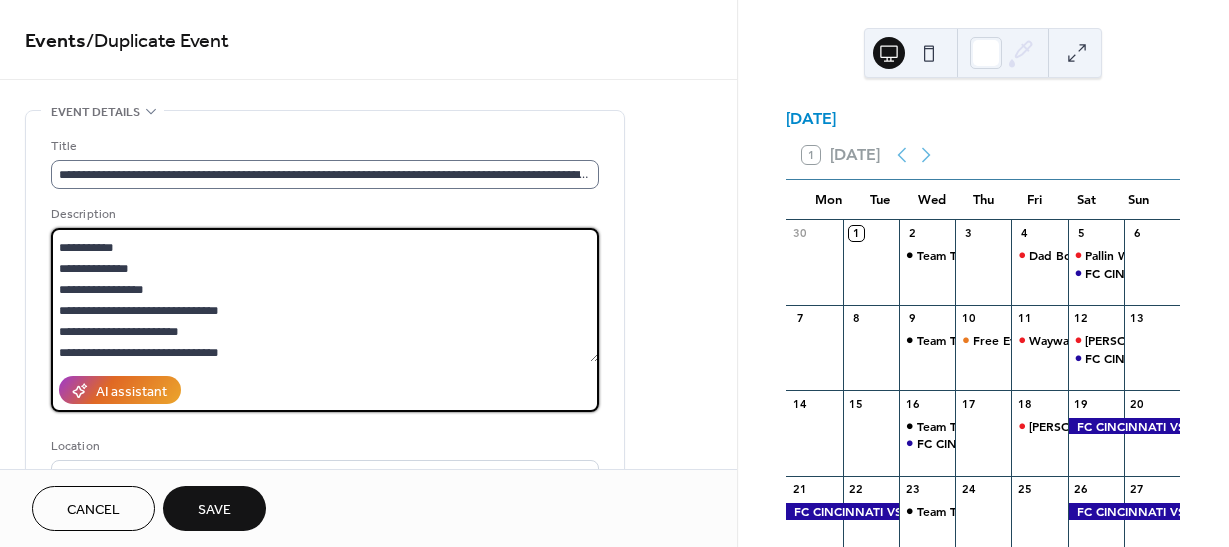 type on "**********" 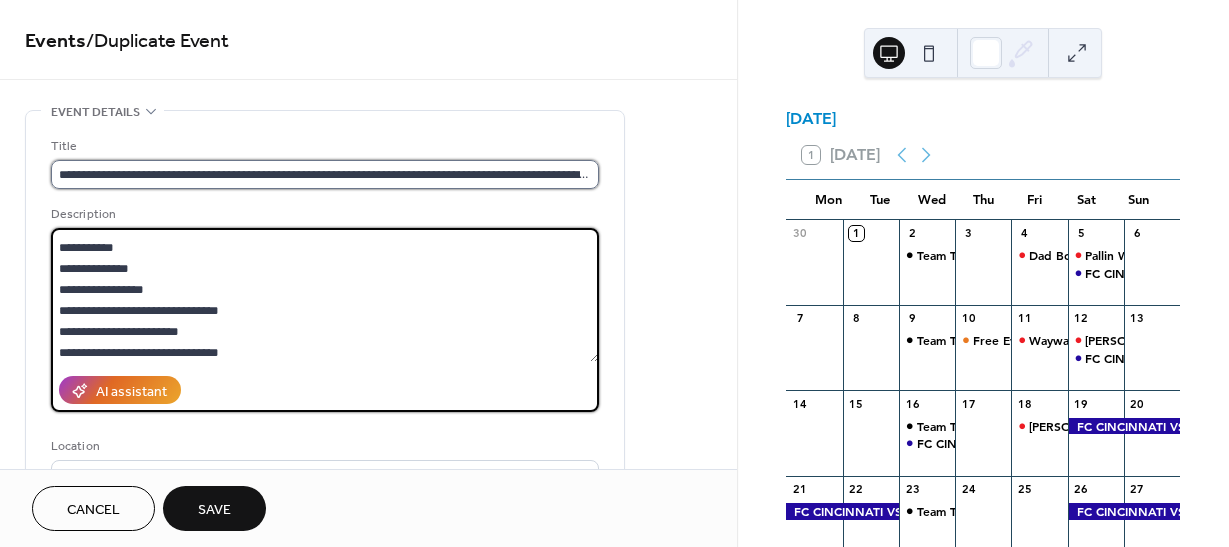 click on "**********" at bounding box center (325, 174) 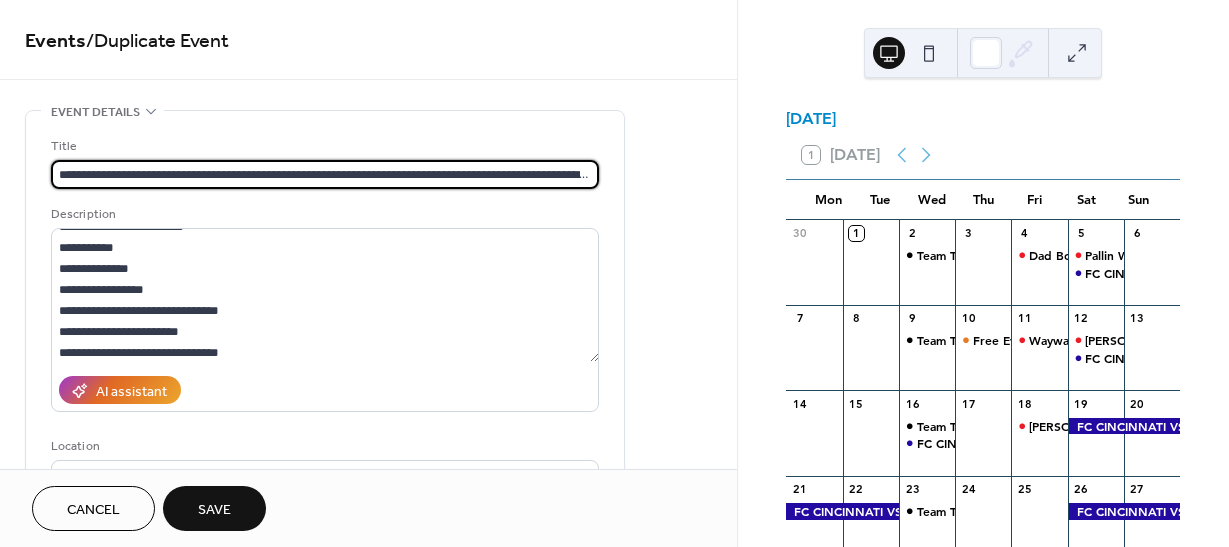 scroll, scrollTop: 0, scrollLeft: 12, axis: horizontal 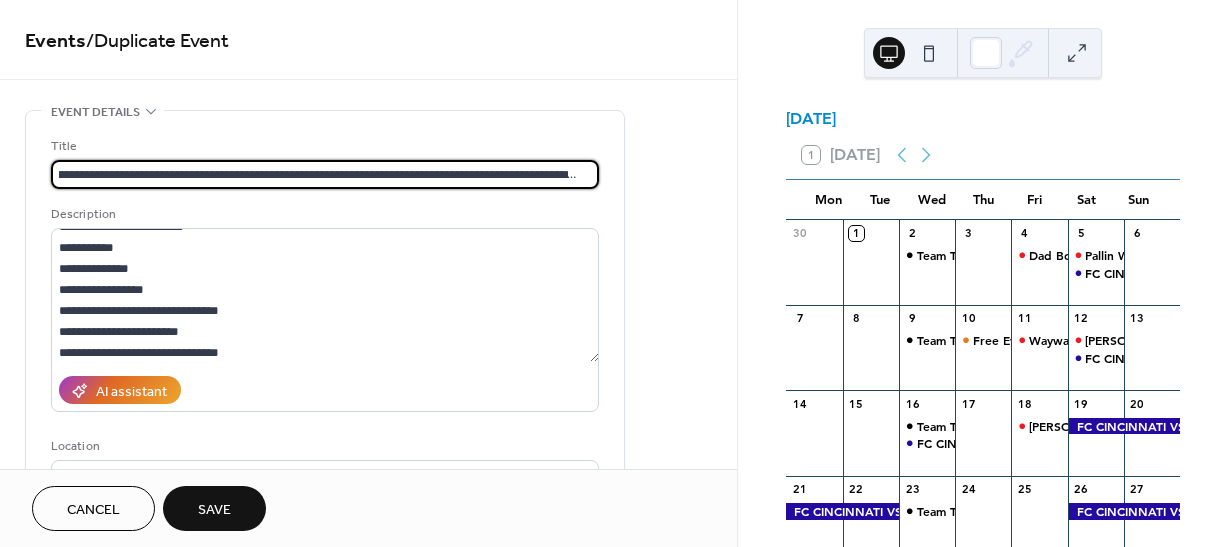 drag, startPoint x: 589, startPoint y: 171, endPoint x: 476, endPoint y: 173, distance: 113.0177 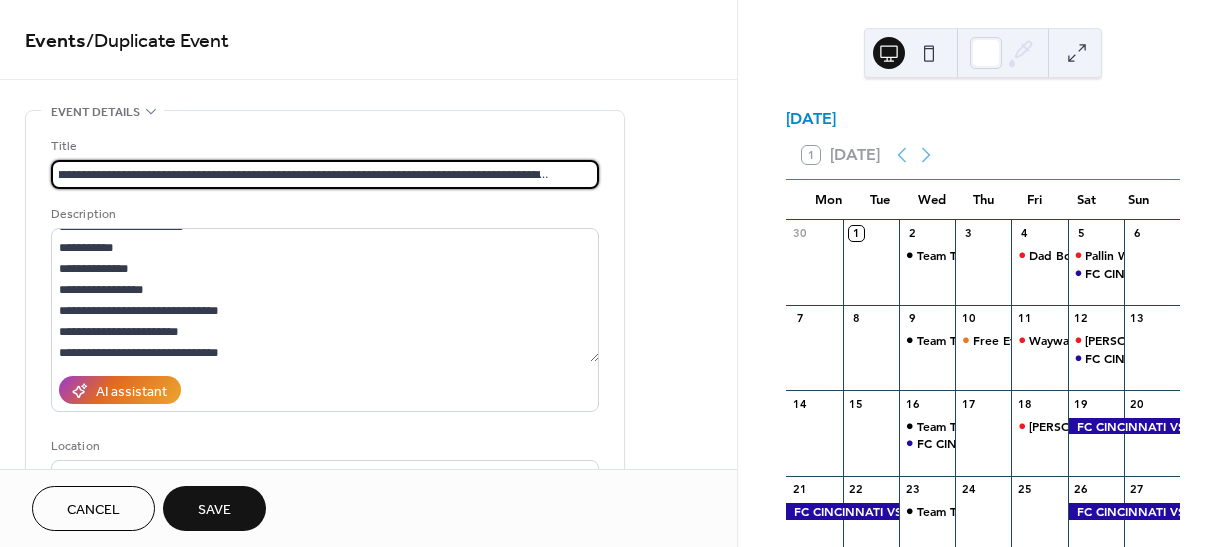 drag, startPoint x: 588, startPoint y: 172, endPoint x: 461, endPoint y: 172, distance: 127 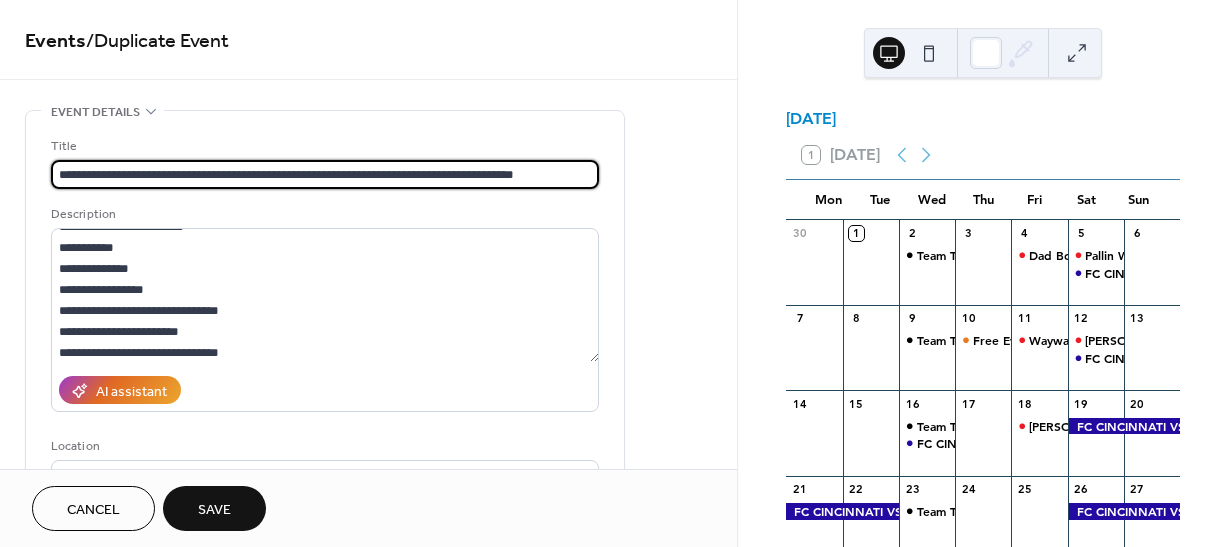scroll, scrollTop: 0, scrollLeft: 29, axis: horizontal 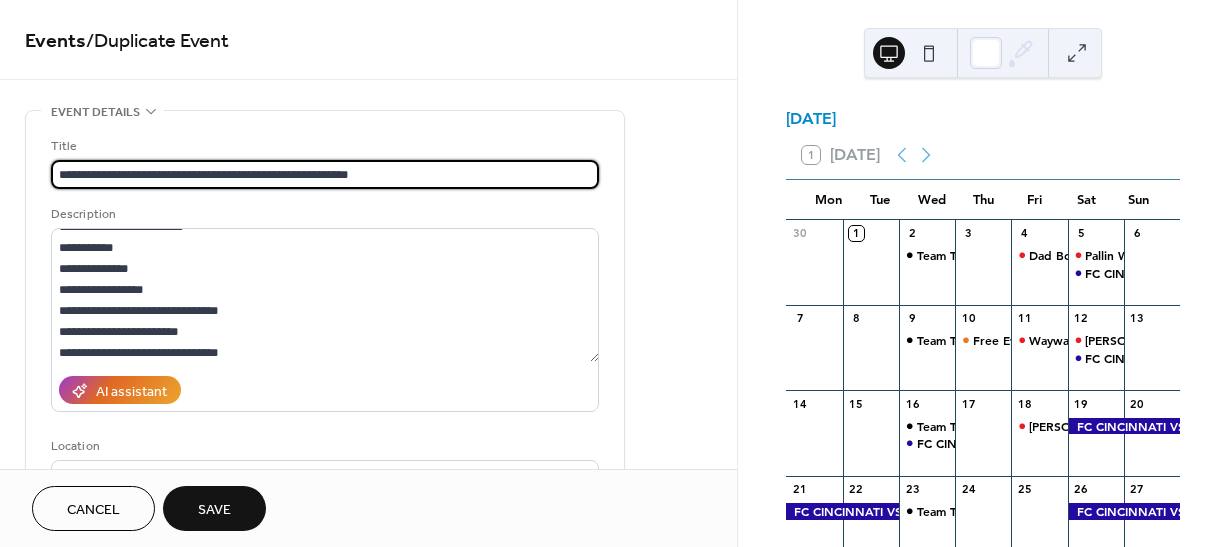 paste on "**********" 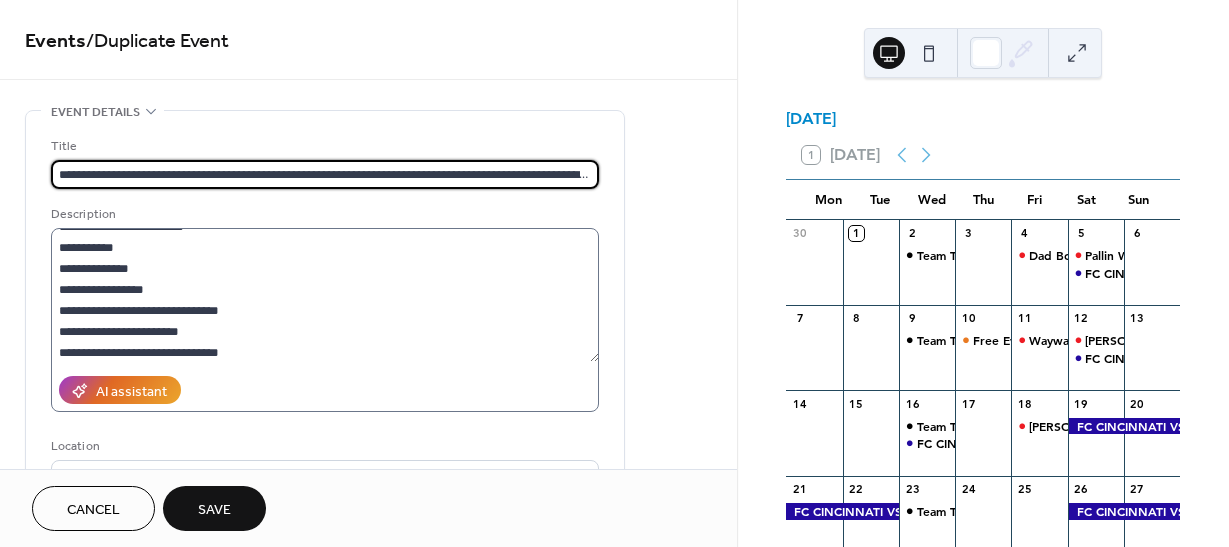 scroll, scrollTop: 0, scrollLeft: 167, axis: horizontal 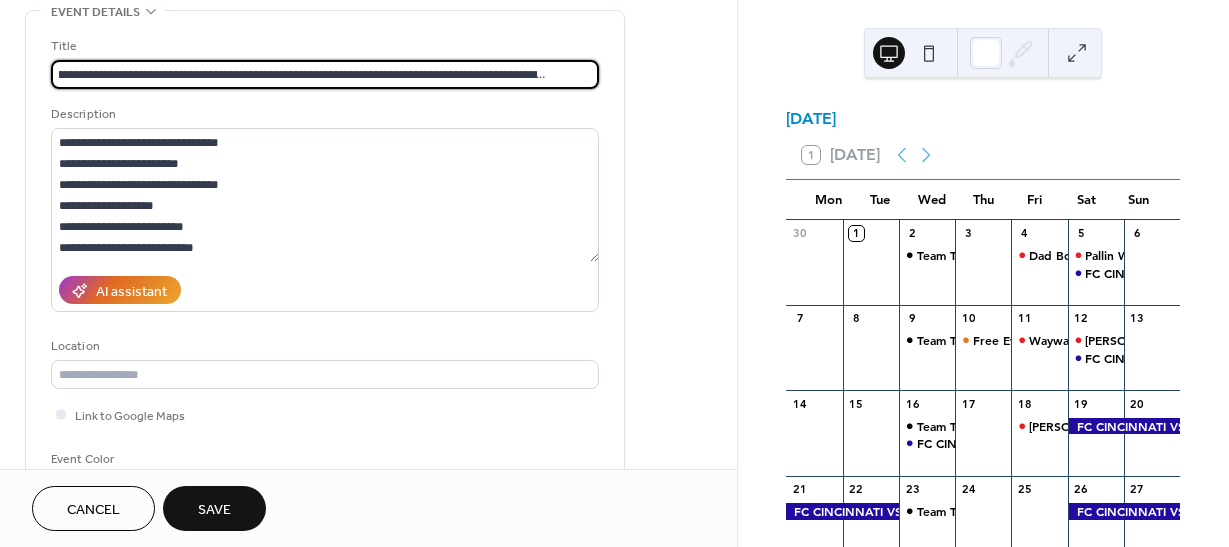 type on "**********" 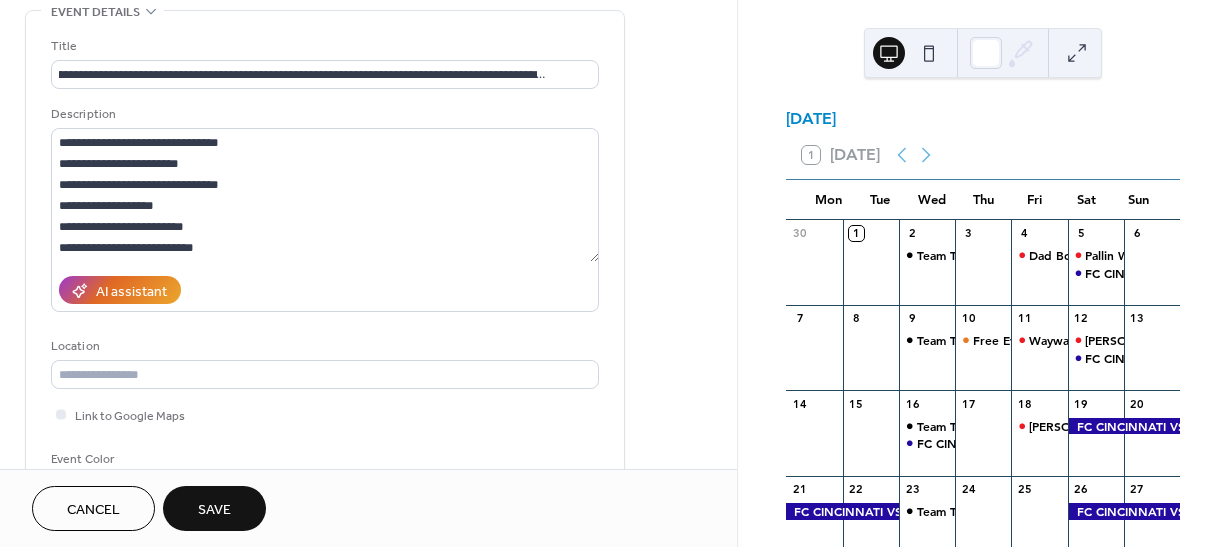 click on "Save" at bounding box center (214, 510) 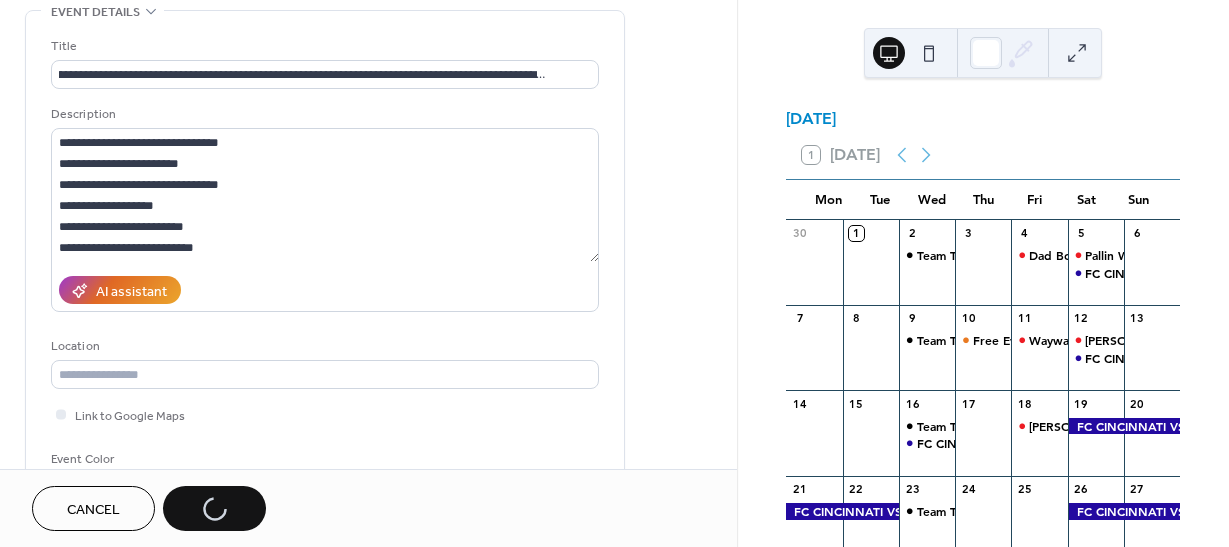 scroll, scrollTop: 0, scrollLeft: 0, axis: both 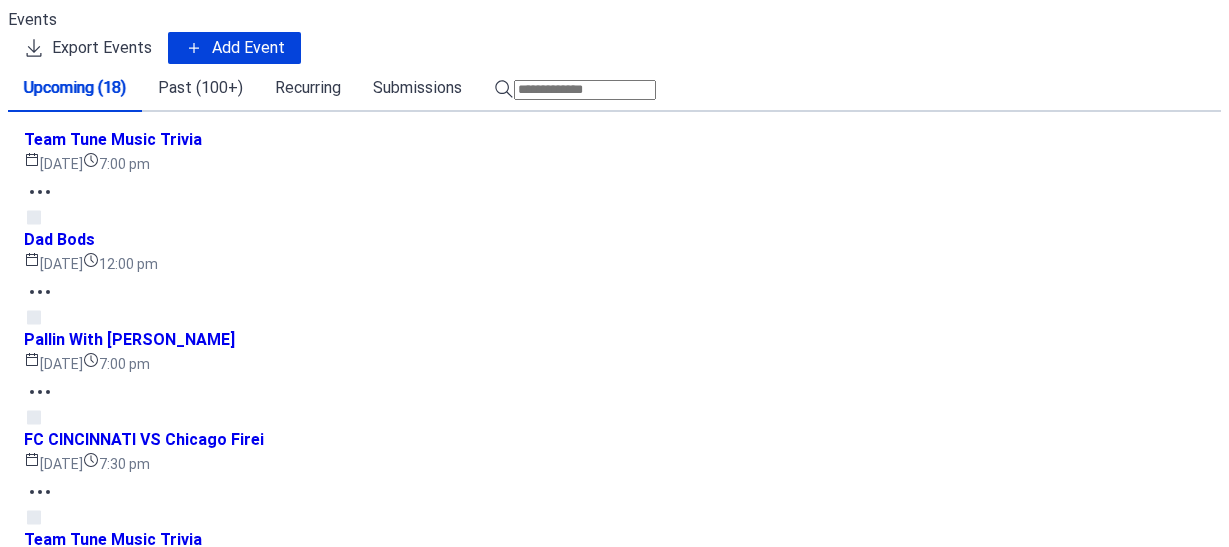 click 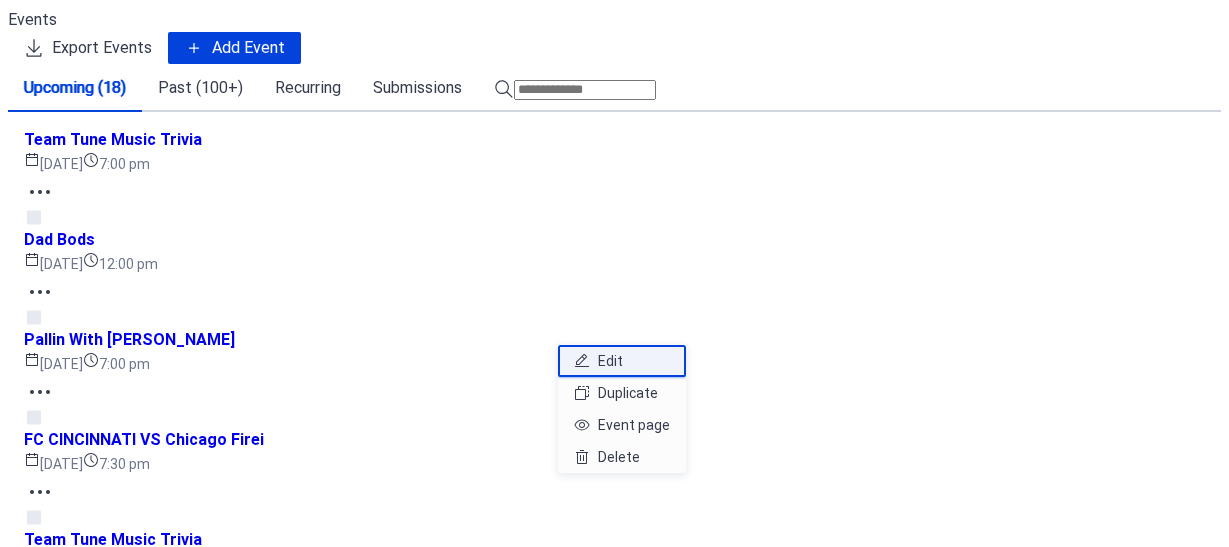 click on "Edit" at bounding box center [610, 361] 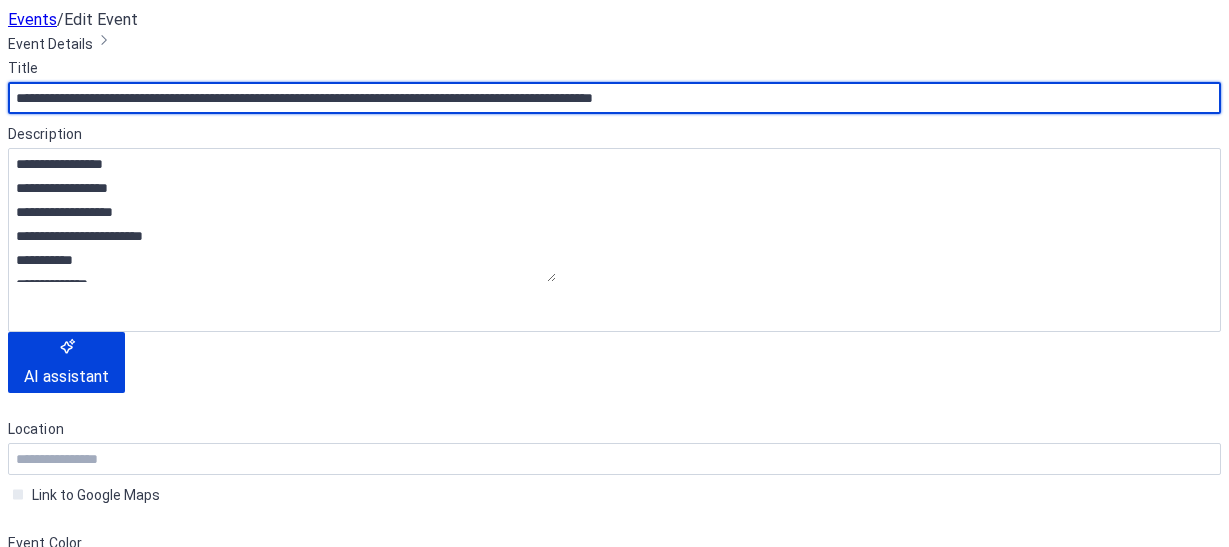 scroll, scrollTop: 0, scrollLeft: 167, axis: horizontal 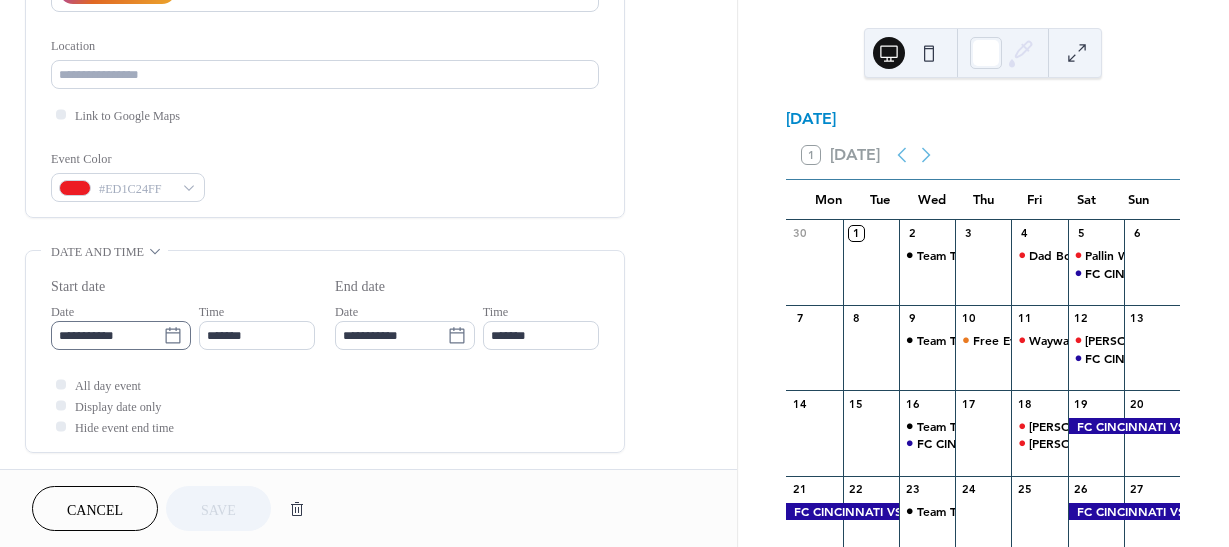 click 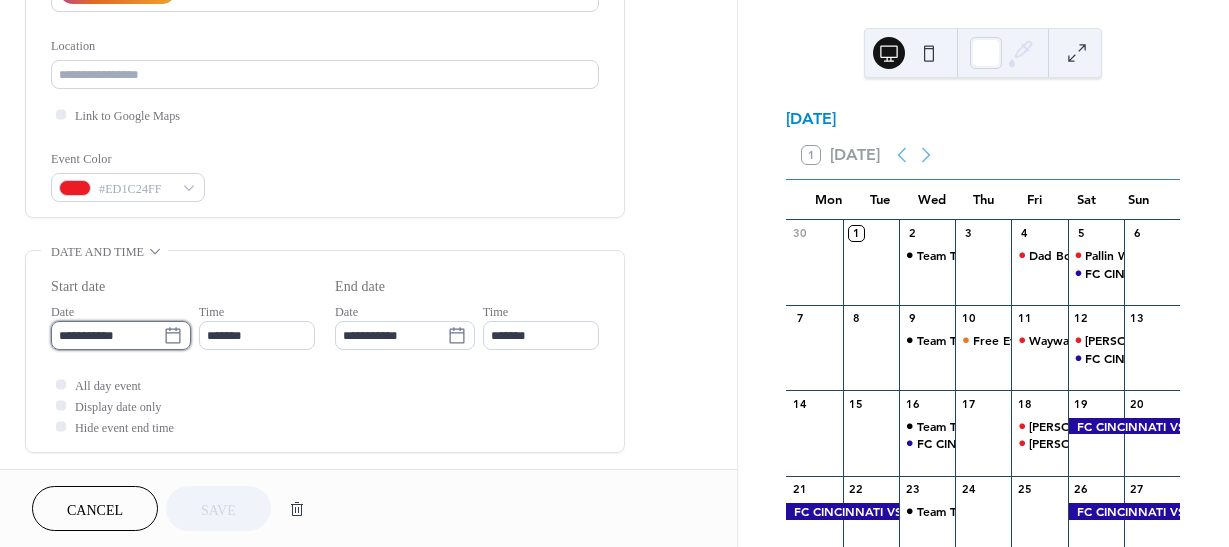 click on "**********" at bounding box center [107, 335] 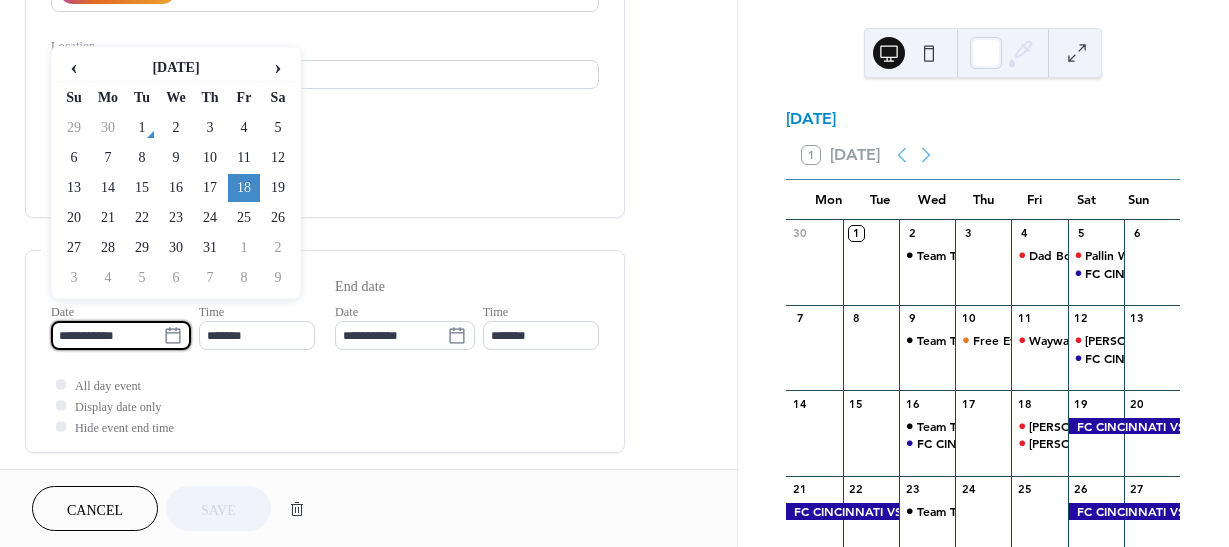 scroll, scrollTop: 0, scrollLeft: 0, axis: both 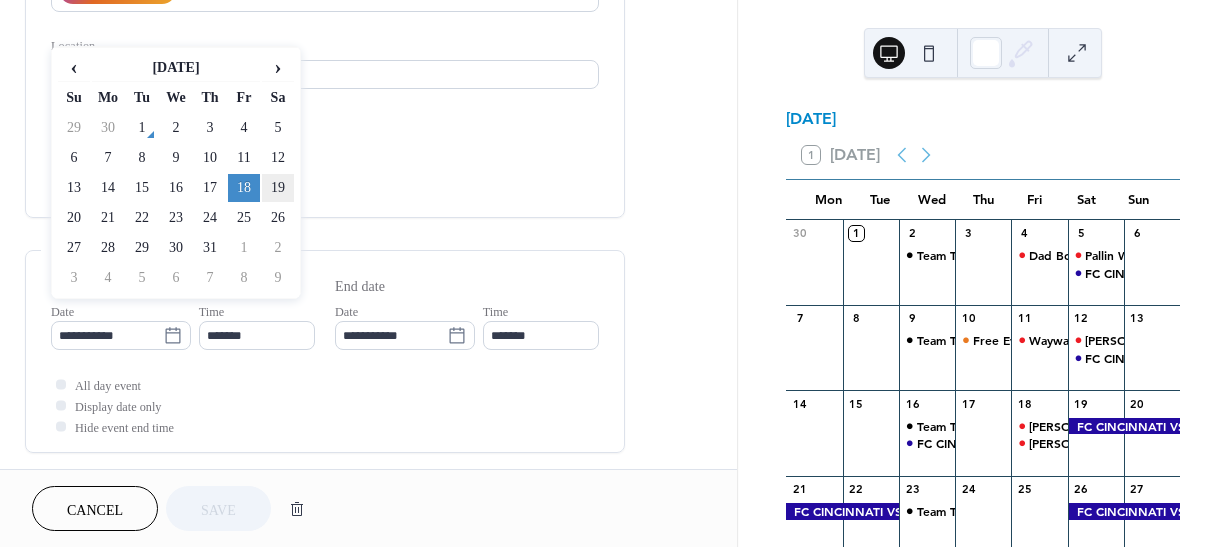 click on "19" at bounding box center [278, 188] 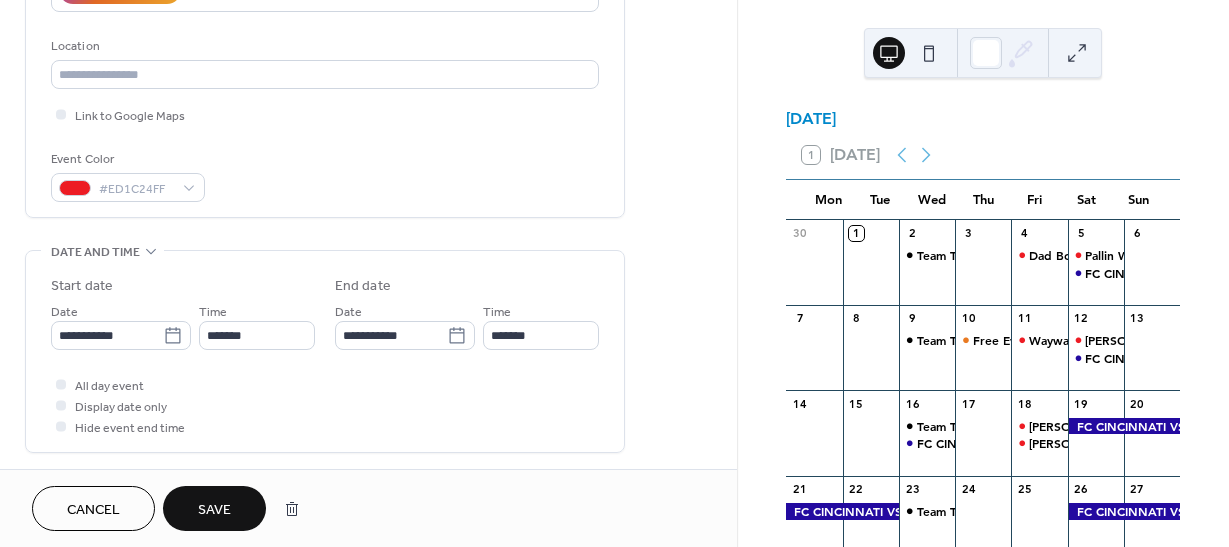 click on "Save" at bounding box center [214, 510] 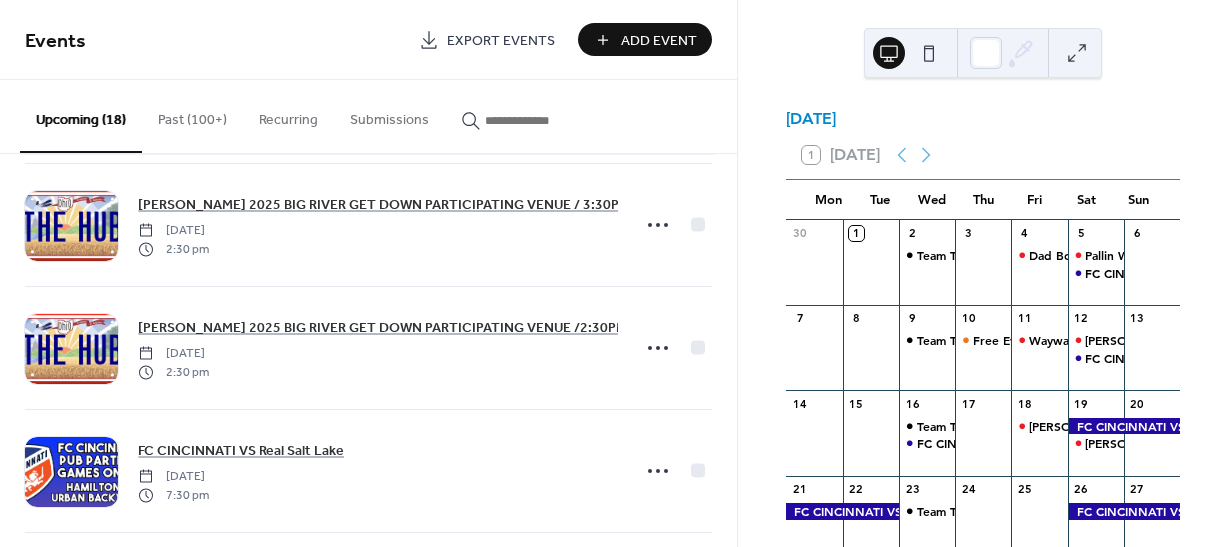 scroll, scrollTop: 1400, scrollLeft: 0, axis: vertical 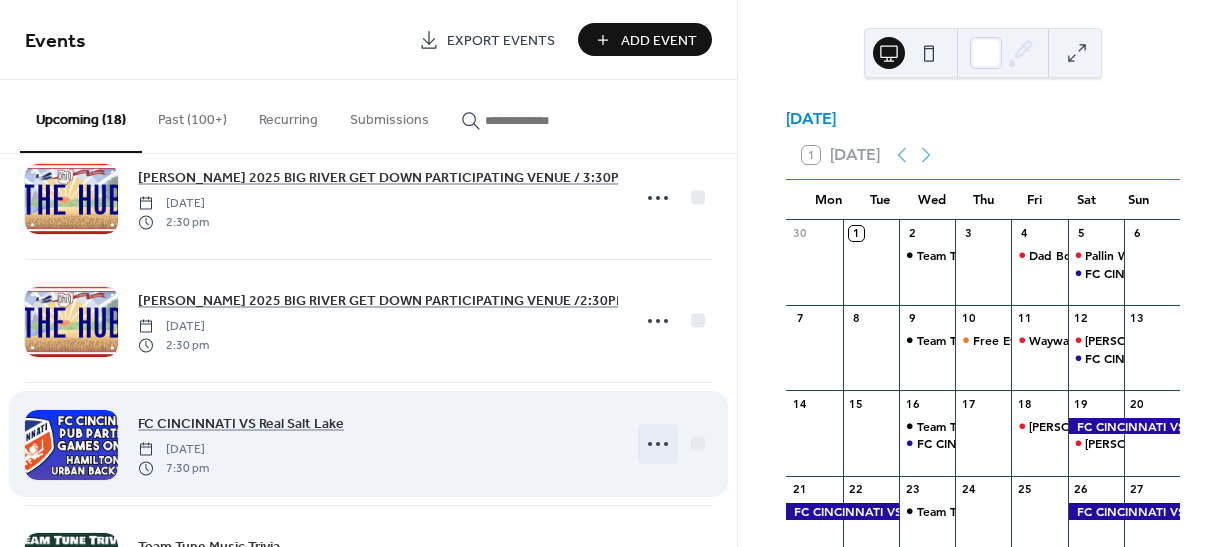 click 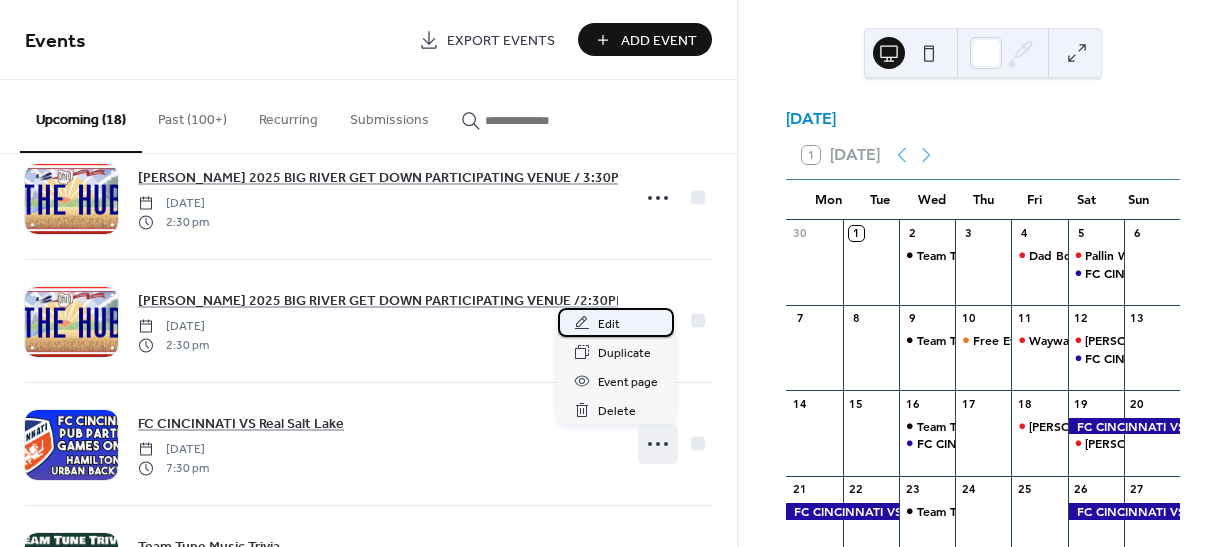 click on "Edit" at bounding box center [609, 324] 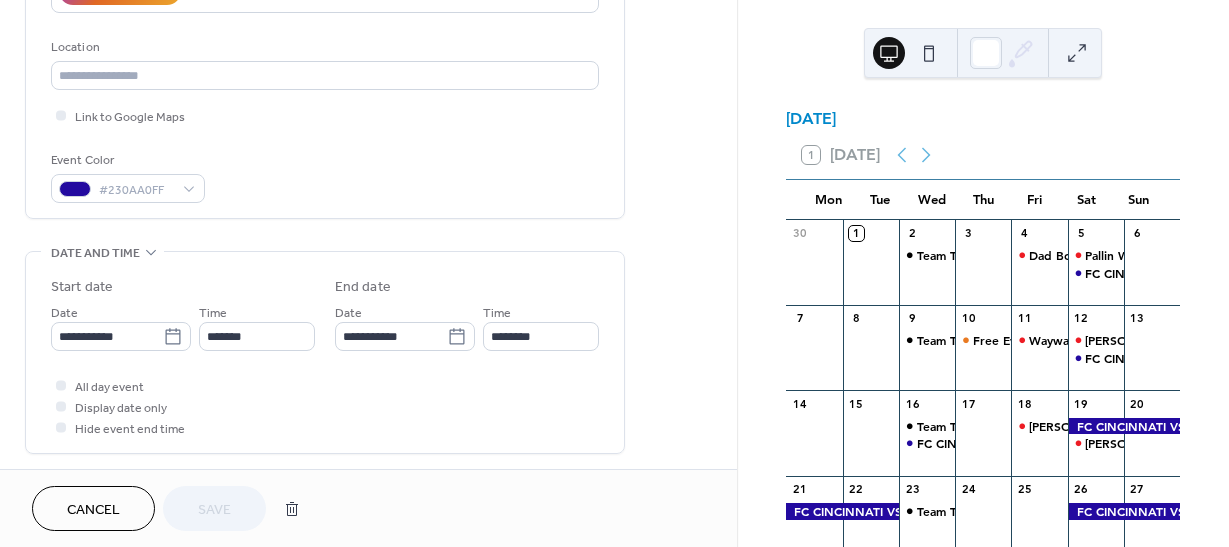 scroll, scrollTop: 400, scrollLeft: 0, axis: vertical 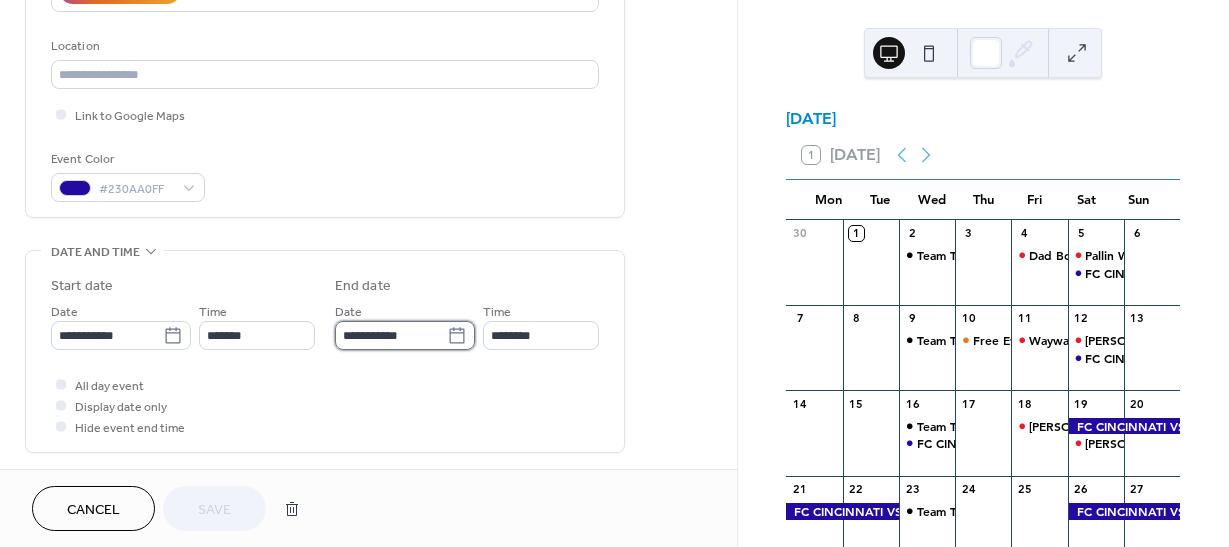 click on "**********" at bounding box center (391, 335) 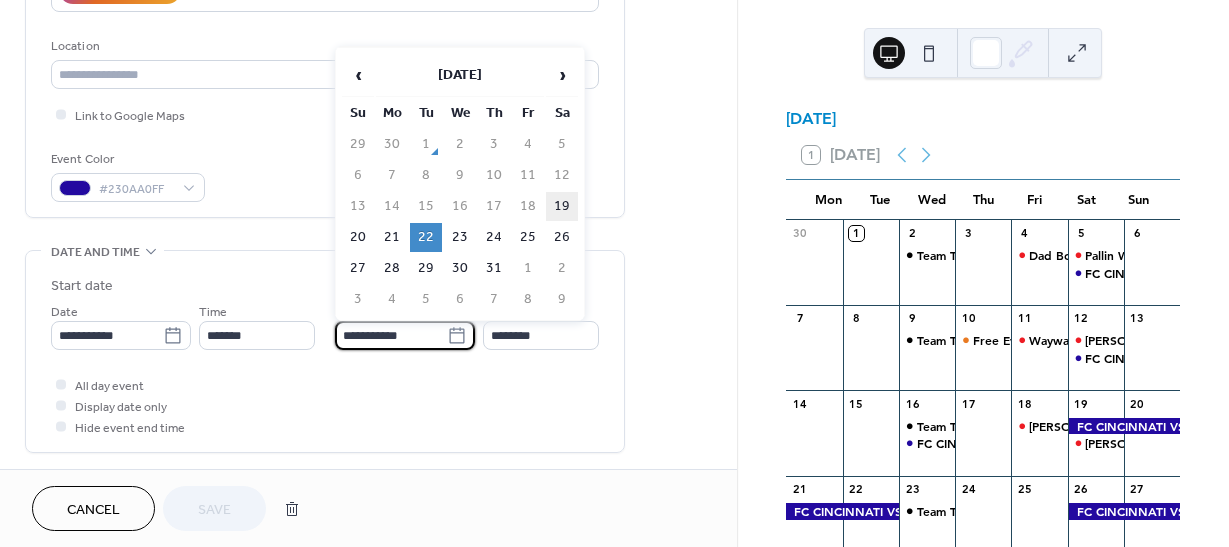 click on "19" at bounding box center [562, 206] 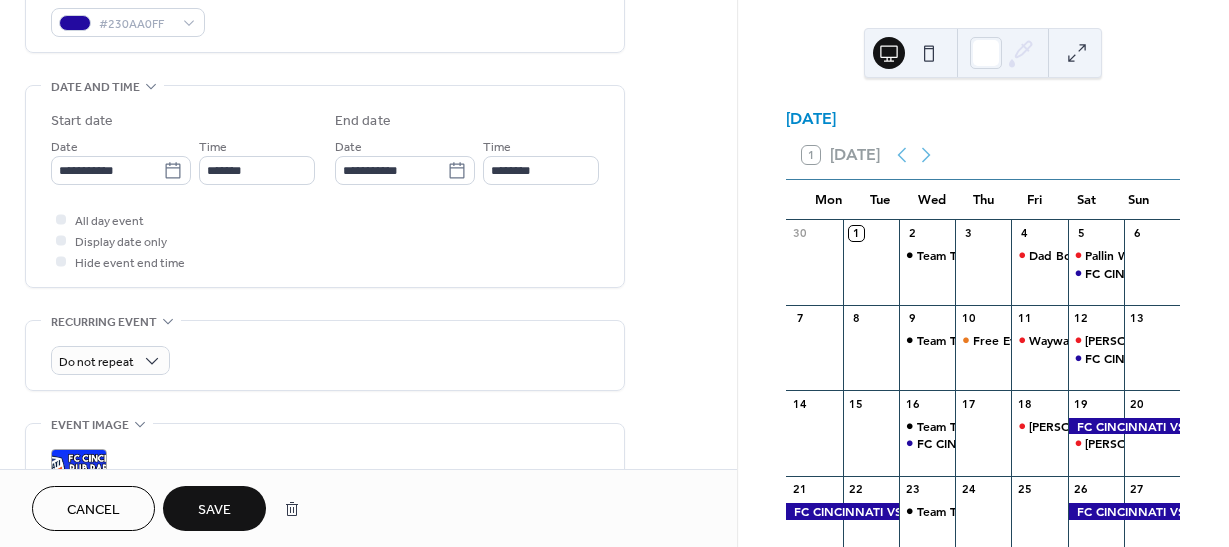 scroll, scrollTop: 600, scrollLeft: 0, axis: vertical 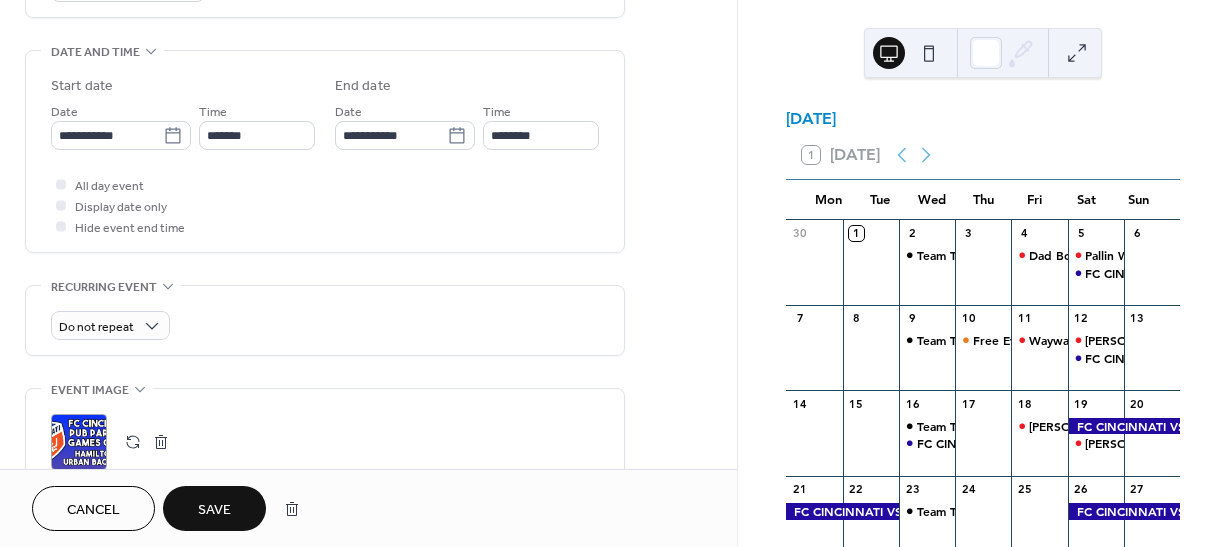 click on "Save" at bounding box center [214, 508] 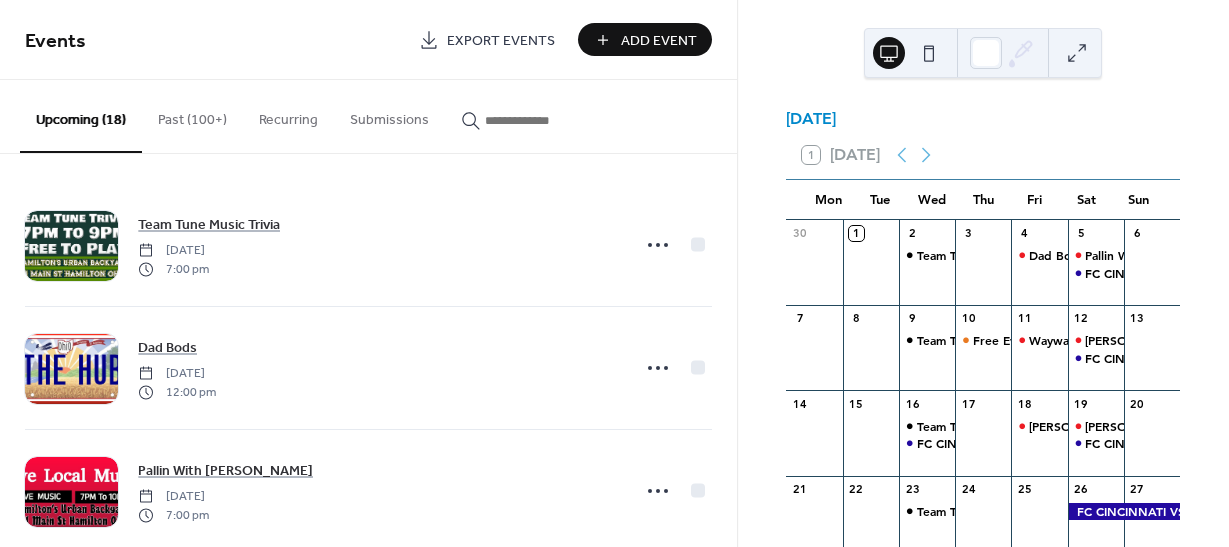 scroll, scrollTop: 100, scrollLeft: 0, axis: vertical 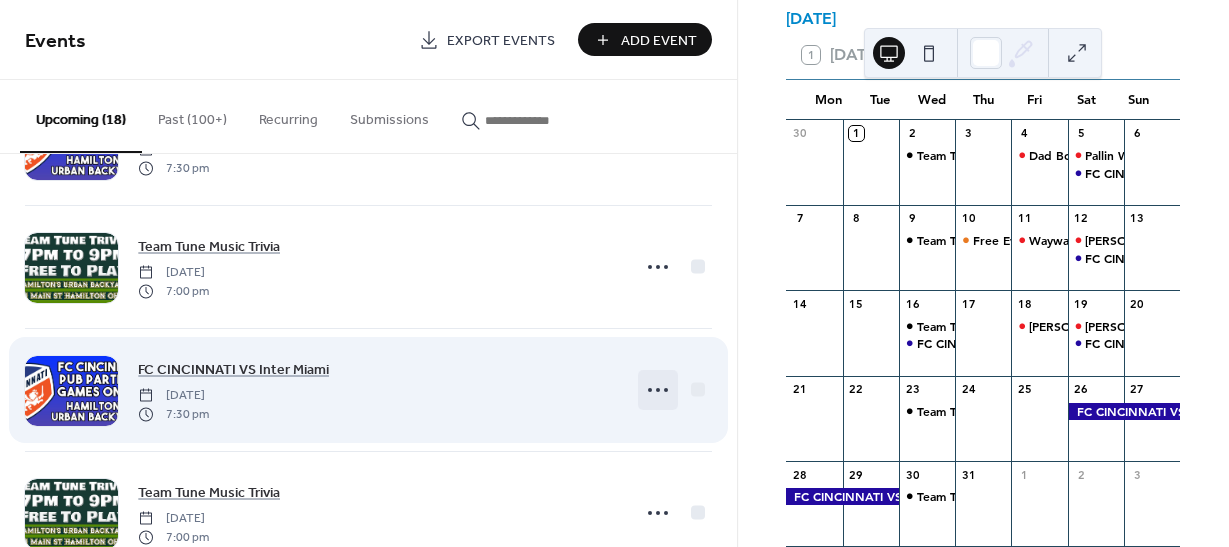 click 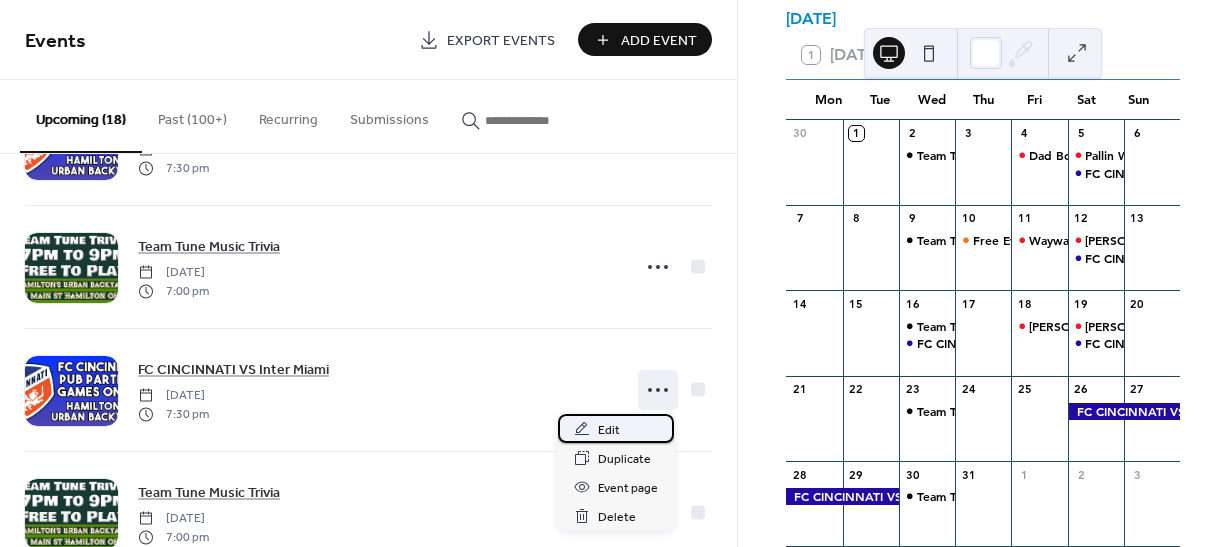 click on "Edit" at bounding box center [609, 430] 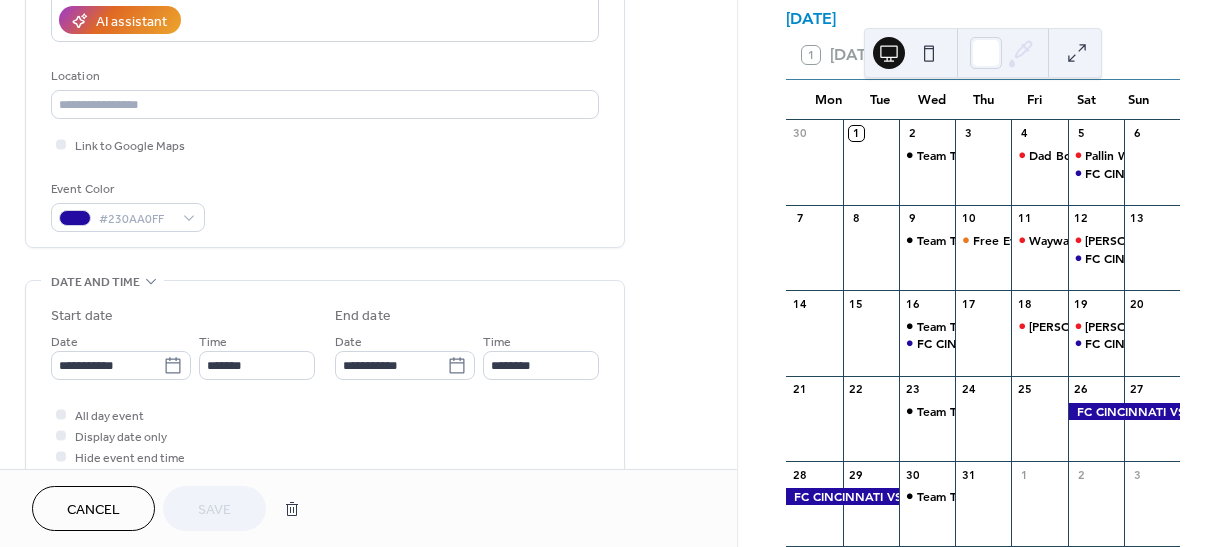 scroll, scrollTop: 400, scrollLeft: 0, axis: vertical 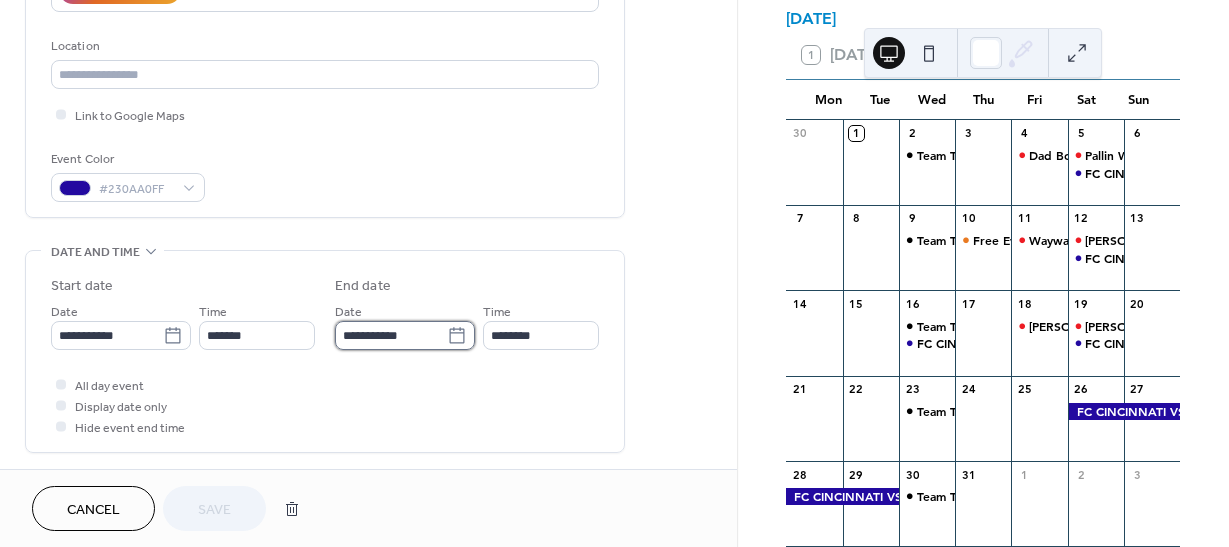 click on "**********" at bounding box center [391, 335] 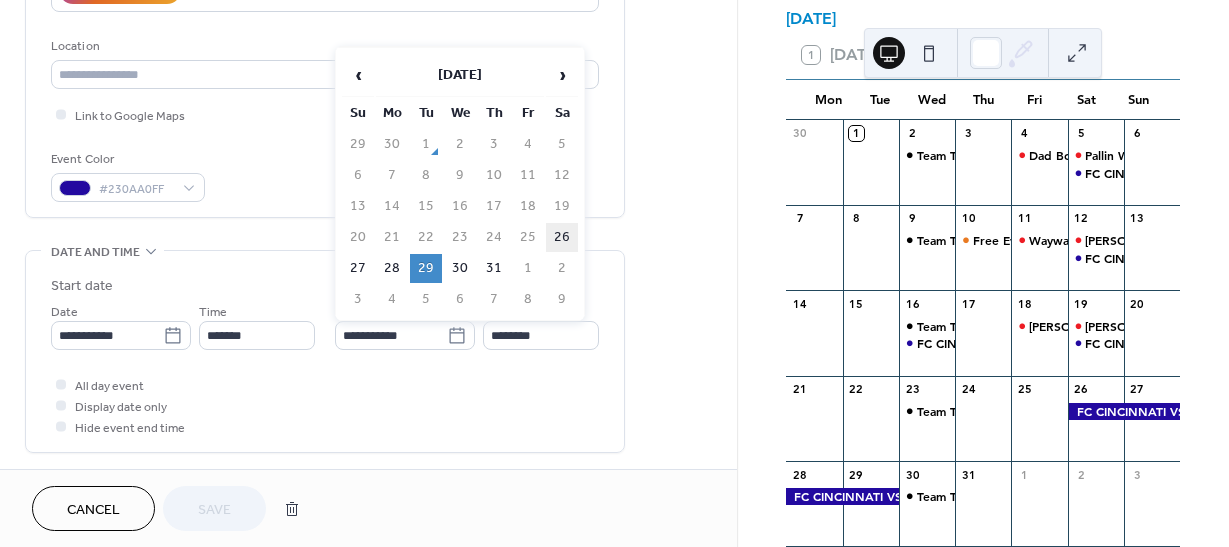 click on "26" at bounding box center (562, 237) 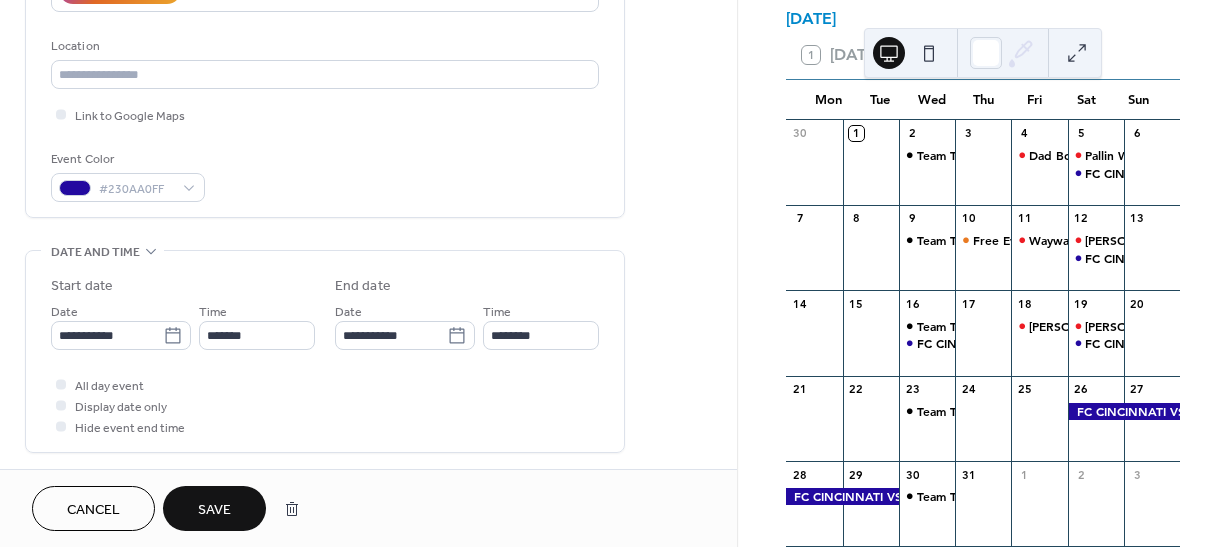 click on "Save" at bounding box center (214, 508) 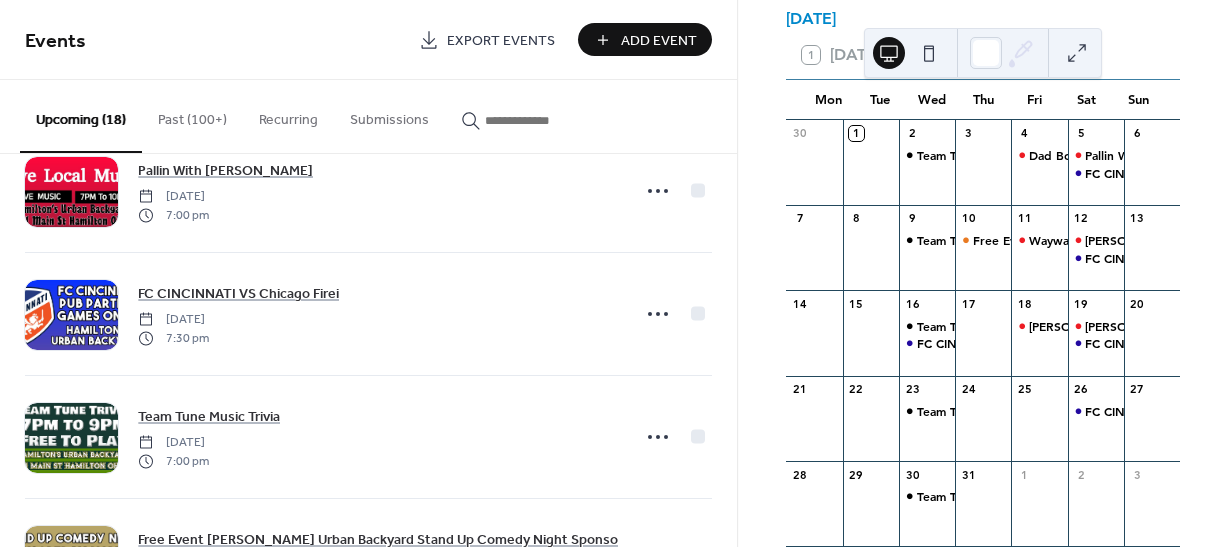 scroll, scrollTop: 200, scrollLeft: 0, axis: vertical 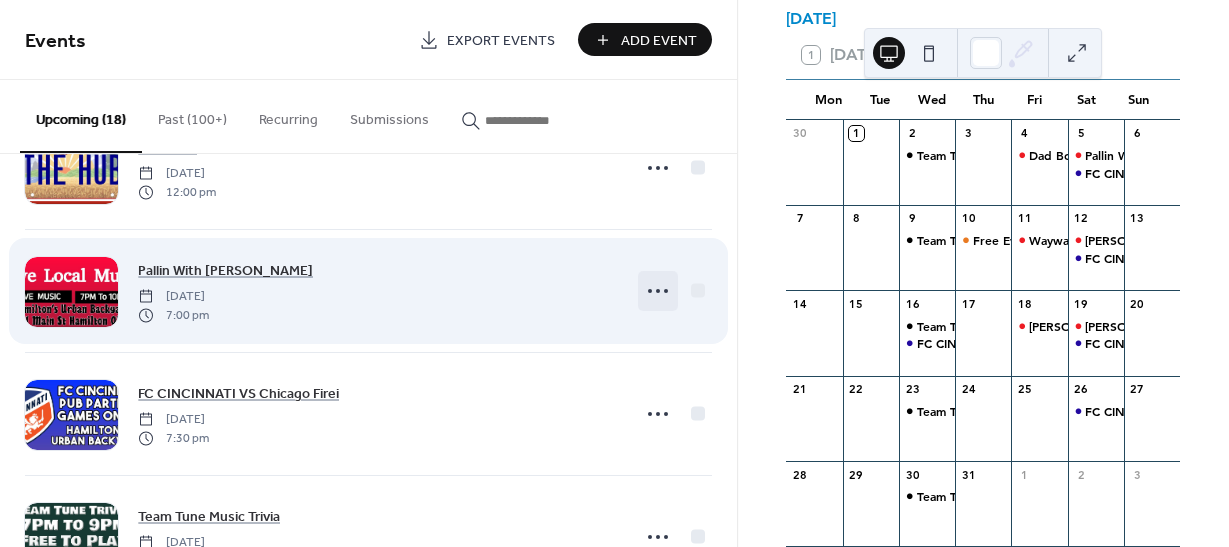 click 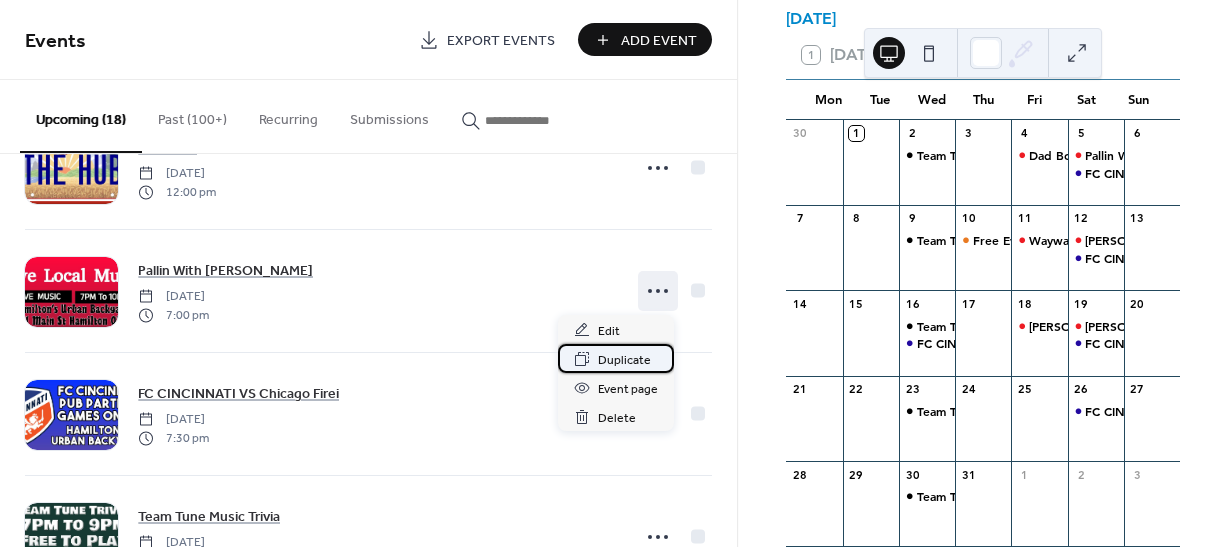 click on "Duplicate" at bounding box center (624, 360) 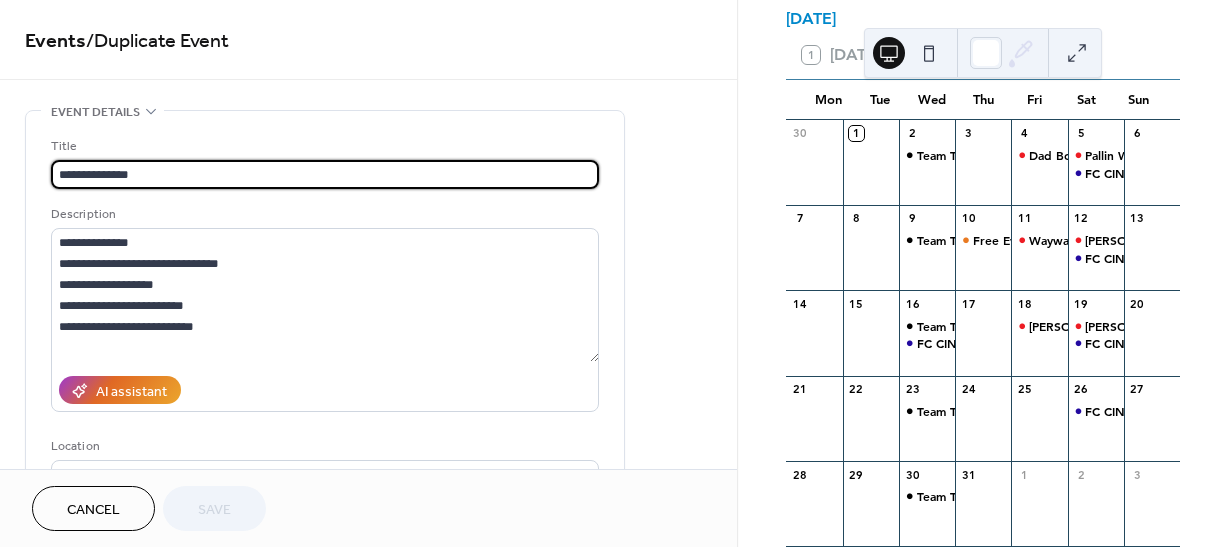 drag, startPoint x: 147, startPoint y: 175, endPoint x: 21, endPoint y: 177, distance: 126.01587 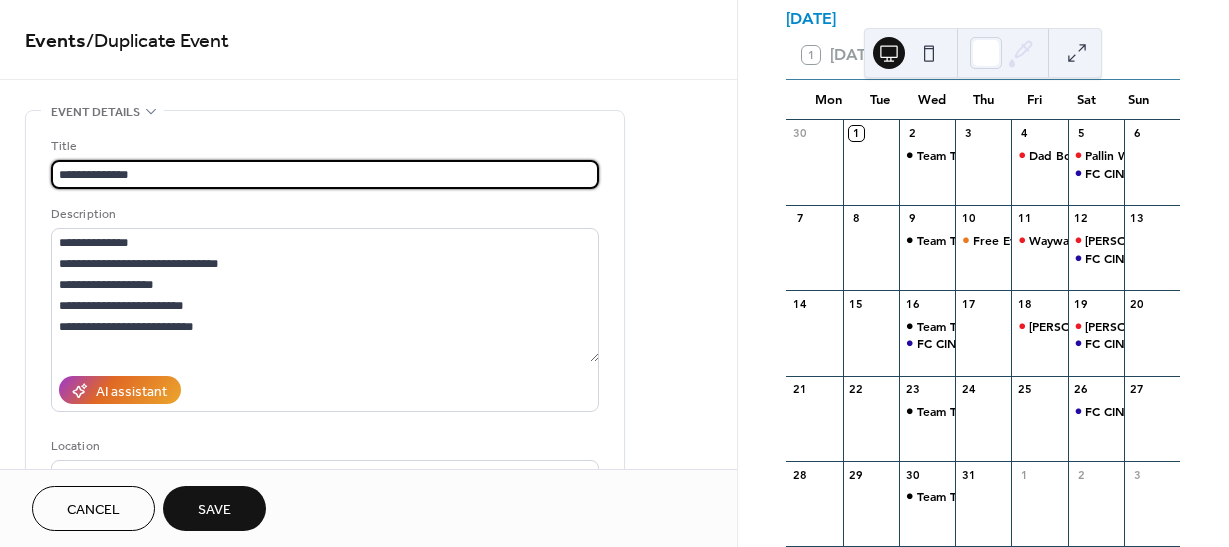drag, startPoint x: 147, startPoint y: 170, endPoint x: 5, endPoint y: 172, distance: 142.01408 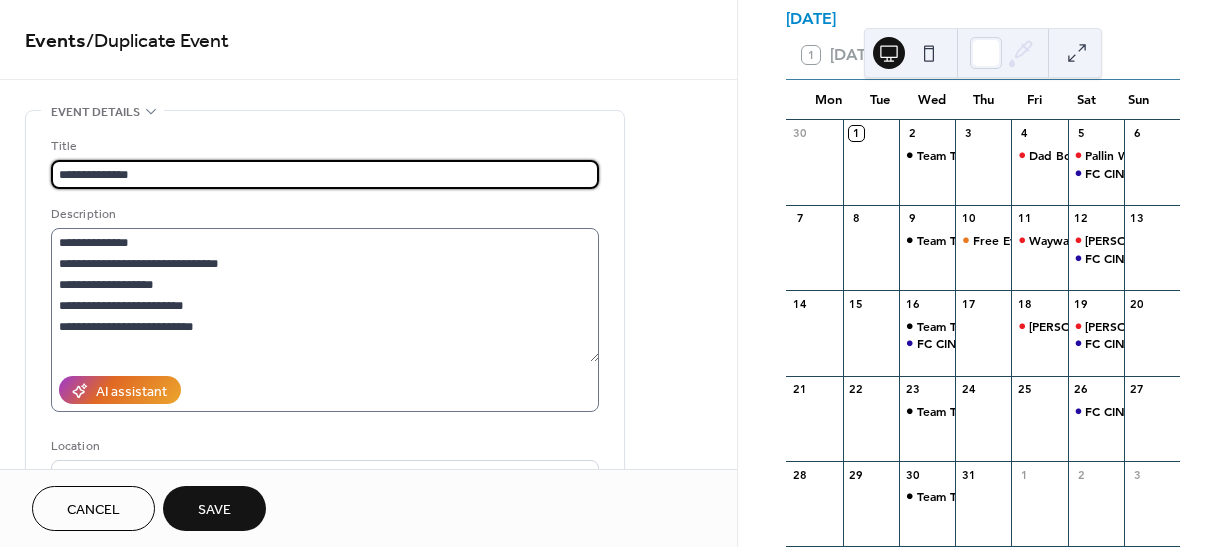 type on "**********" 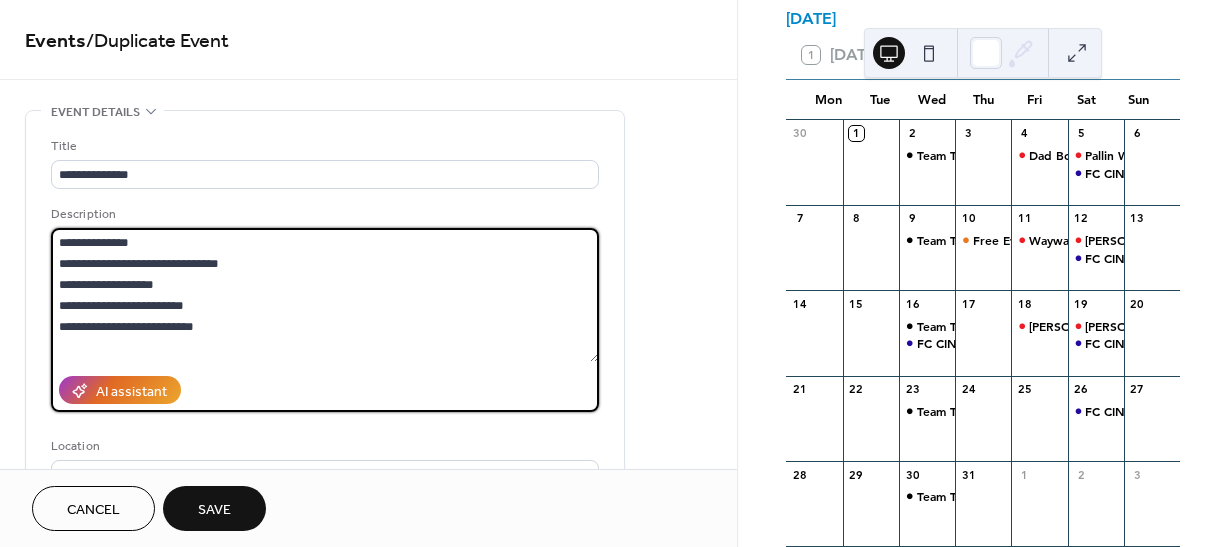 drag, startPoint x: 142, startPoint y: 246, endPoint x: 29, endPoint y: 239, distance: 113.216606 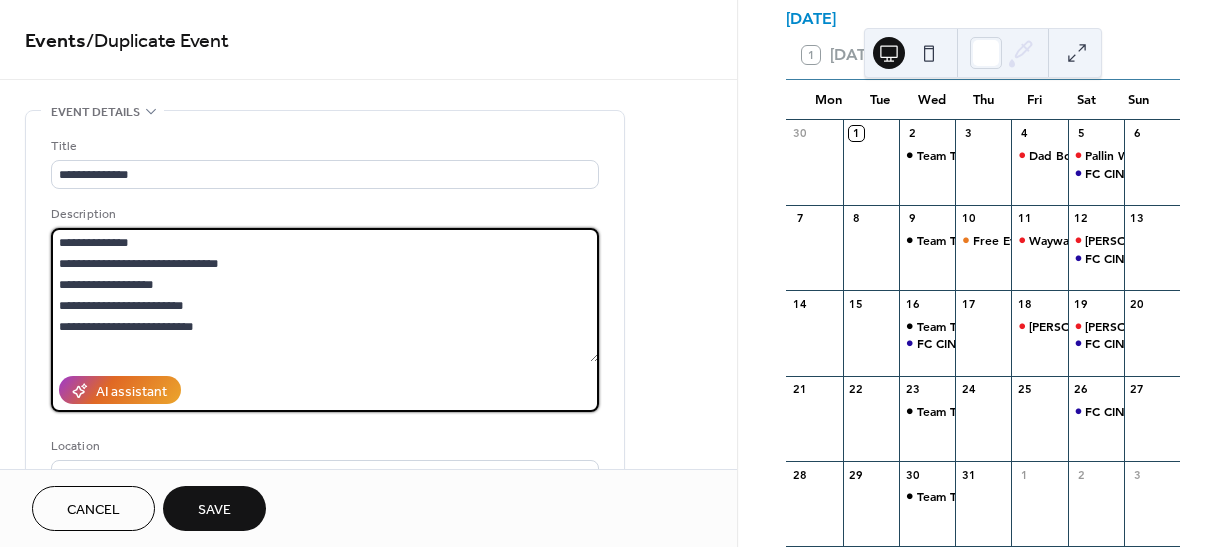 click on "**********" at bounding box center [325, 364] 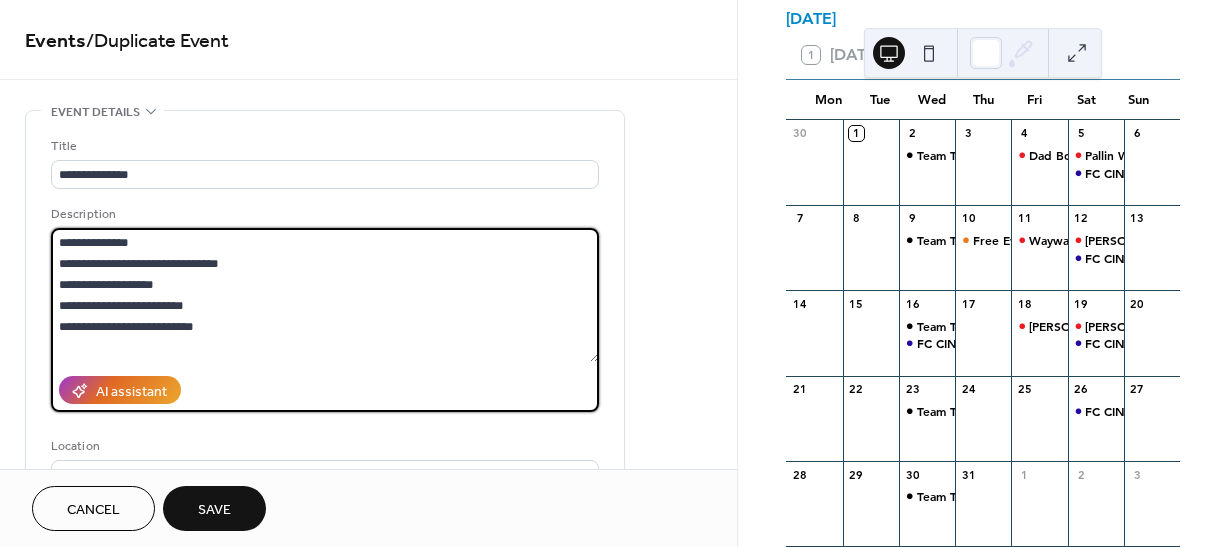 paste 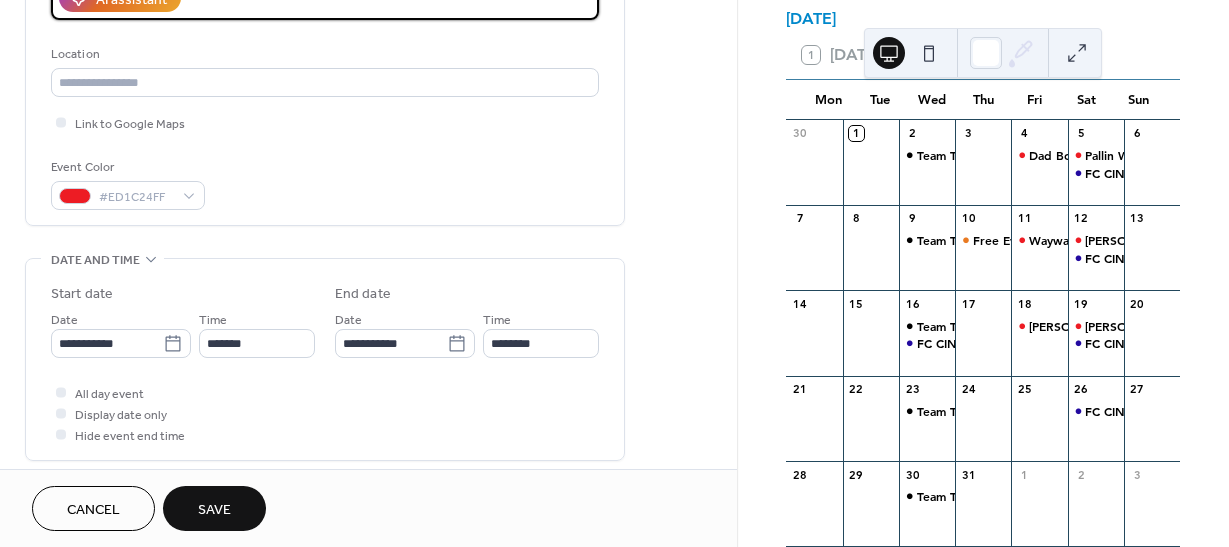 scroll, scrollTop: 500, scrollLeft: 0, axis: vertical 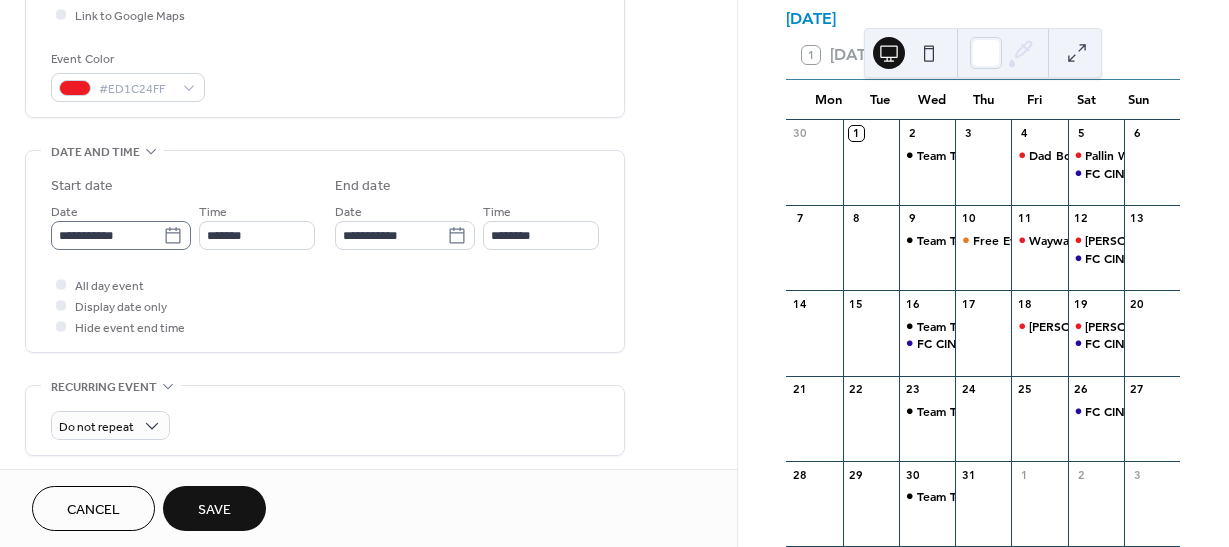 type on "**********" 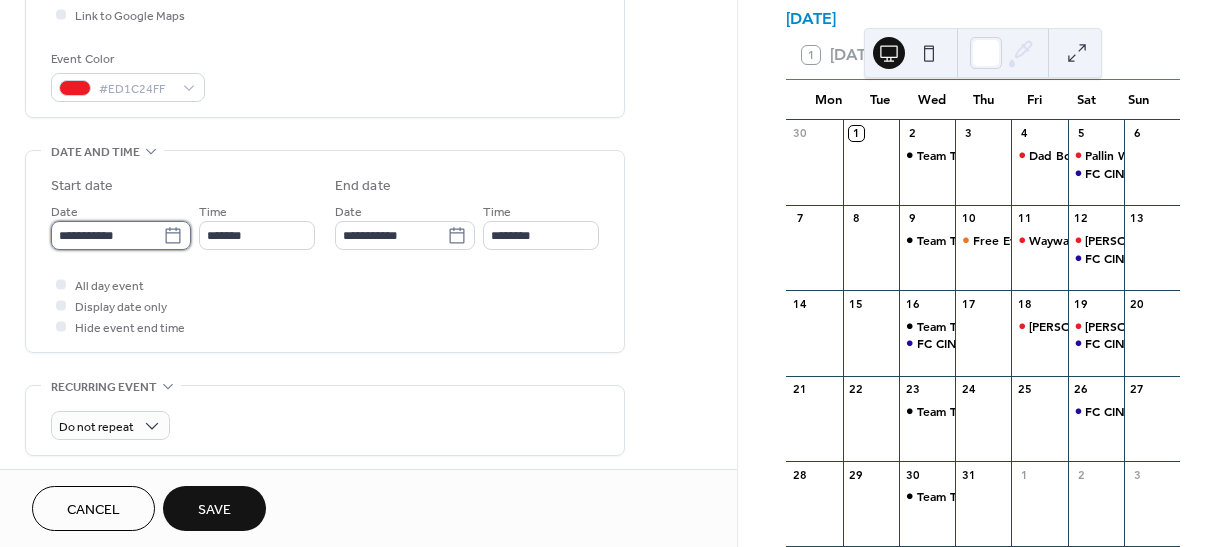 click on "**********" at bounding box center (107, 235) 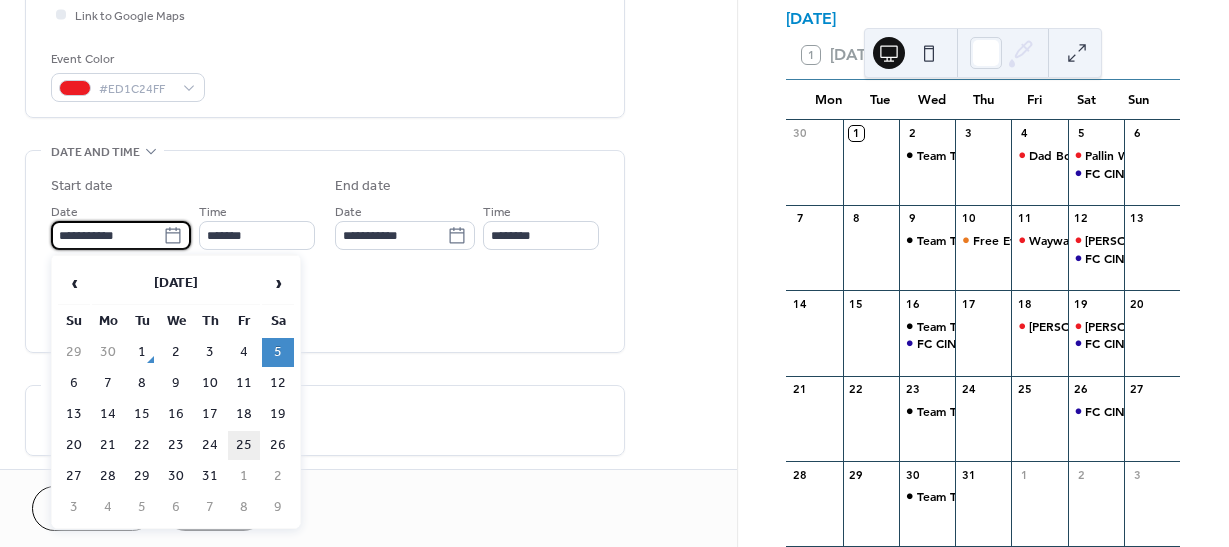 click on "25" at bounding box center (244, 445) 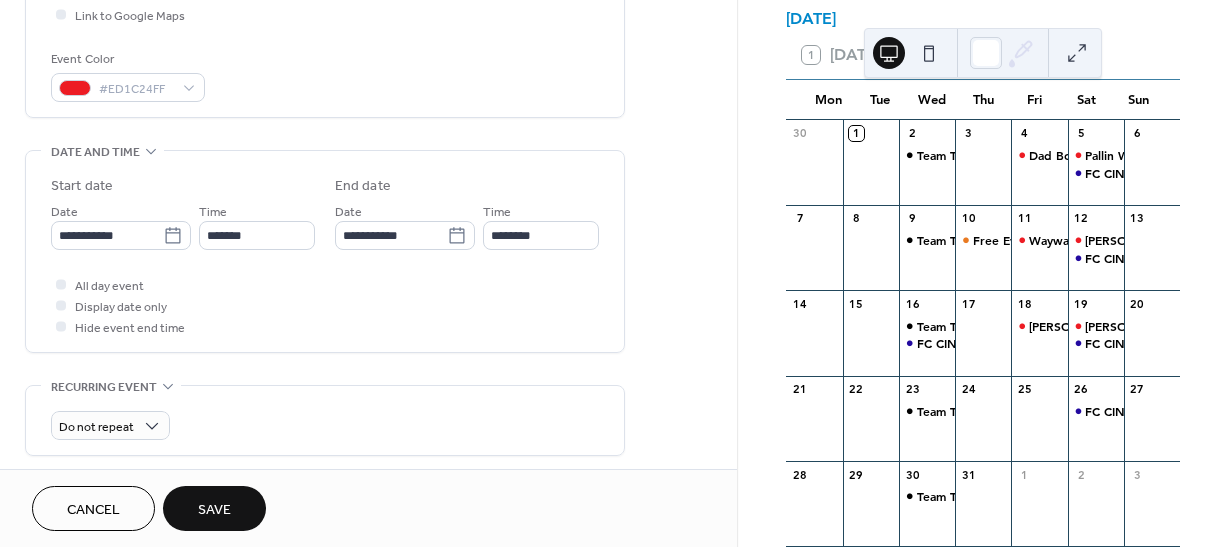 type on "**********" 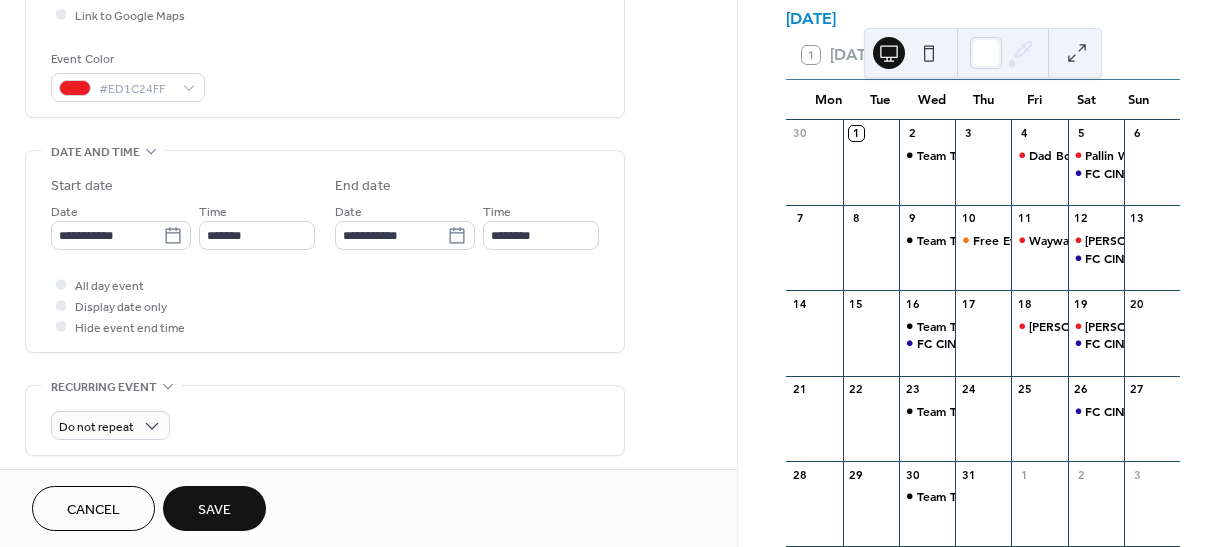type on "**********" 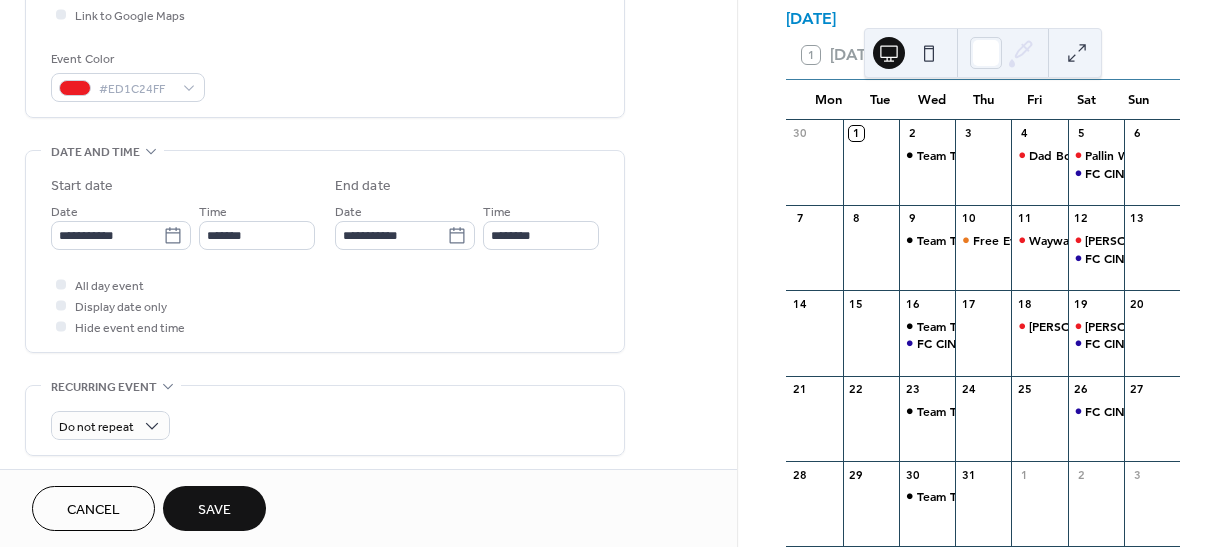 click on "Save" at bounding box center [214, 510] 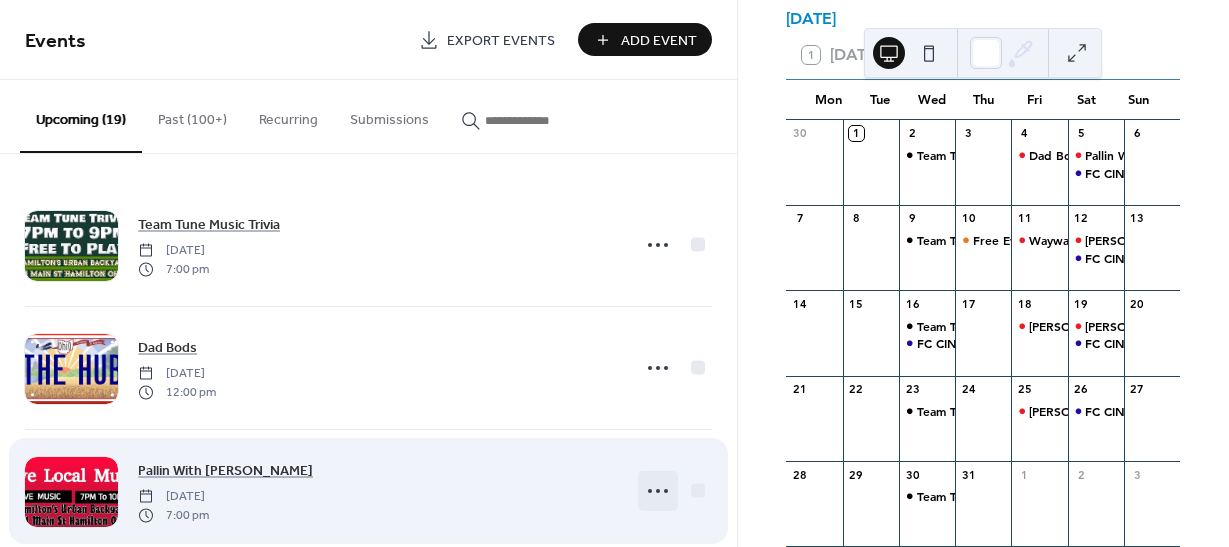 click 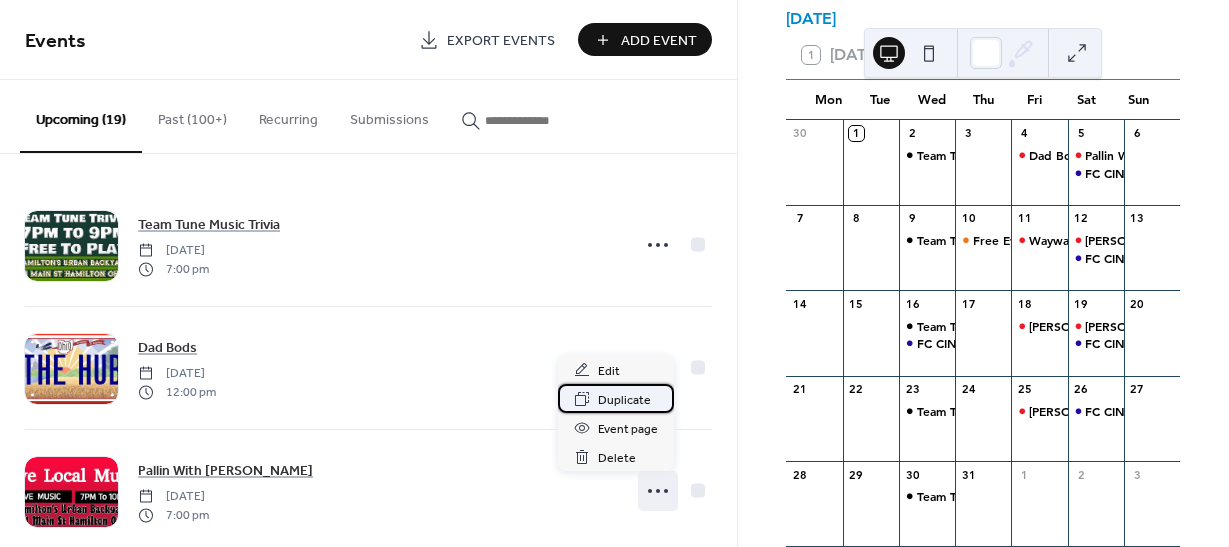 click on "Duplicate" at bounding box center [624, 400] 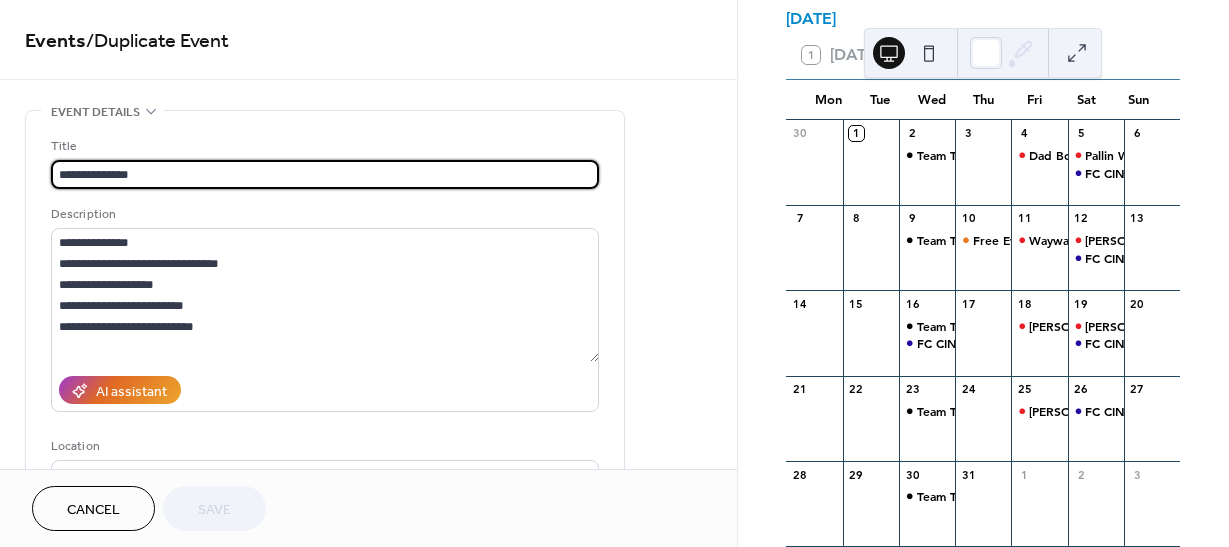 drag, startPoint x: 44, startPoint y: 175, endPoint x: 26, endPoint y: 175, distance: 18 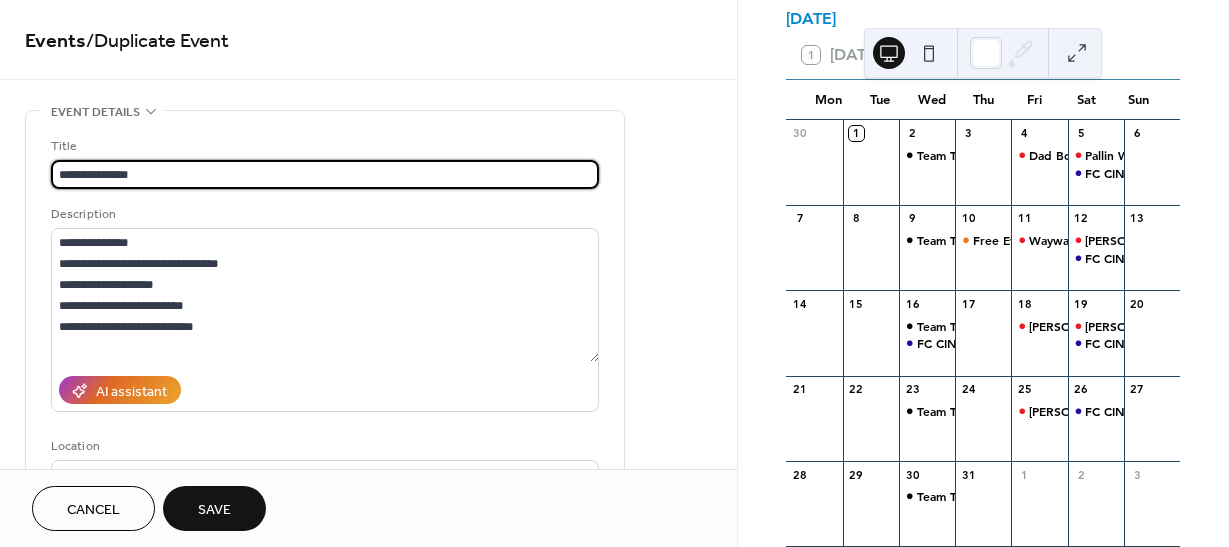 drag, startPoint x: 158, startPoint y: 166, endPoint x: 8, endPoint y: 171, distance: 150.08331 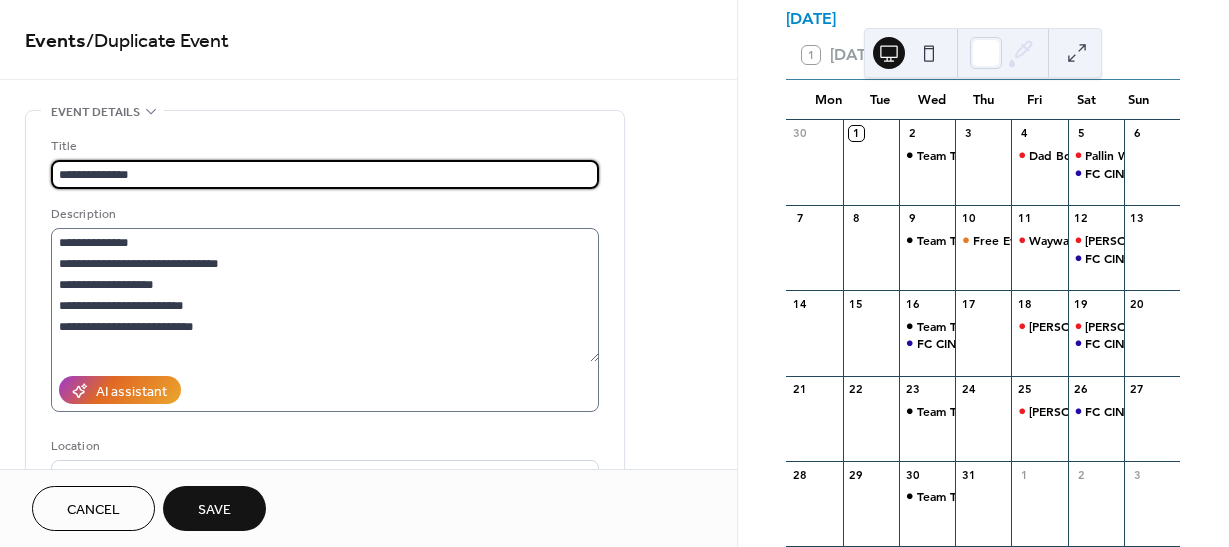 type on "**********" 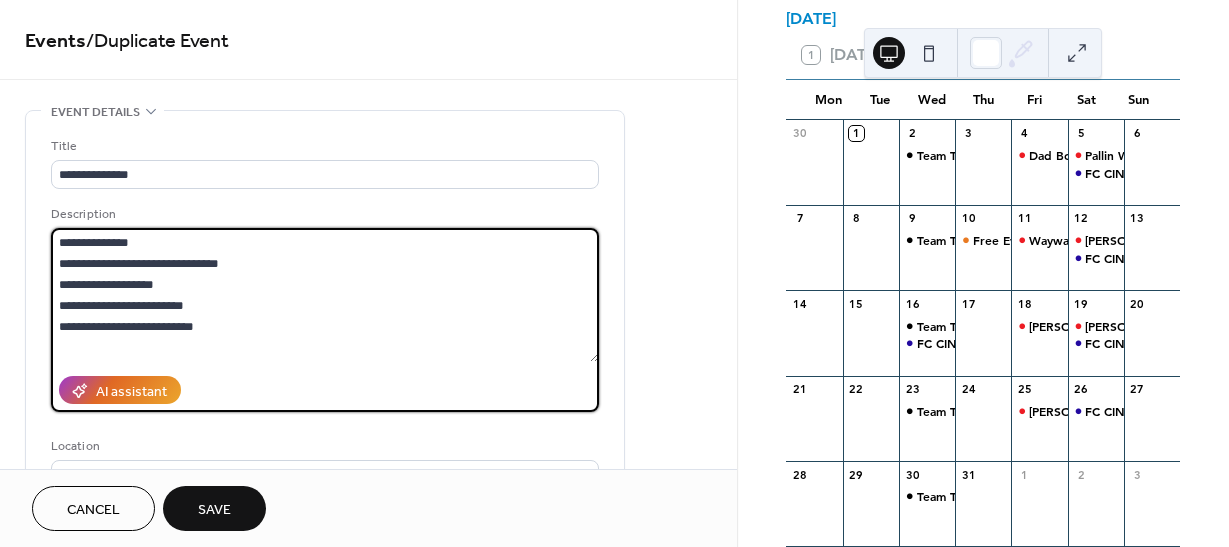 drag, startPoint x: 130, startPoint y: 241, endPoint x: 16, endPoint y: 242, distance: 114.00439 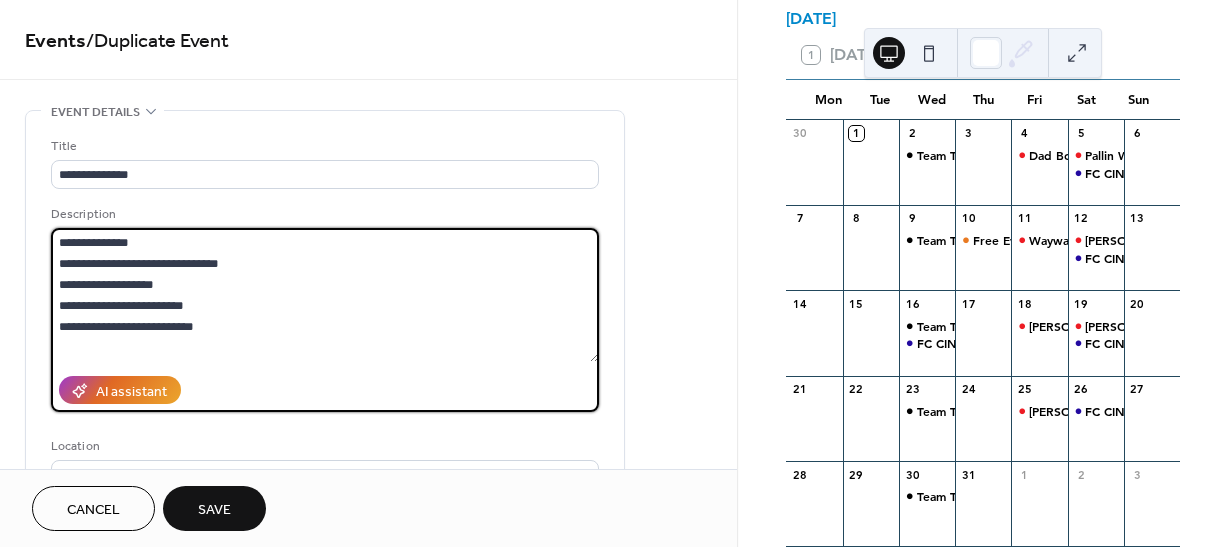 click on "**********" at bounding box center (368, 839) 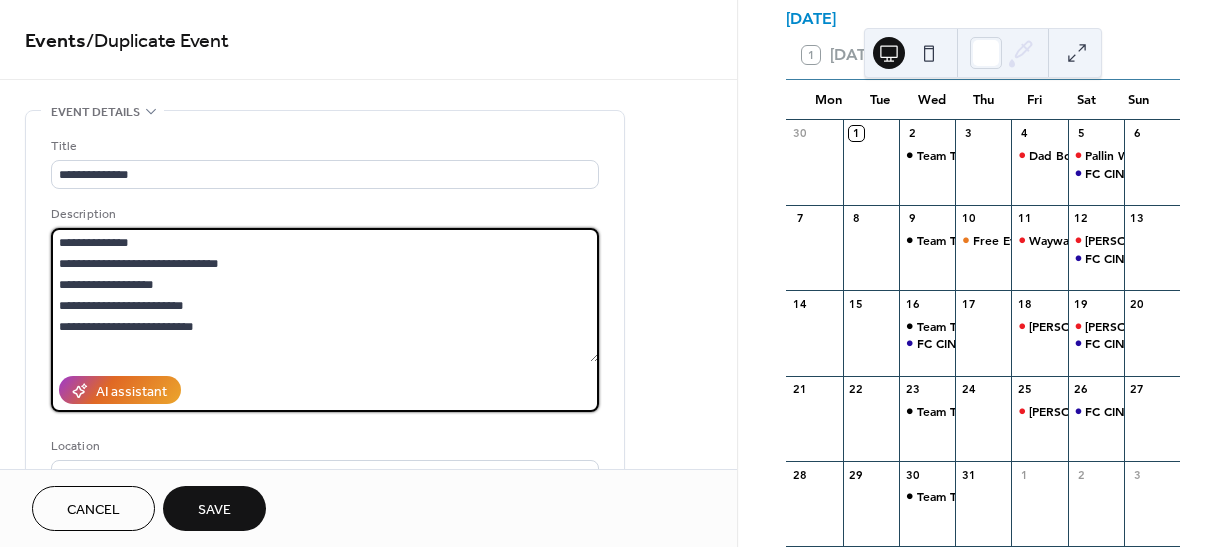 paste 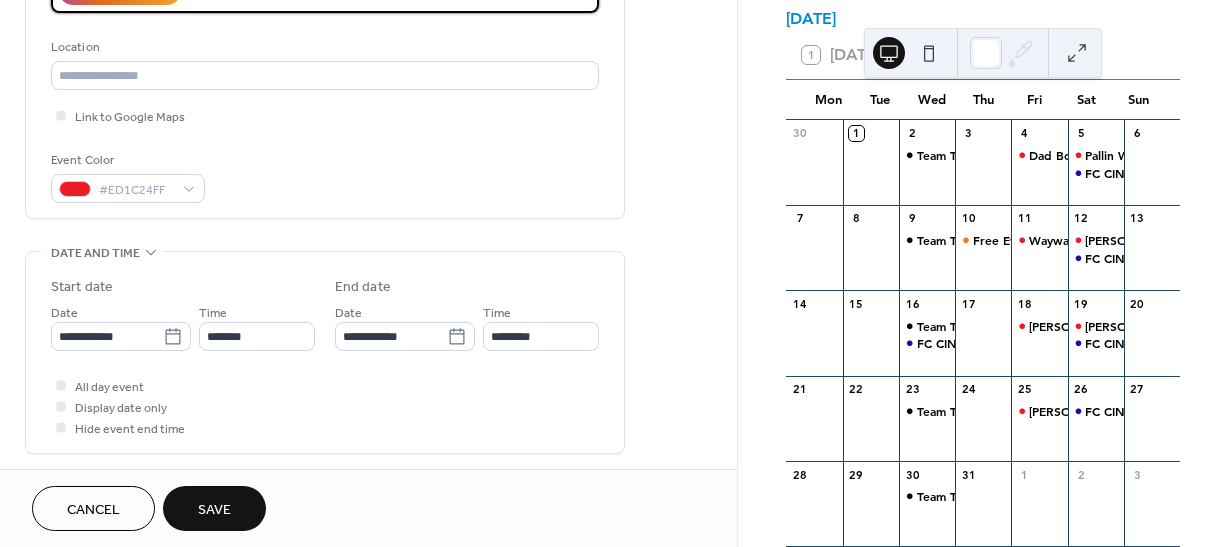 scroll, scrollTop: 400, scrollLeft: 0, axis: vertical 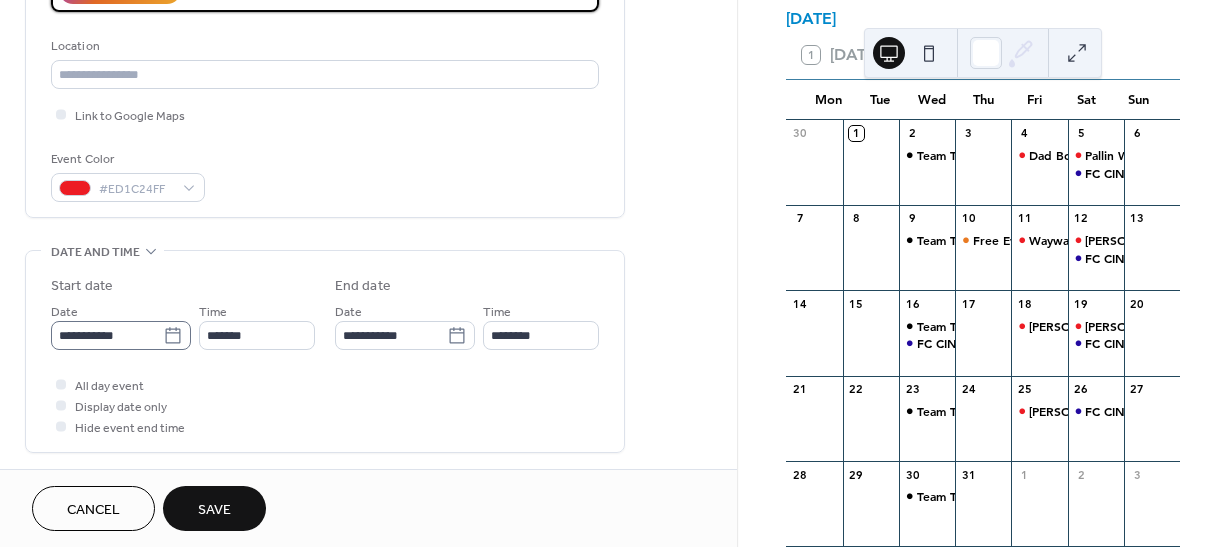 type on "**********" 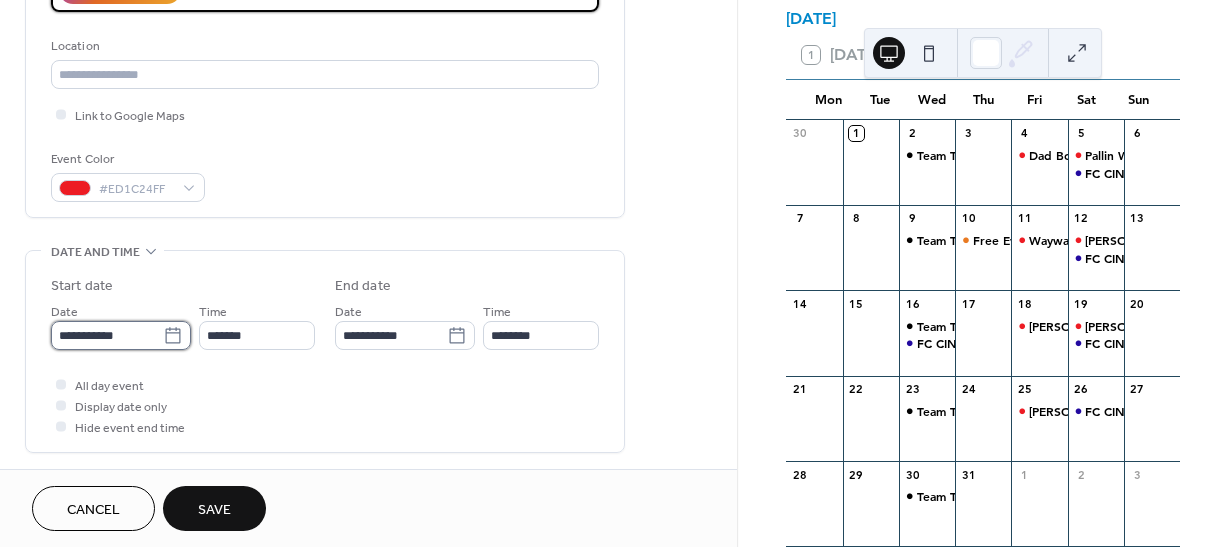 click on "**********" at bounding box center [107, 335] 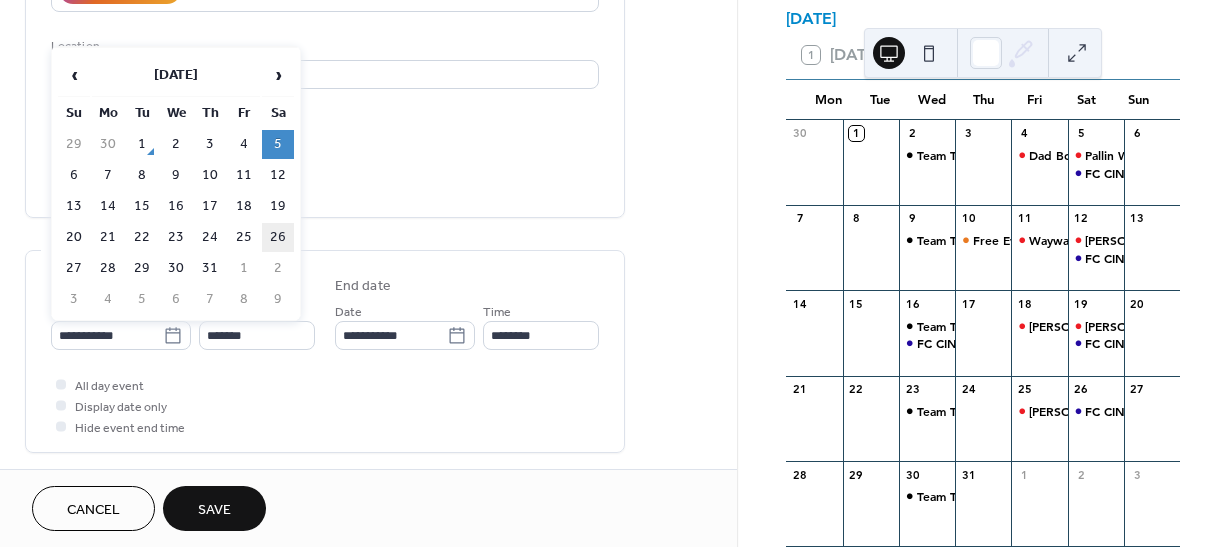 click on "26" at bounding box center [278, 237] 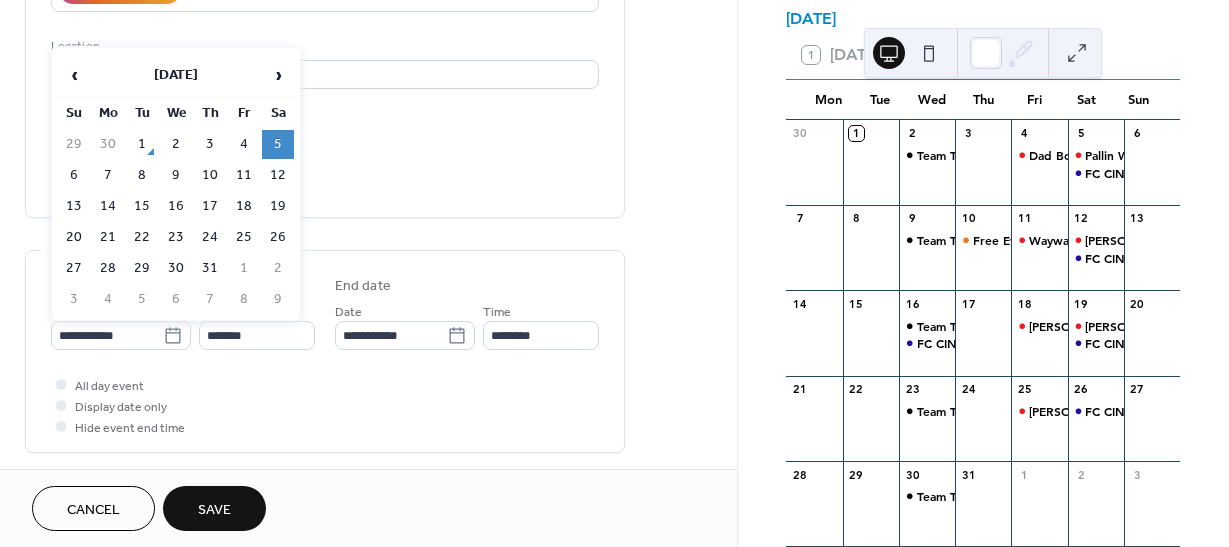 type on "**********" 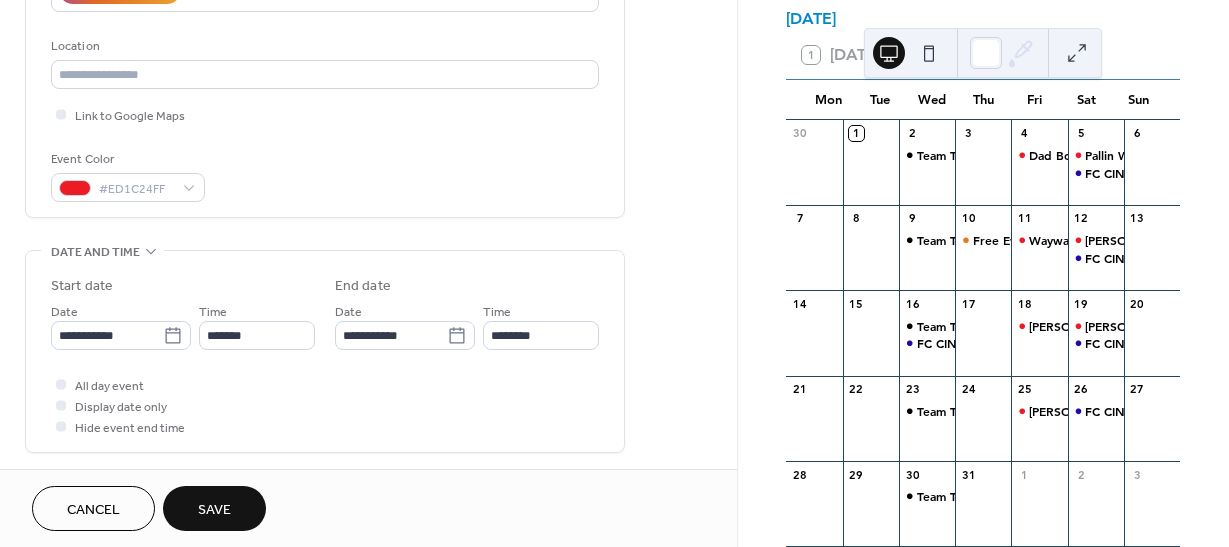 click on "Save" at bounding box center (214, 508) 